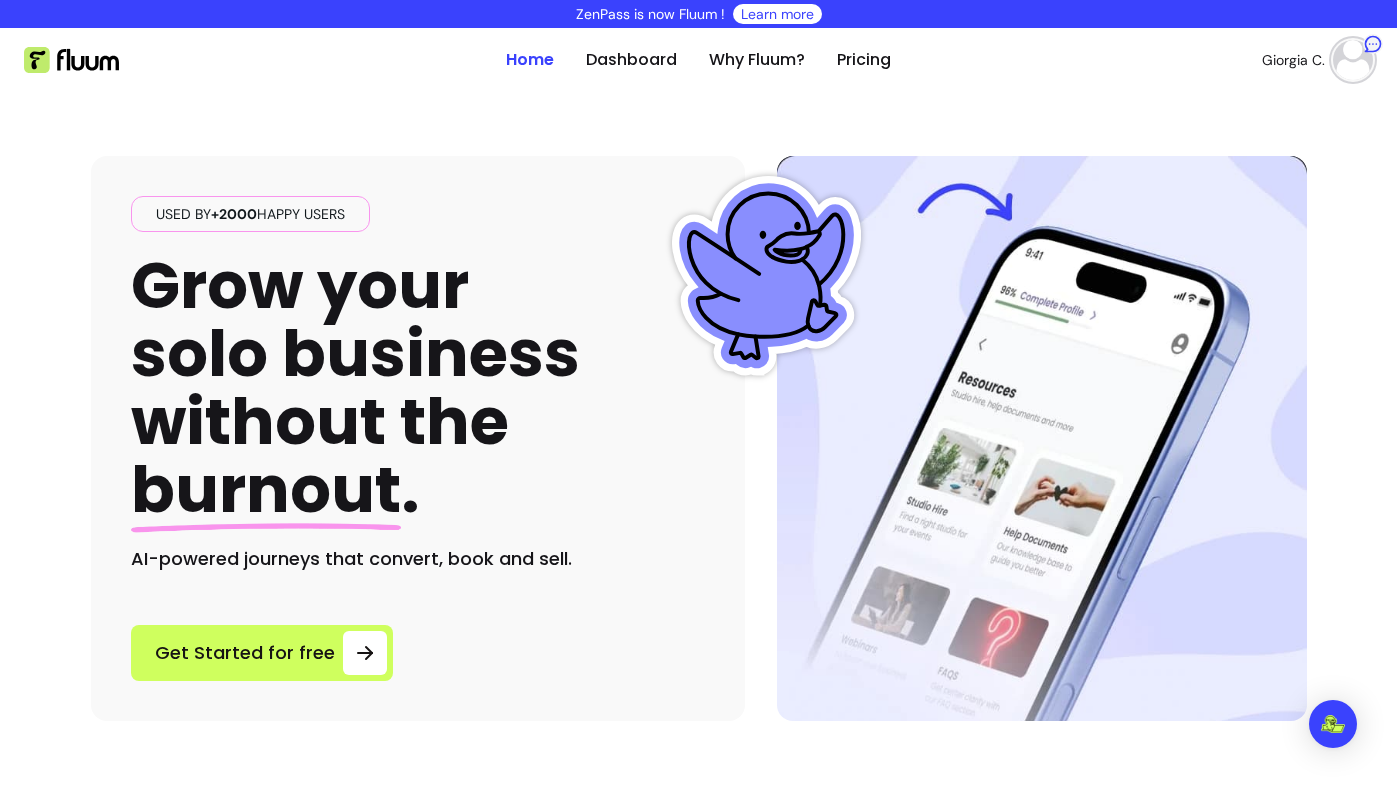 scroll, scrollTop: 0, scrollLeft: 0, axis: both 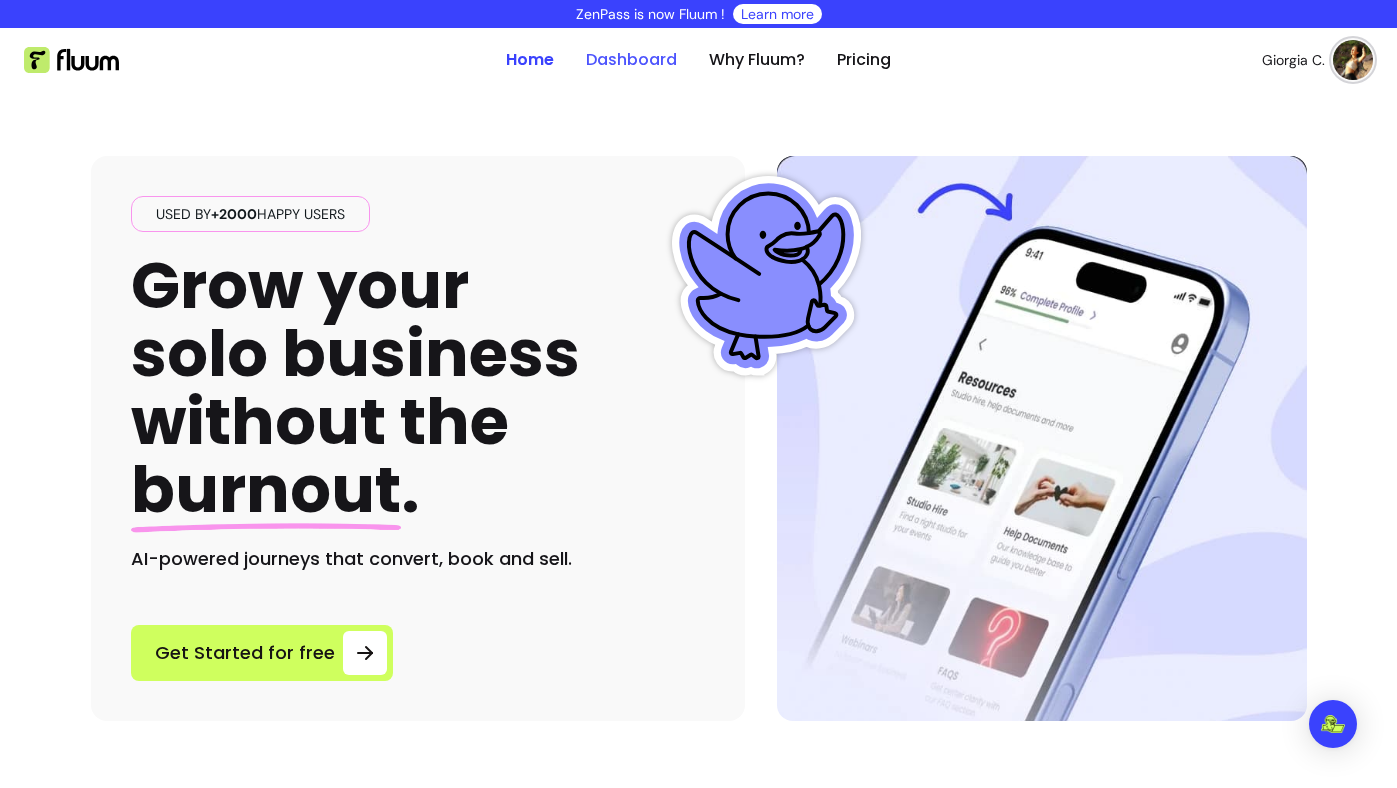 click on "Dashboard" at bounding box center [631, 60] 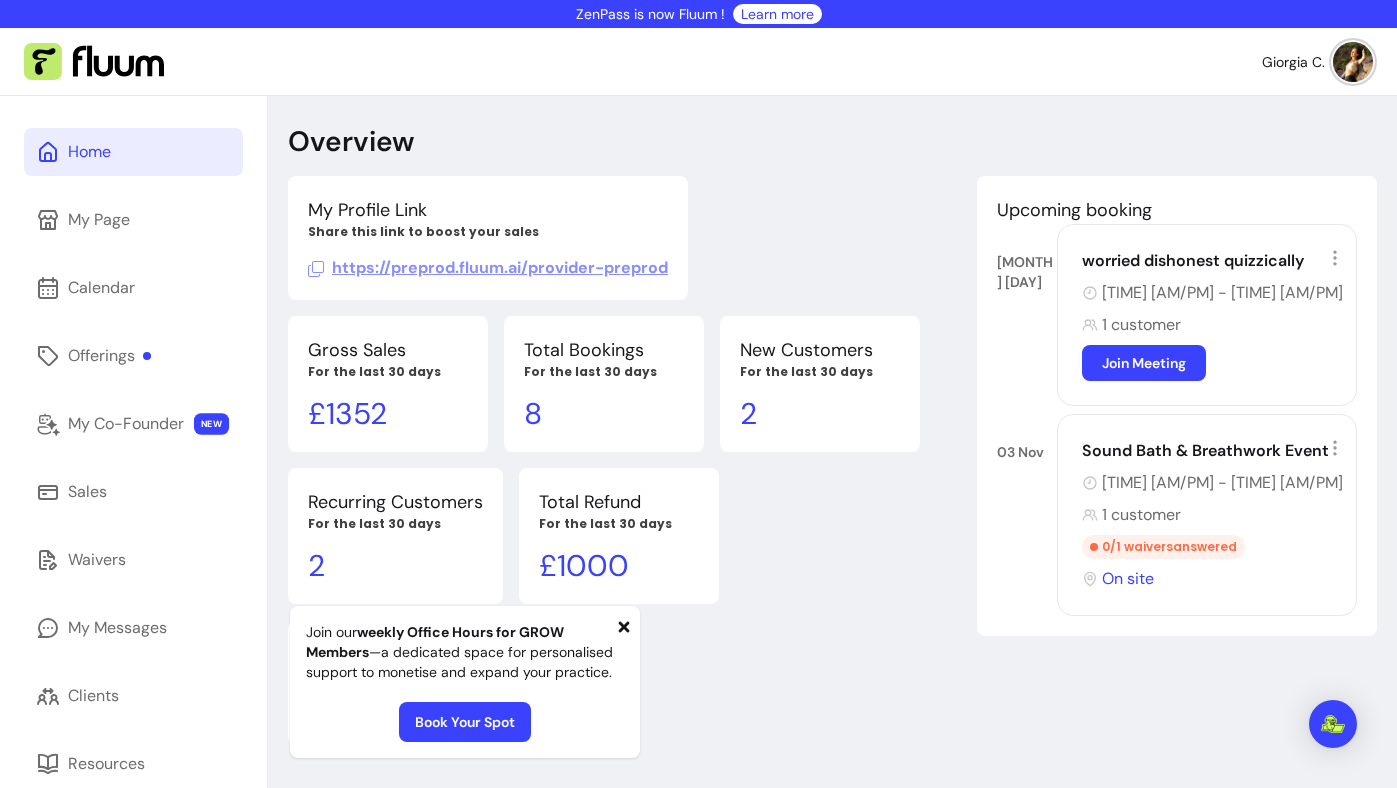 click on "My Profile Link Share this link to boost your sales https://preprod.fluum.ai/provider-preprod Upcoming booking 18 Oct worried dishonest quizzically 11:00 AM - 22:11 PM 1   customer Join Meeting 03 Nov Sound Bath & Breathwork Event 22:37 PM - 23:38 PM 1   customer 0 / 1   waivers  answered On site" at bounding box center (624, 238) 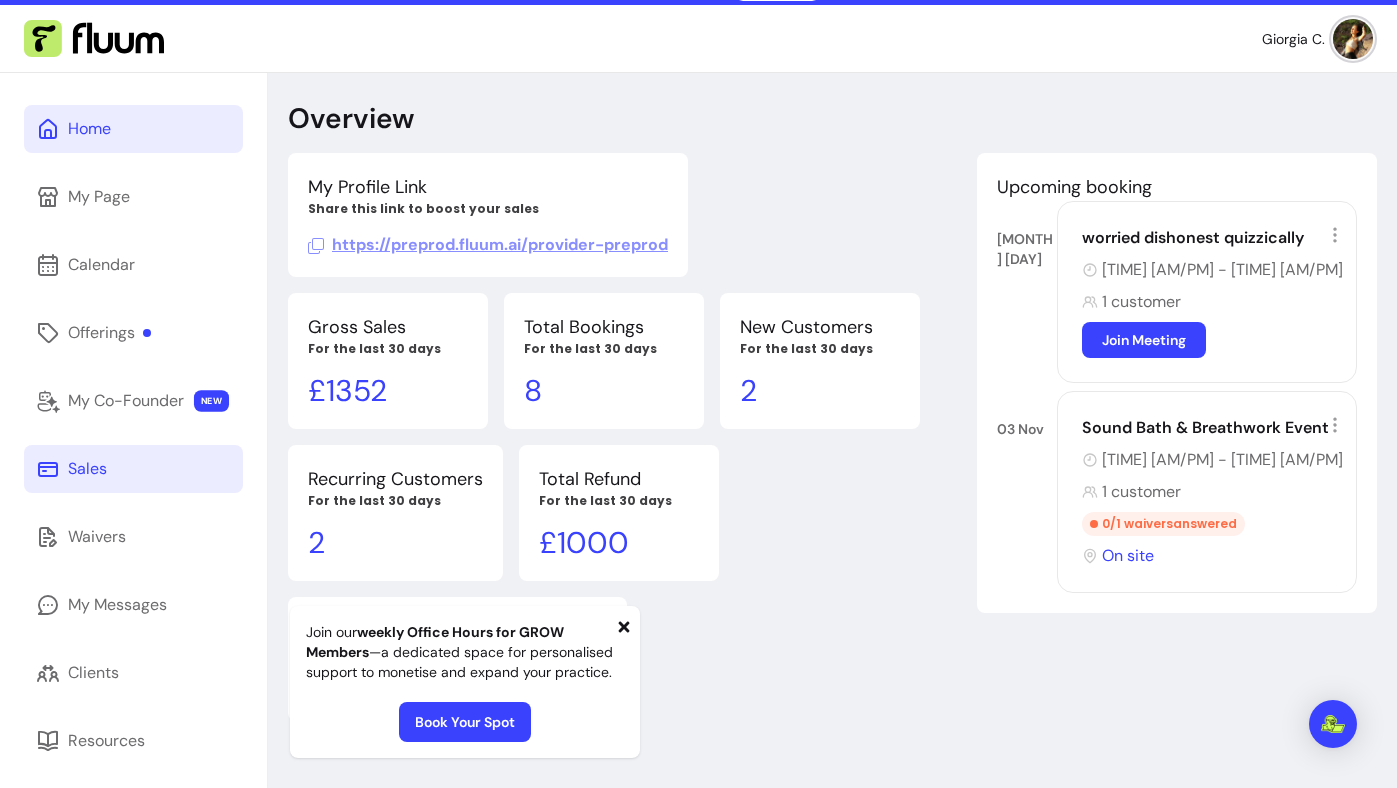 click on "Sales" at bounding box center (133, 469) 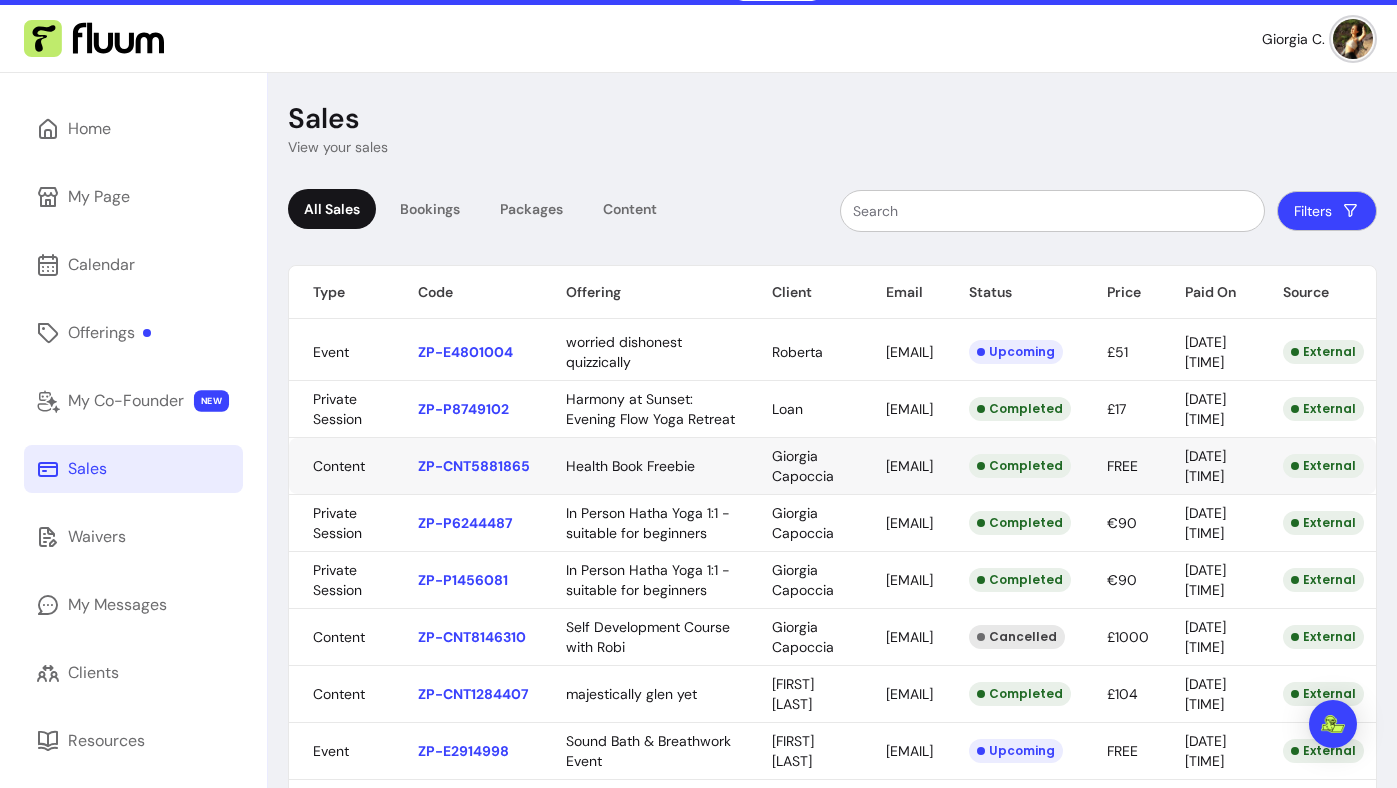 click on "ZenPass is now Fluum ! Learn more Giorgia C. Home   My Page   Calendar   Offerings   My Co-Founder     NEW Sales   Waivers   My Messages   Clients   Resources   Refer &Earn   Settings   Sales View your sales All Sales Bookings Packages Content Filters Type Code Offering Client Email Status Price Paid On Source Event ZP-E4801004 worried dishonest quizzically [FIRST] [EMAIL] Upcoming £51 [DATE] [TIME] External Private Session ZP-P8749102 Harmony at Sunset: Evening Flow Yoga Retreat Loan [EMAIL] Completed £17 [DATE] [TIME] External Content ZP-CNT5881865 Health Book Freebie Giorgia Capoccia [EMAIL] Completed FREE [DATE] [TIME] External Private Session ZP-P6244487 In Person Hatha Yoga 1:1 - suitable for beginners Giorgia Capoccia [EMAIL] Completed €90 [DATE] [TIME] External Private Session ZP-P1456081 In Person Hatha Yoga 1:1 - suitable for beginners Giorgia Capoccia [EMAIL] Completed €90 [DATE] [TIME] External Content ZP-CNT8146310 1" at bounding box center [698, 394] 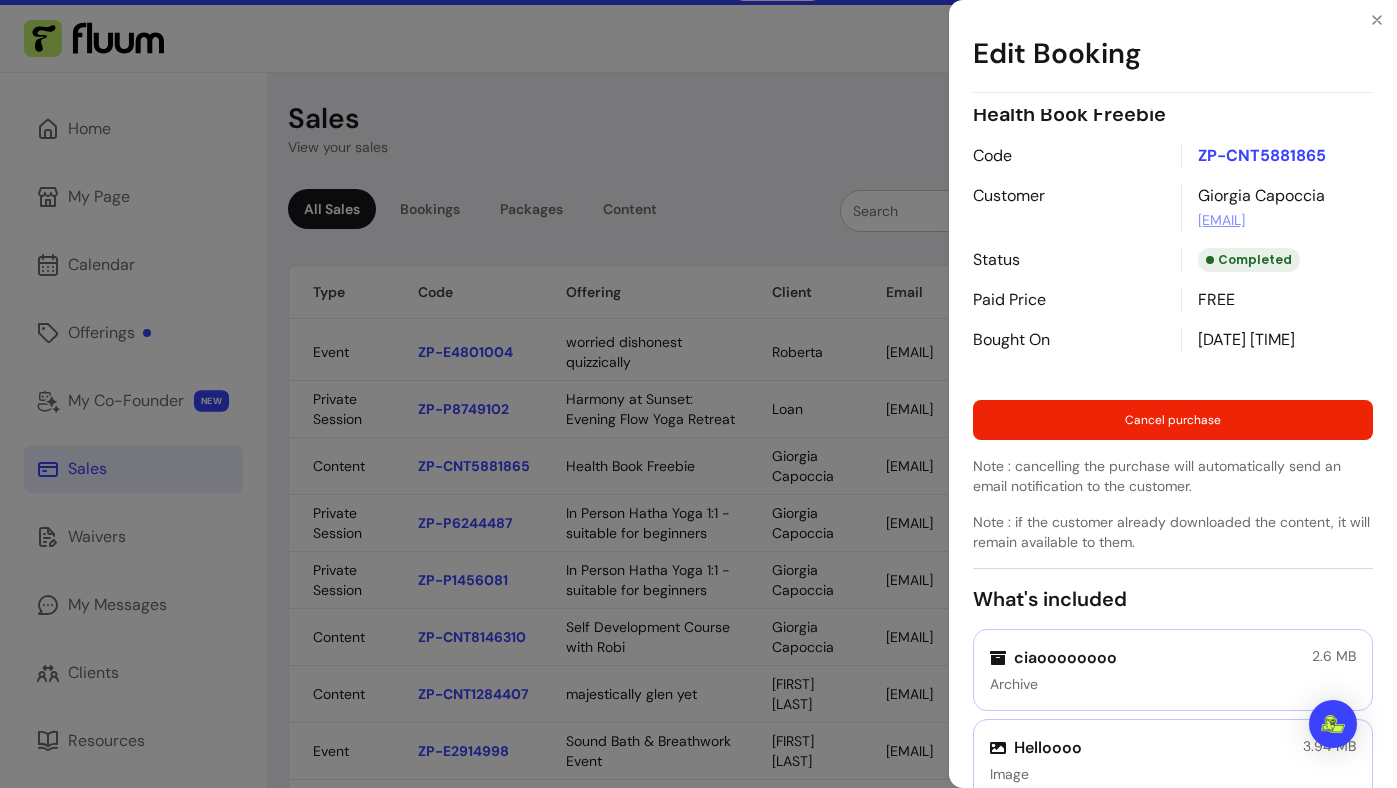 scroll, scrollTop: 0, scrollLeft: 0, axis: both 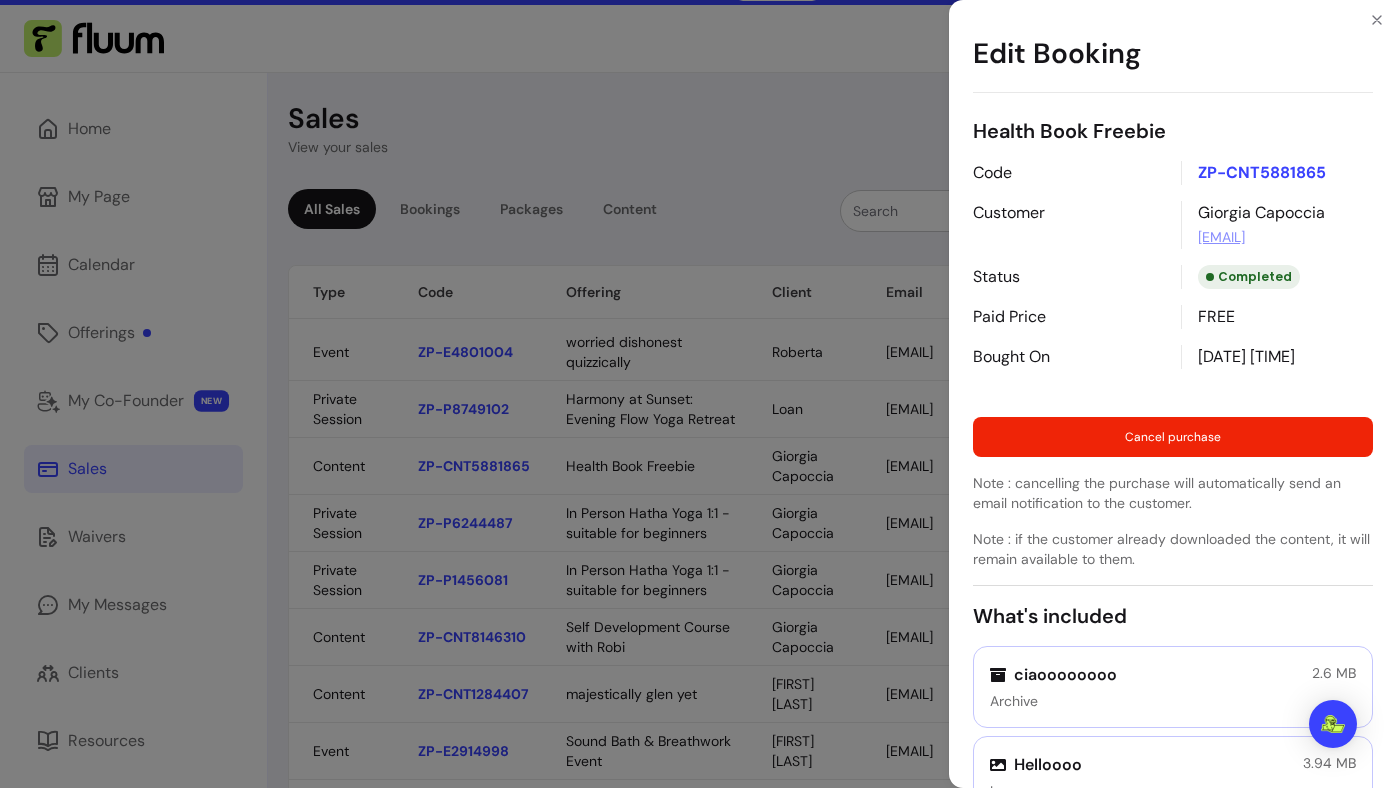 click on "Edit Booking Health Book Freebie Code ZP-CNT5881865 Customer Giorgia Capoccia [EMAIL] Status Completed Paid Price FREE Bought On [DATE] [TIME] Cancel purchase Note : cancelling the purchase will automatically send an email notification to the customer. Note : if the customer already downloaded the content, it will remain available to them. What's included   ciaoooooooo Archive 2.6 MB   Helloooo Image 3.94 MB" at bounding box center (698, 394) 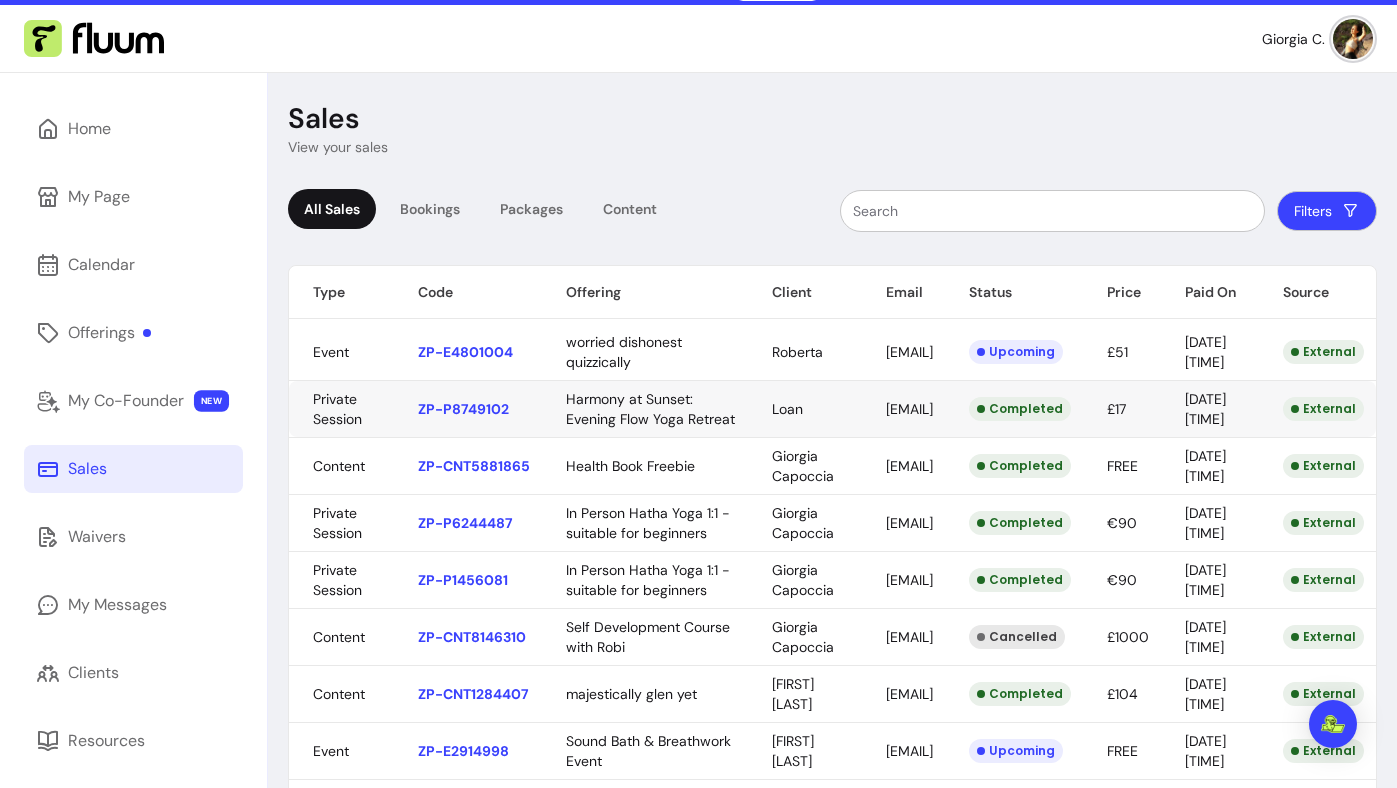 click on "ZenPass is now Fluum ! Learn more Giorgia C. Home   My Page   Calendar   Offerings   My Co-Founder     NEW Sales   Waivers   My Messages   Clients   Resources   Refer &Earn   Settings   Sales View your sales All Sales Bookings Packages Content Filters Type Code Offering Client Email Status Price Paid On Source Event ZP-E4801004 worried dishonest quizzically [FIRST] [EMAIL] Upcoming £51 [DATE] [TIME] External Private Session ZP-P8749102 Harmony at Sunset: Evening Flow Yoga Retreat Loan [EMAIL] Completed £17 [DATE] [TIME] External Content ZP-CNT5881865 Health Book Freebie Giorgia Capoccia [EMAIL] Completed FREE [DATE] [TIME] External Private Session ZP-P6244487 In Person Hatha Yoga 1:1 - suitable for beginners Giorgia Capoccia [EMAIL] Completed €90 [DATE] [TIME] External Private Session ZP-P1456081 In Person Hatha Yoga 1:1 - suitable for beginners Giorgia Capoccia [EMAIL] Completed €90 [DATE] [TIME] External Content ZP-CNT8146310 1" at bounding box center [698, 394] 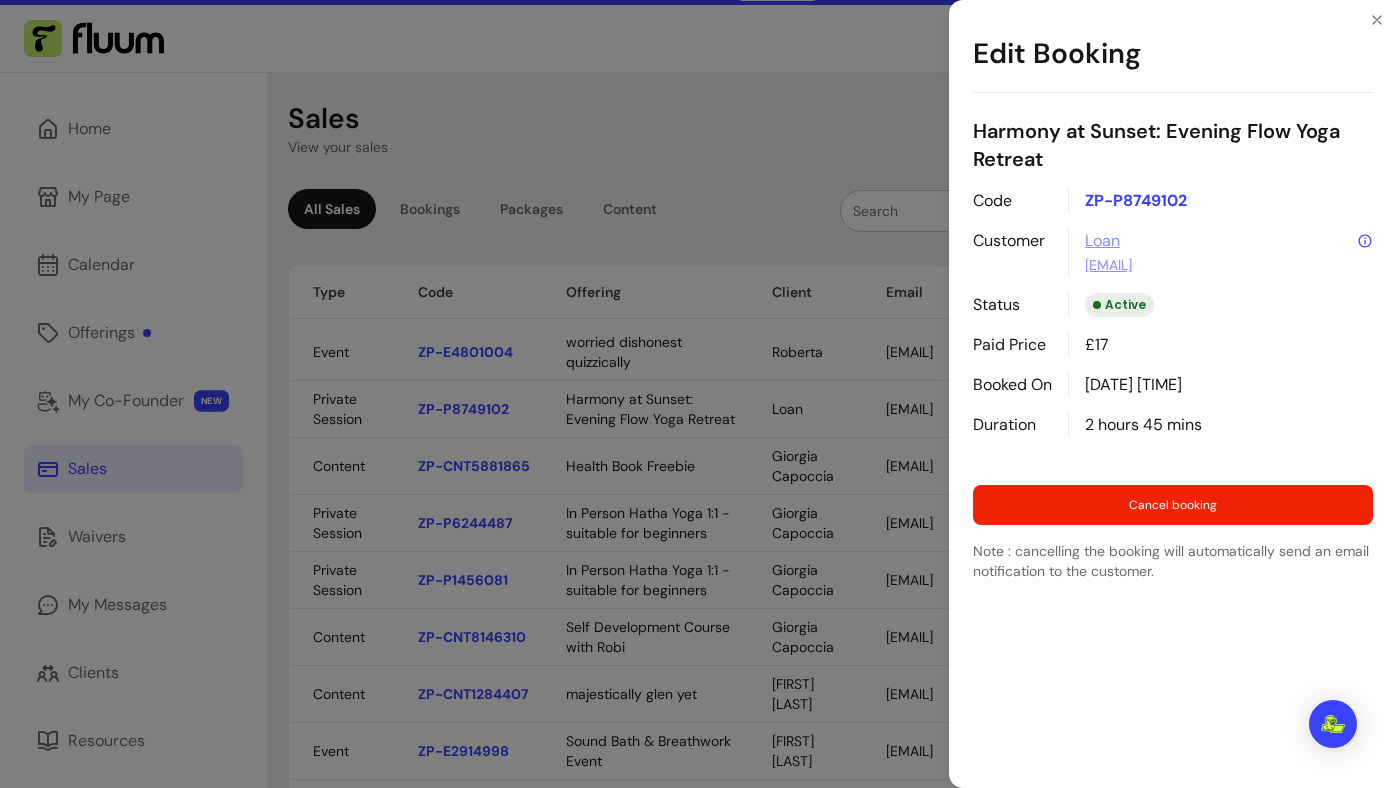 click on "Edit Booking Harmony at Sunset: Evening Flow Yoga Retreat Code ZP-P8749102 Customer Loan [EMAIL] Status Active Paid Price £17 Booked On [DATE] [TIME] Duration 2 hours 45 mins Cancel booking Note : cancelling the booking will automatically send an email notification to the customer." at bounding box center (698, 394) 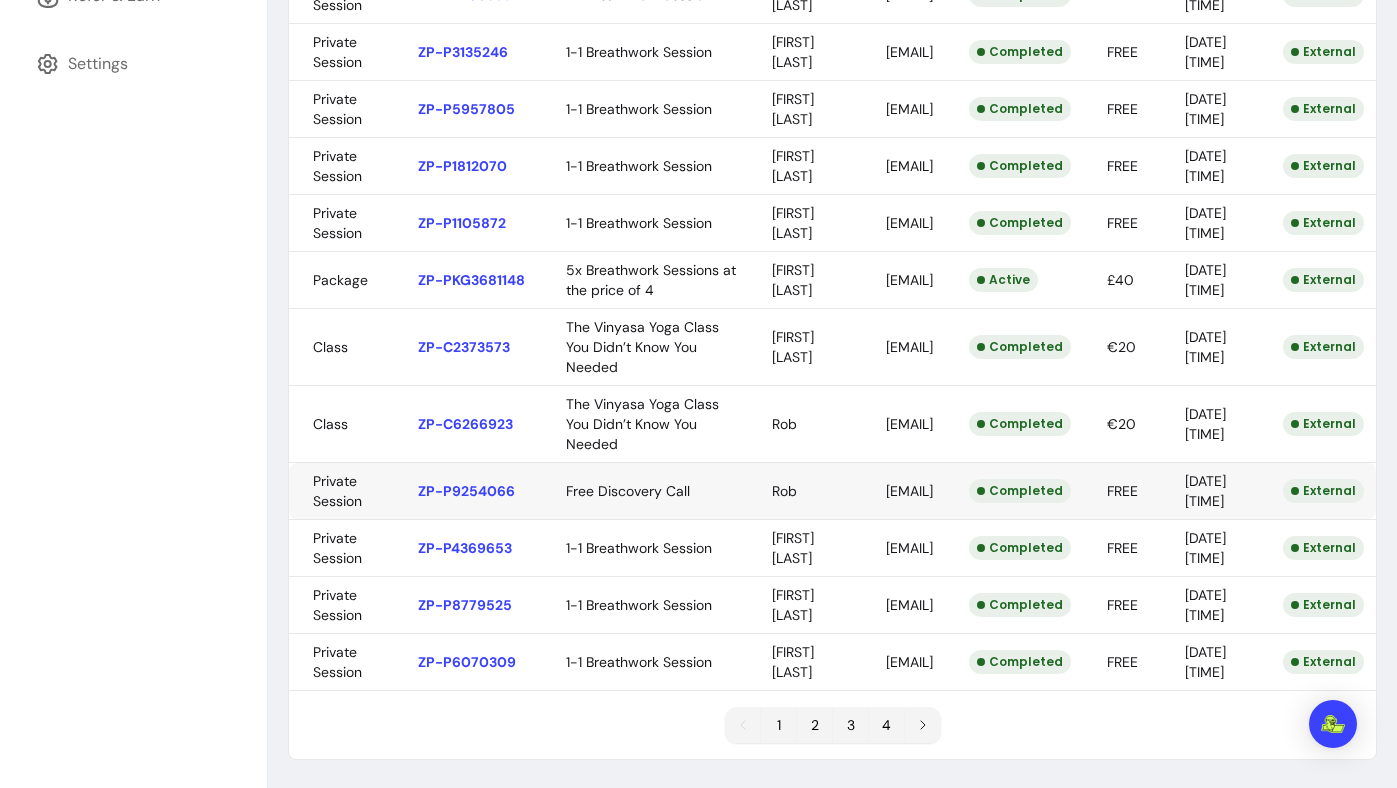 scroll, scrollTop: 0, scrollLeft: 0, axis: both 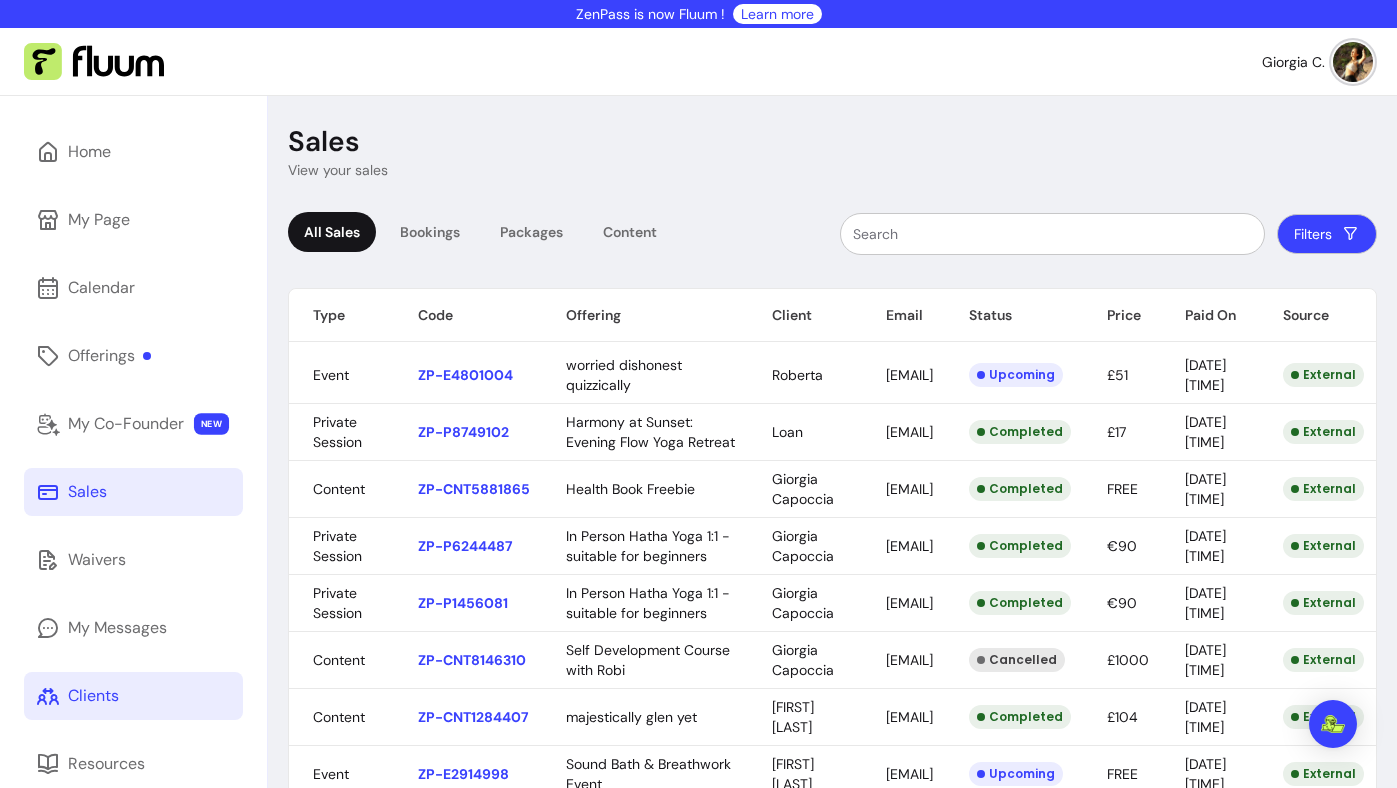 click on "Clients" at bounding box center (133, 696) 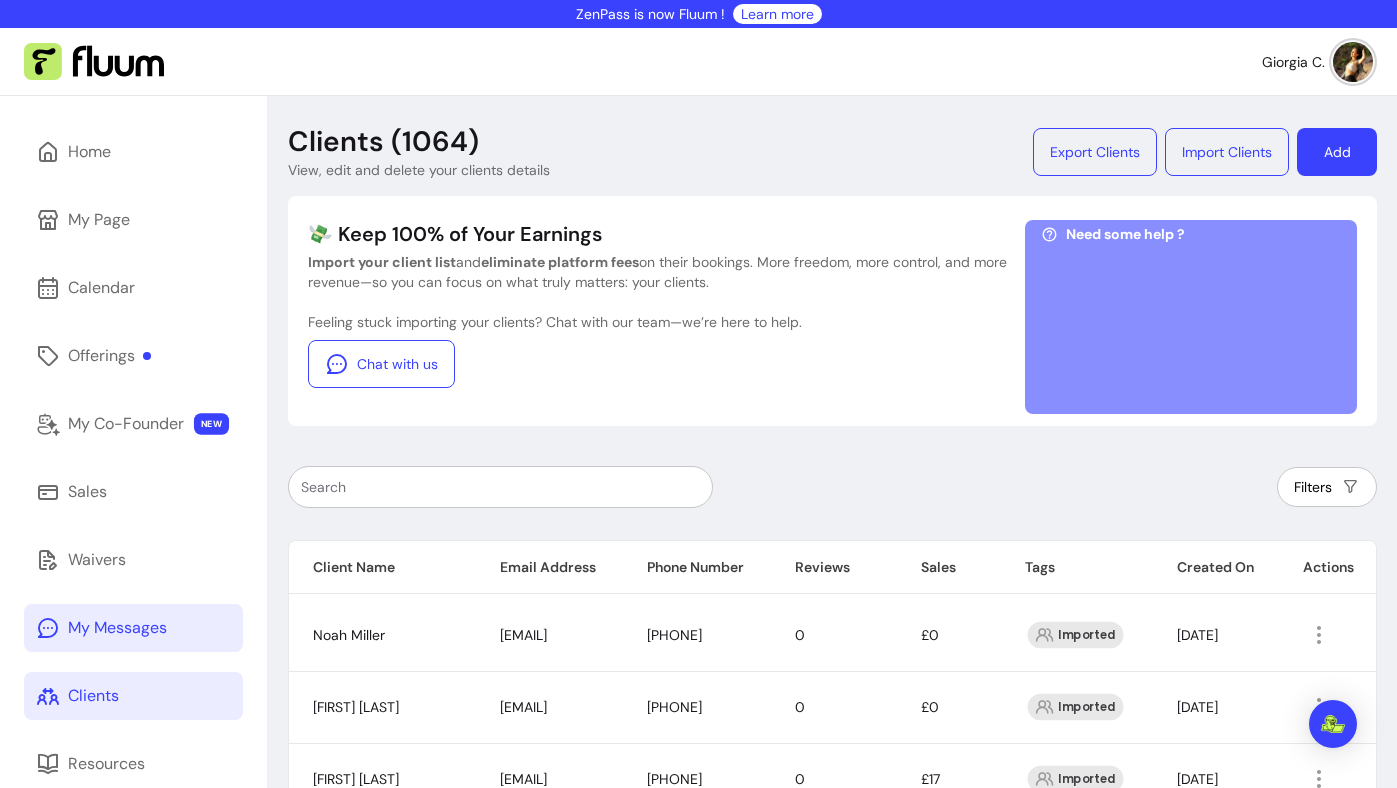 click on "My Messages" at bounding box center (117, 628) 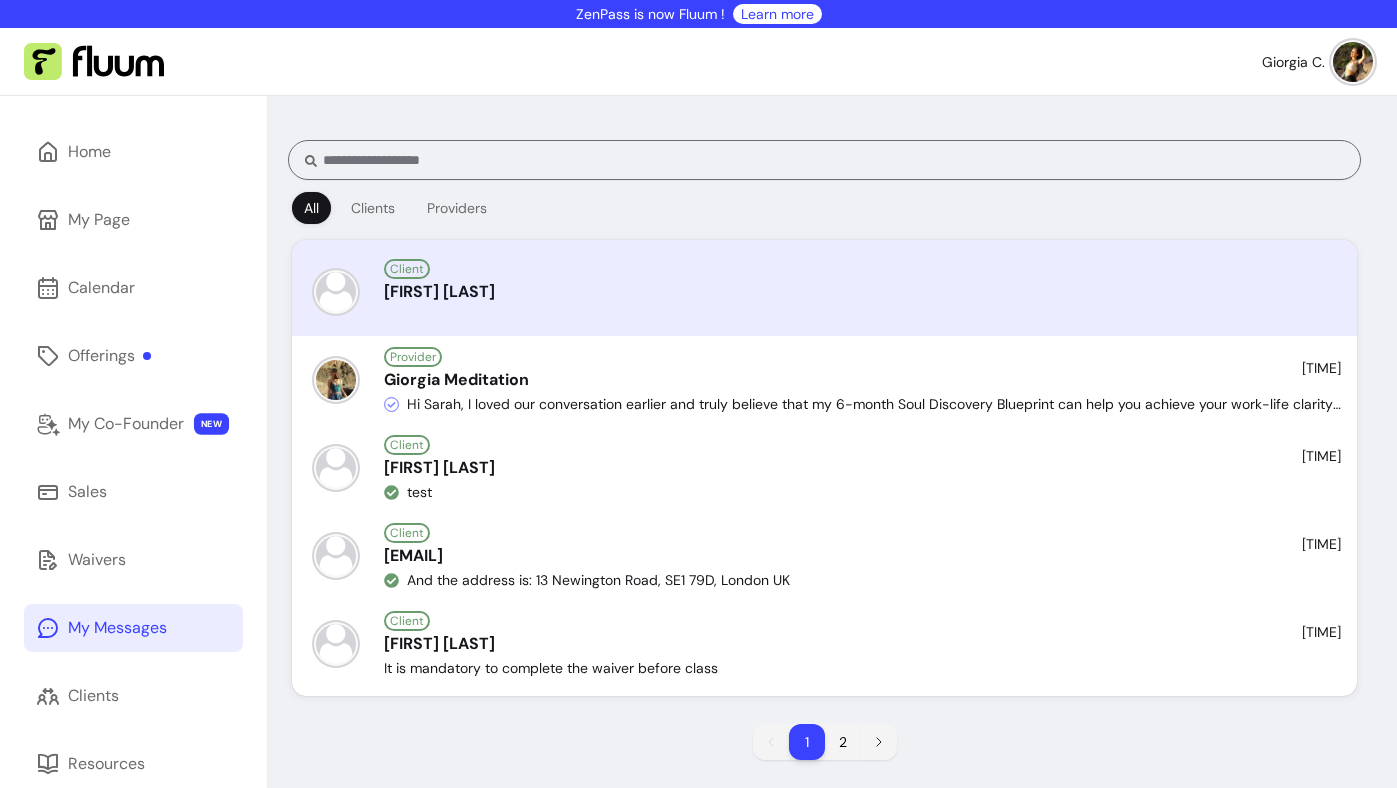 click on "Client [FIRST] [LAST]" at bounding box center (824, 292) 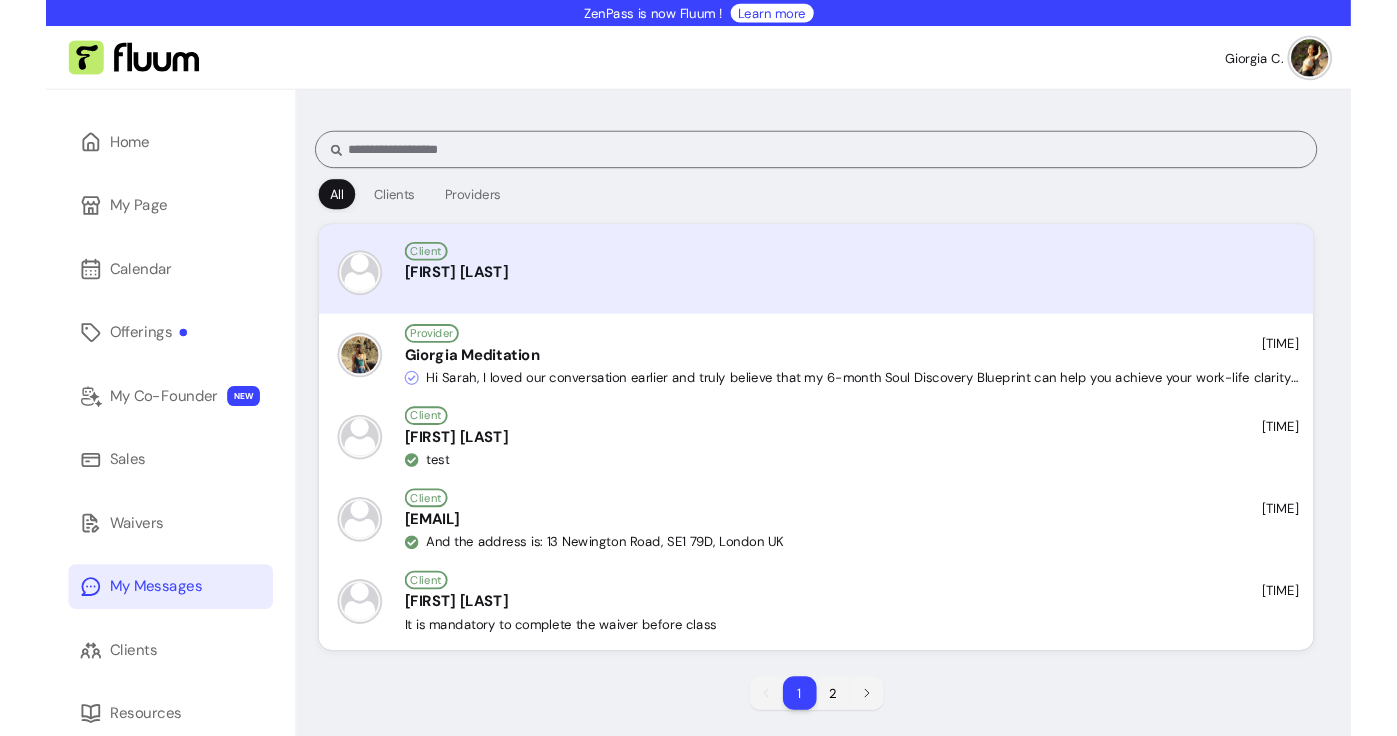 scroll, scrollTop: 0, scrollLeft: 0, axis: both 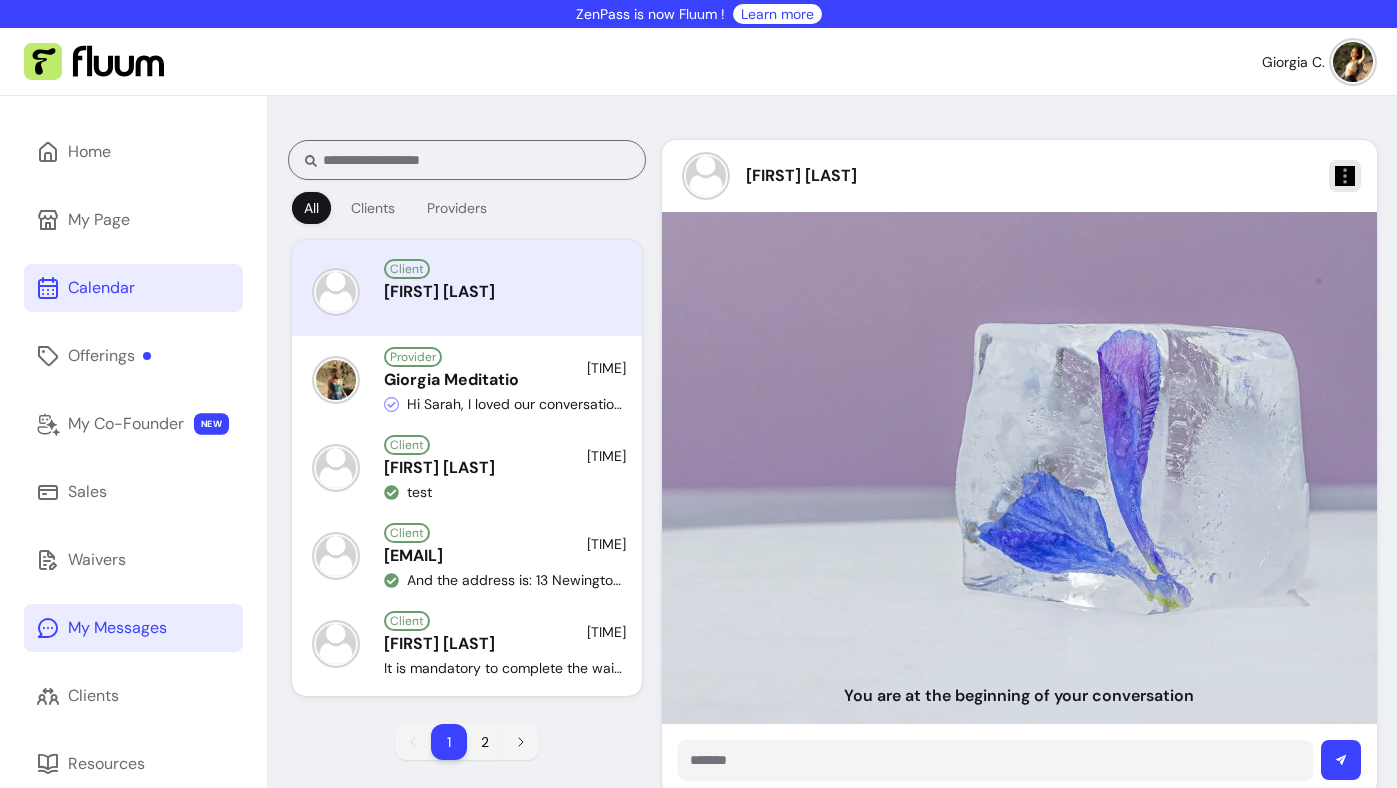 click on "Calendar" at bounding box center [133, 288] 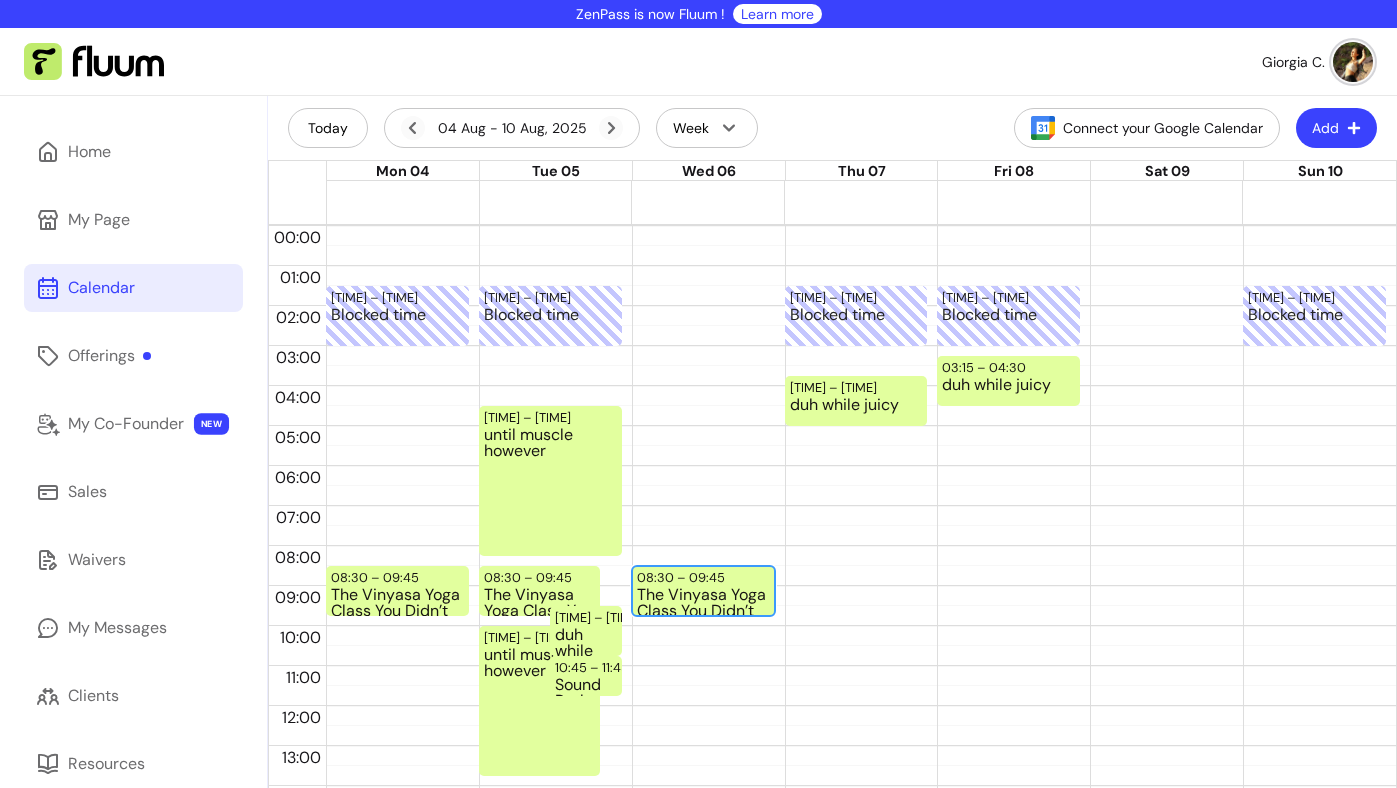 click on "The Vinyasa Yoga Class You Didn’t Know You Needed" at bounding box center (703, 600) 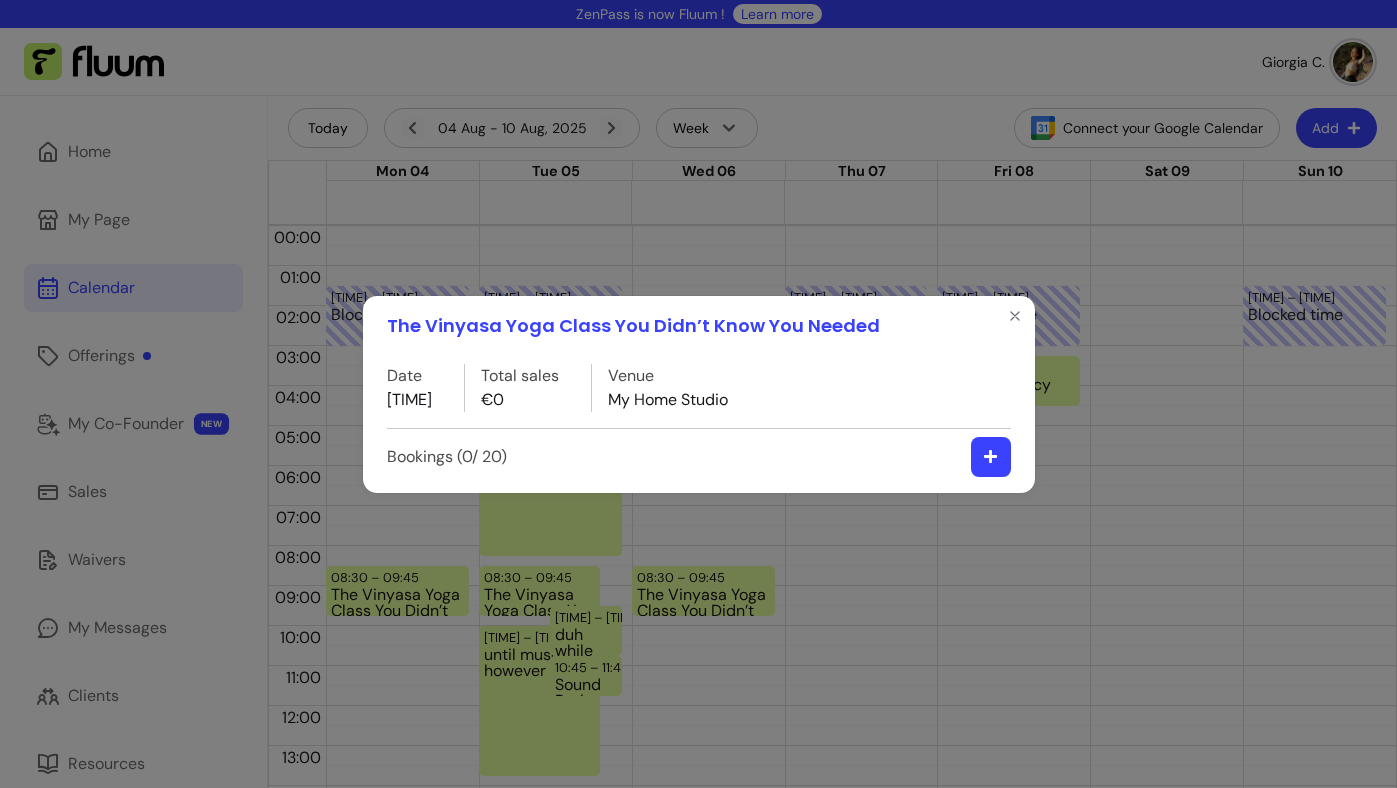 click on "The Vinyasa Yoga Class You Didn’t Know You Needed Date 06 / 08 / 2025 08:30 Total sales €0 Venue My Home Studio Bookings ( 0  / 20 )" at bounding box center (698, 394) 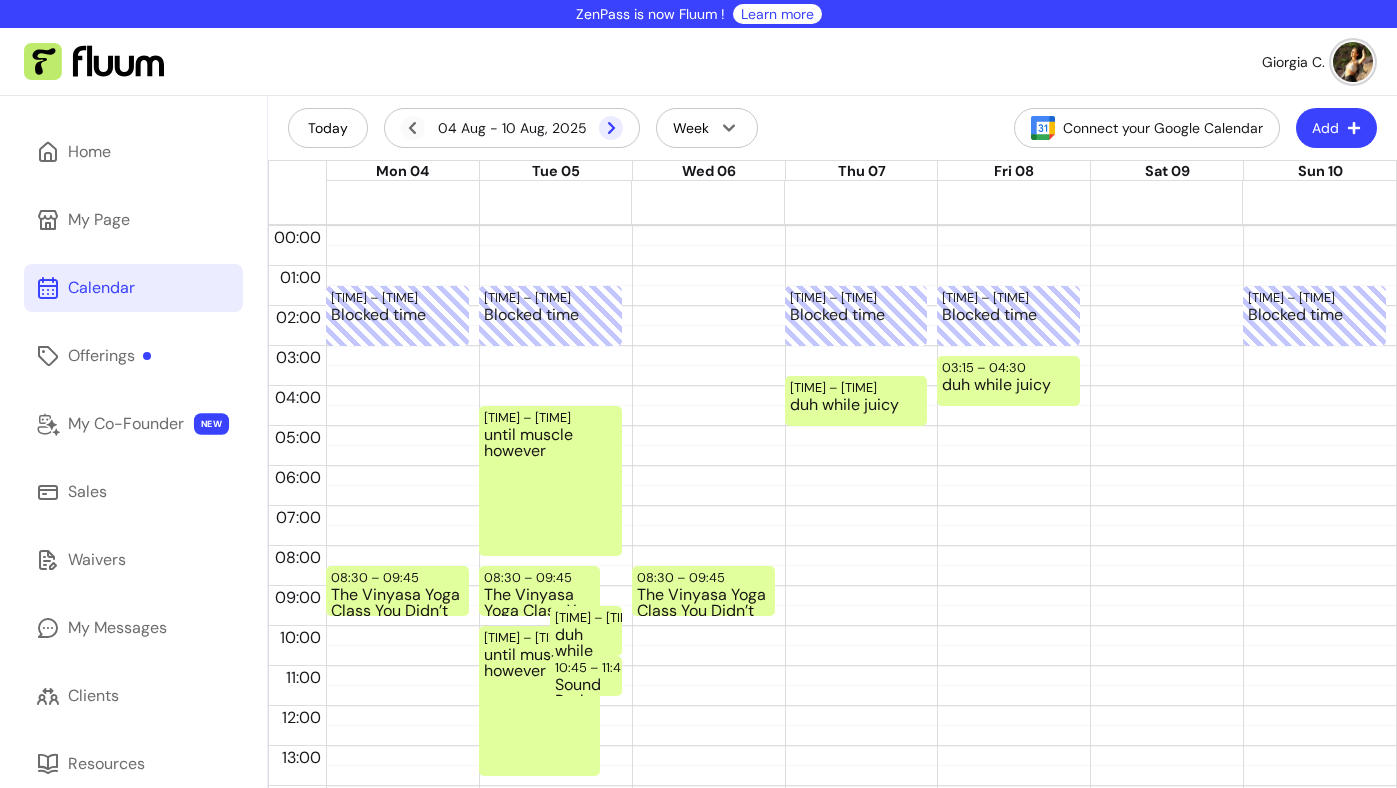 click 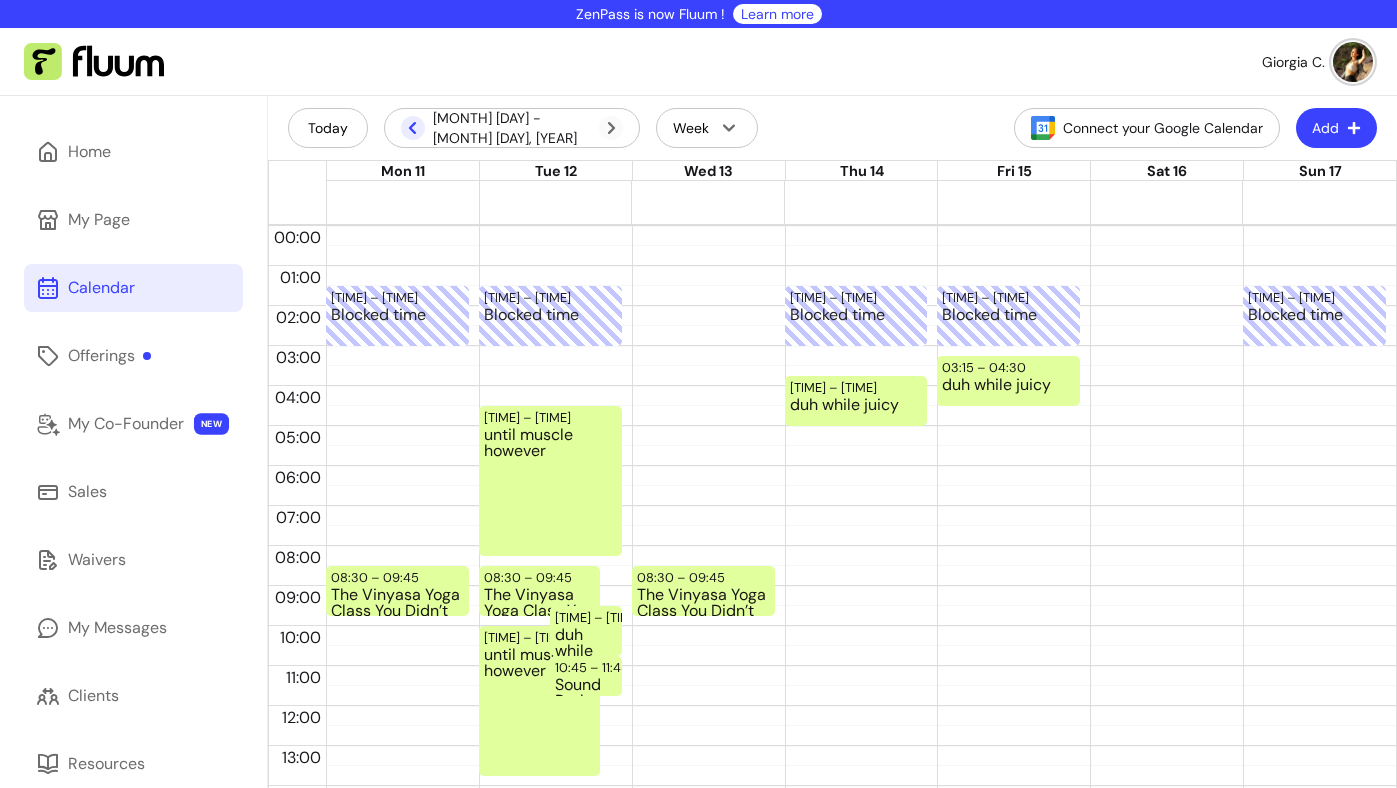 click 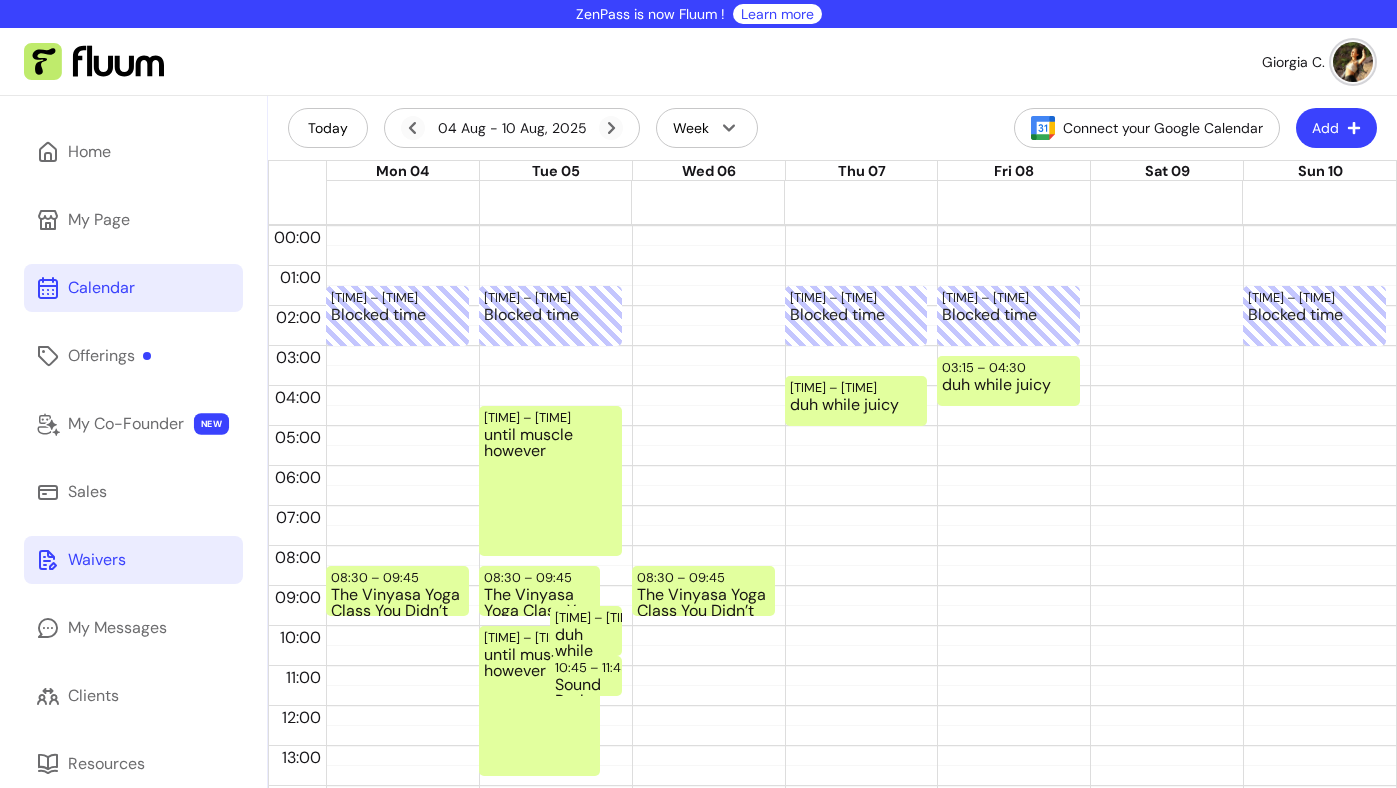 click on "Waivers" at bounding box center [133, 560] 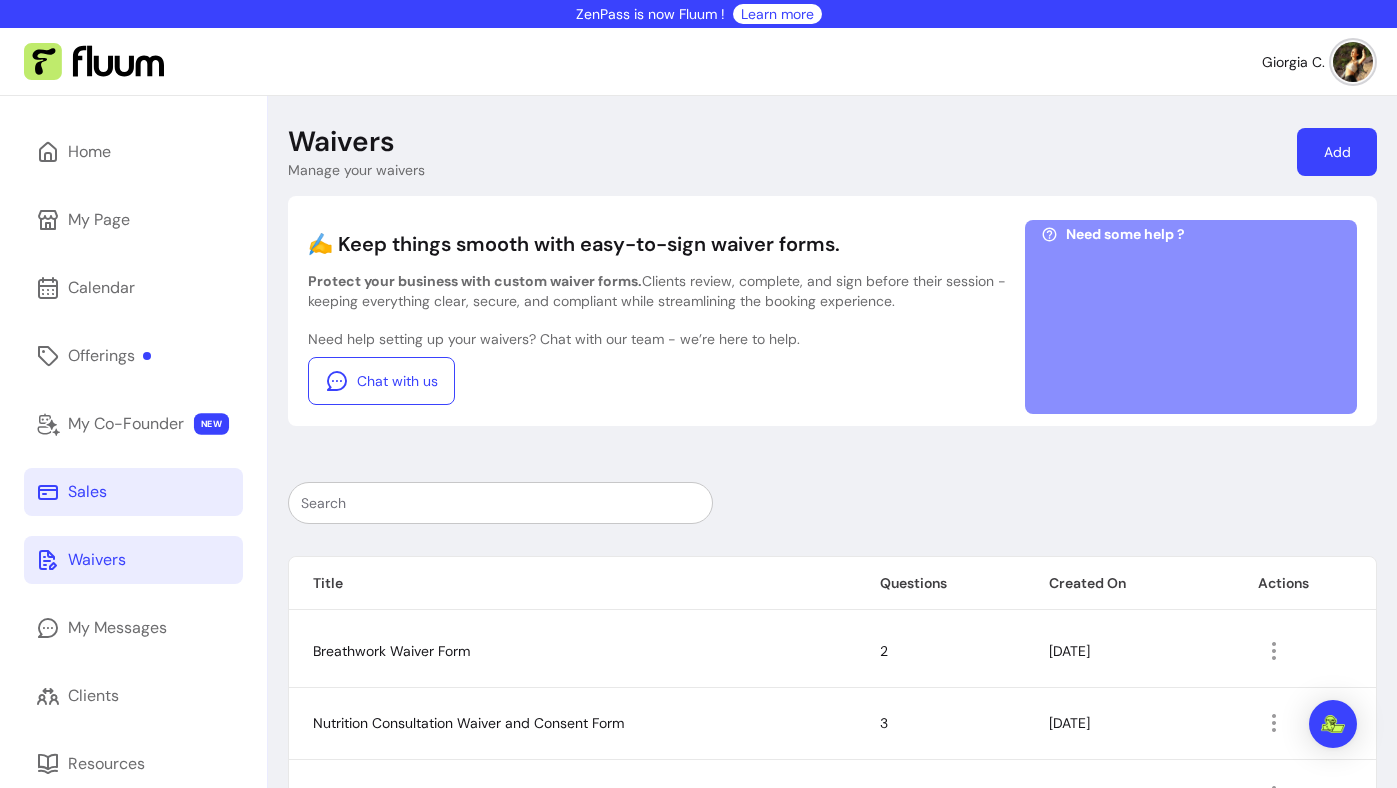 click on "Sales" at bounding box center (133, 492) 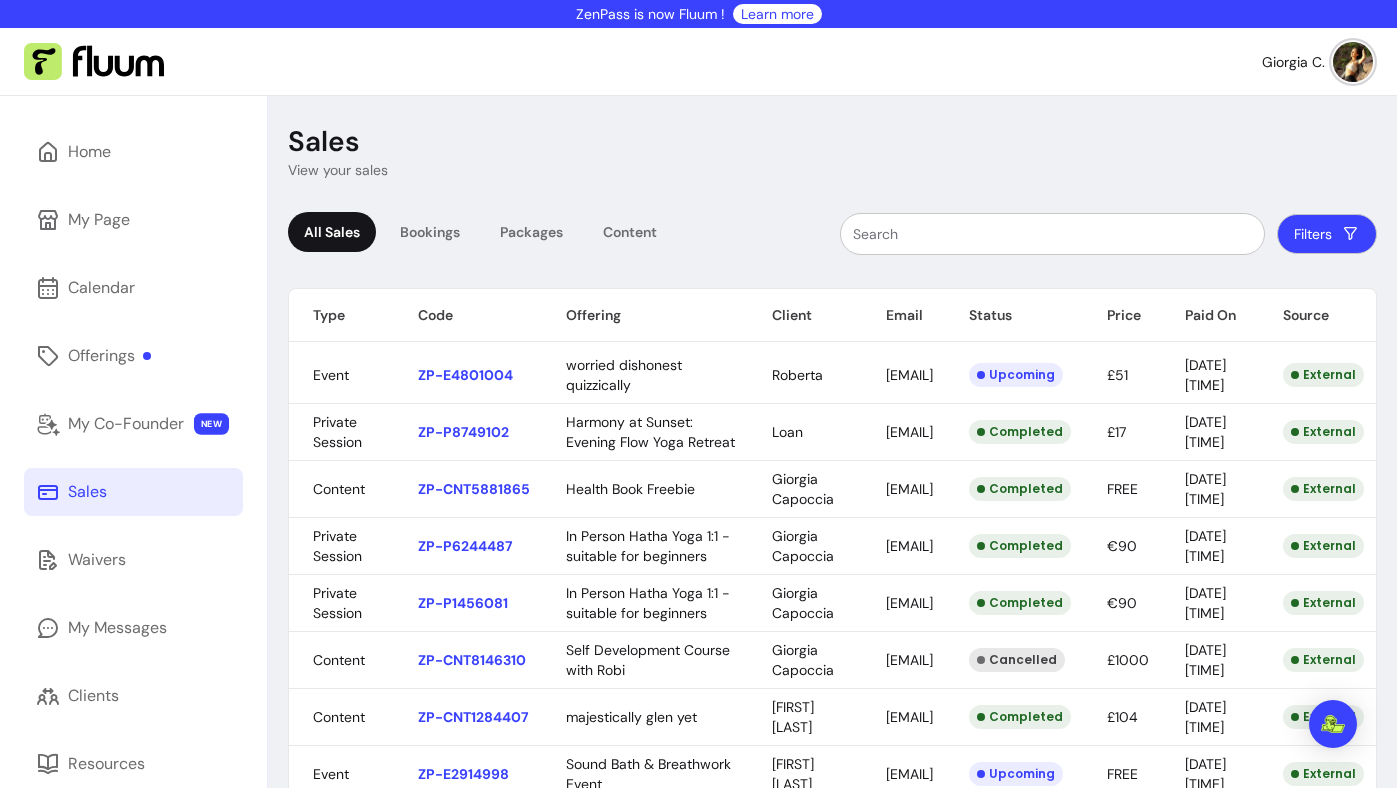 click on "Sales View your sales" at bounding box center (832, 152) 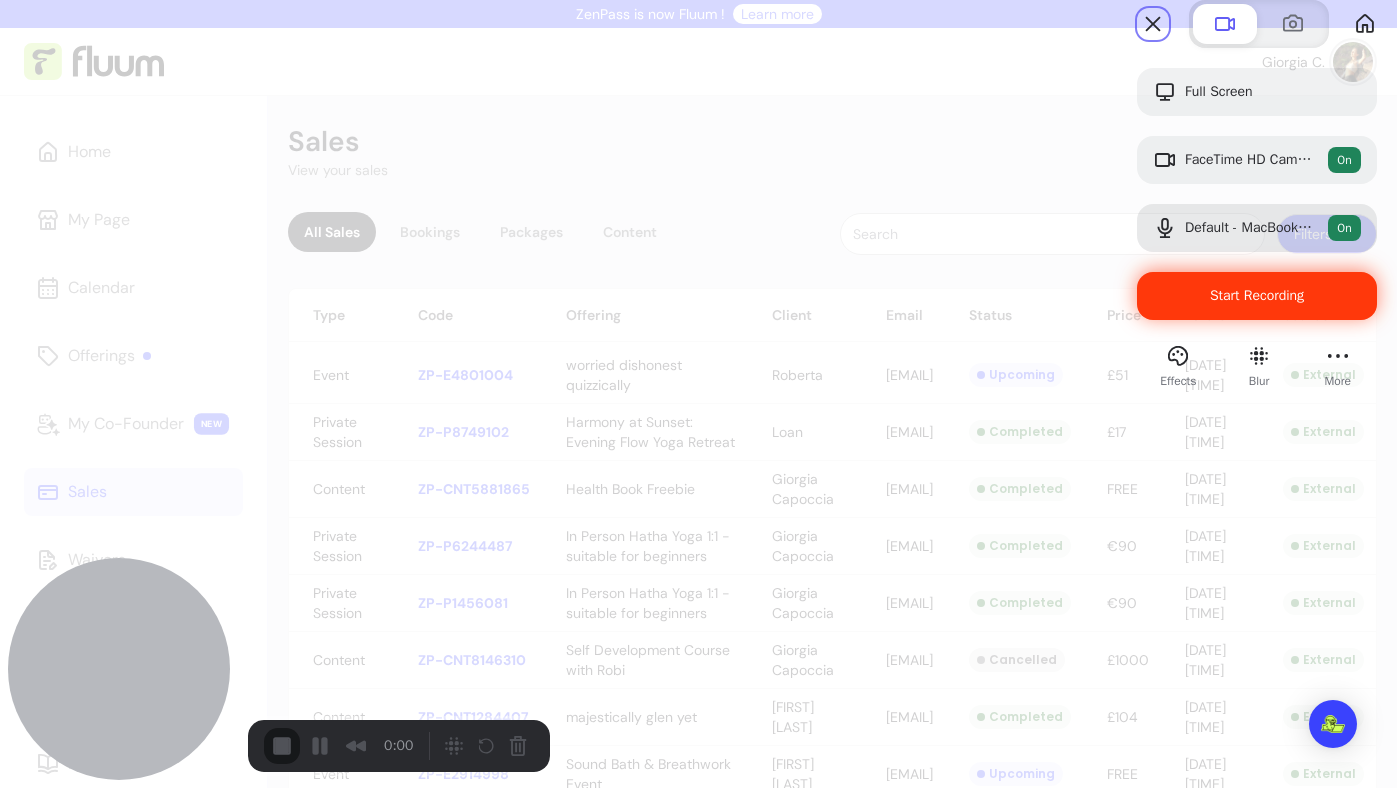 click on "Start Recording" at bounding box center (1257, 296) 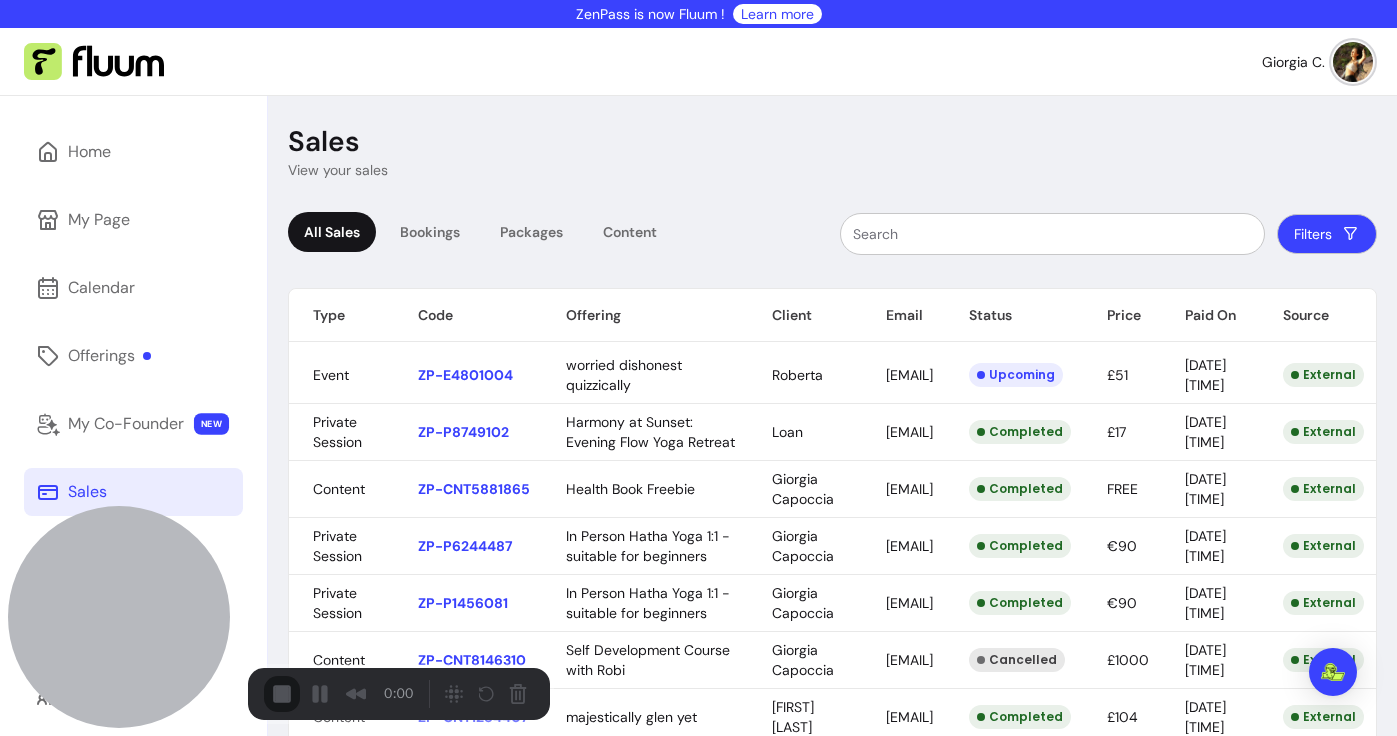click on "Start Recording" at bounding box center (54, 788) 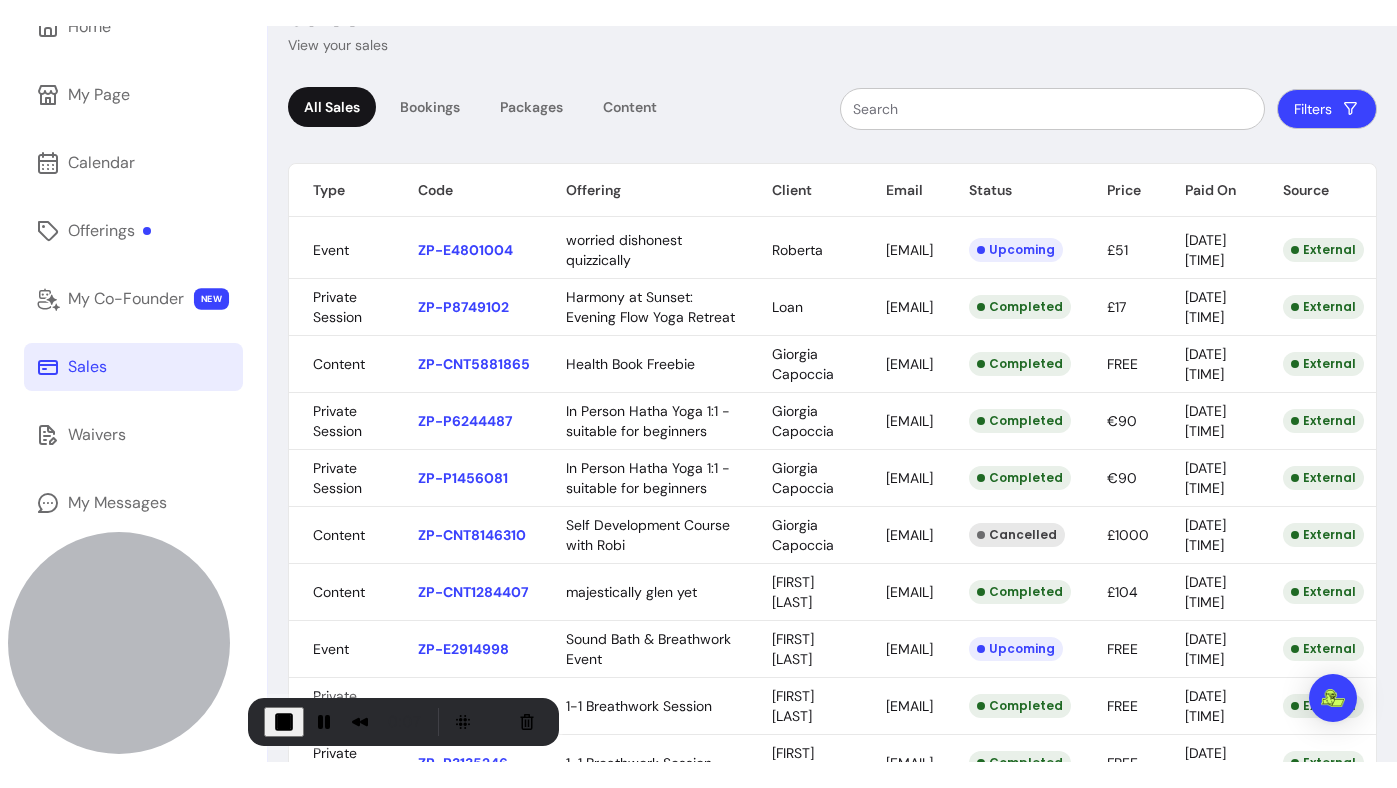 scroll, scrollTop: 154, scrollLeft: 0, axis: vertical 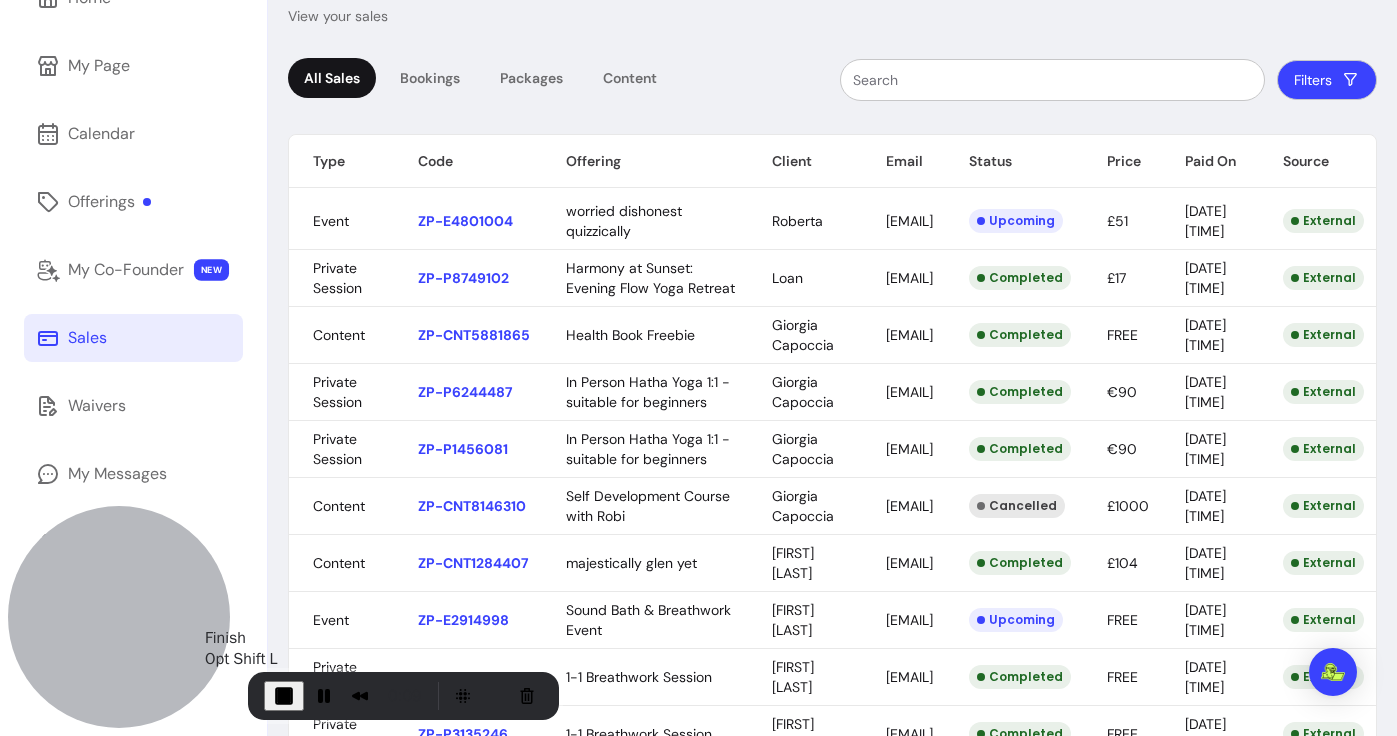 click at bounding box center (284, 696) 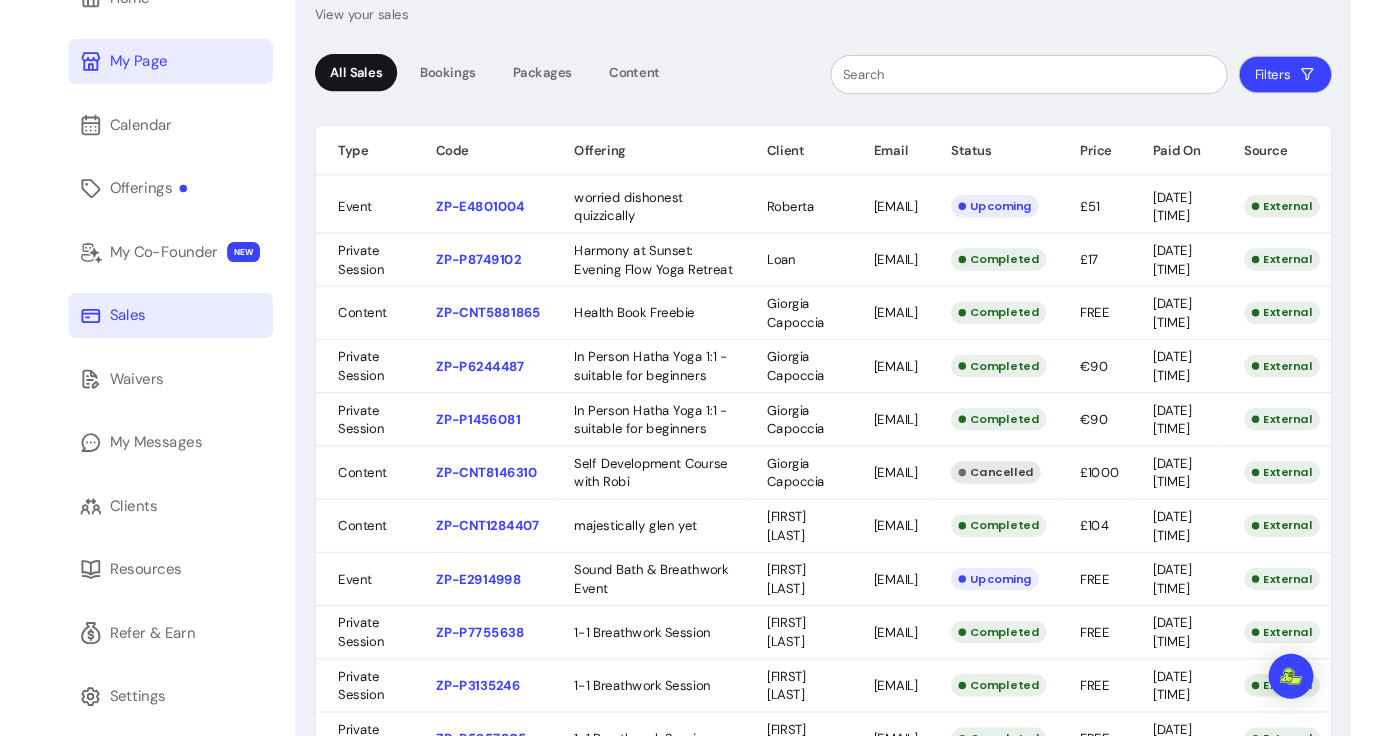 scroll, scrollTop: 0, scrollLeft: 0, axis: both 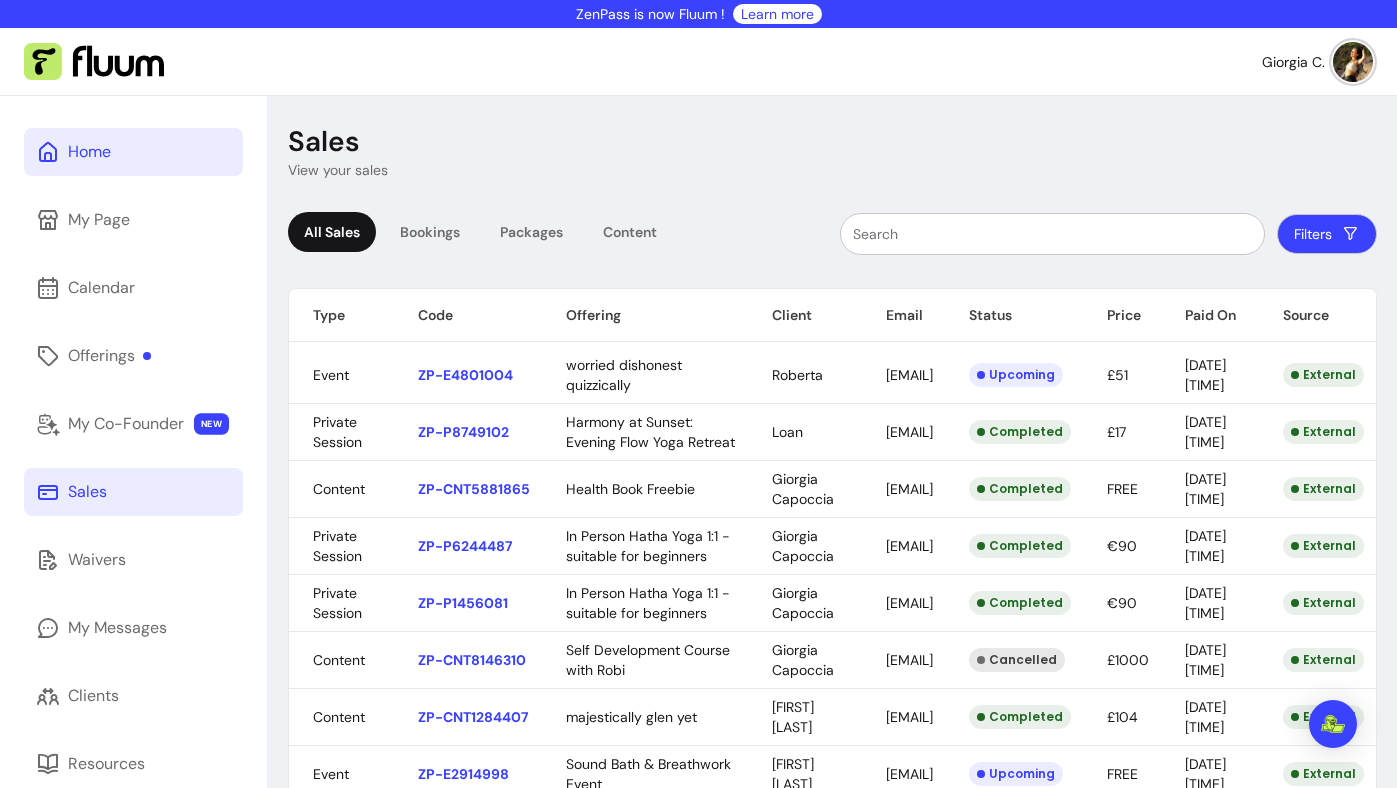 click on "Home" at bounding box center [133, 152] 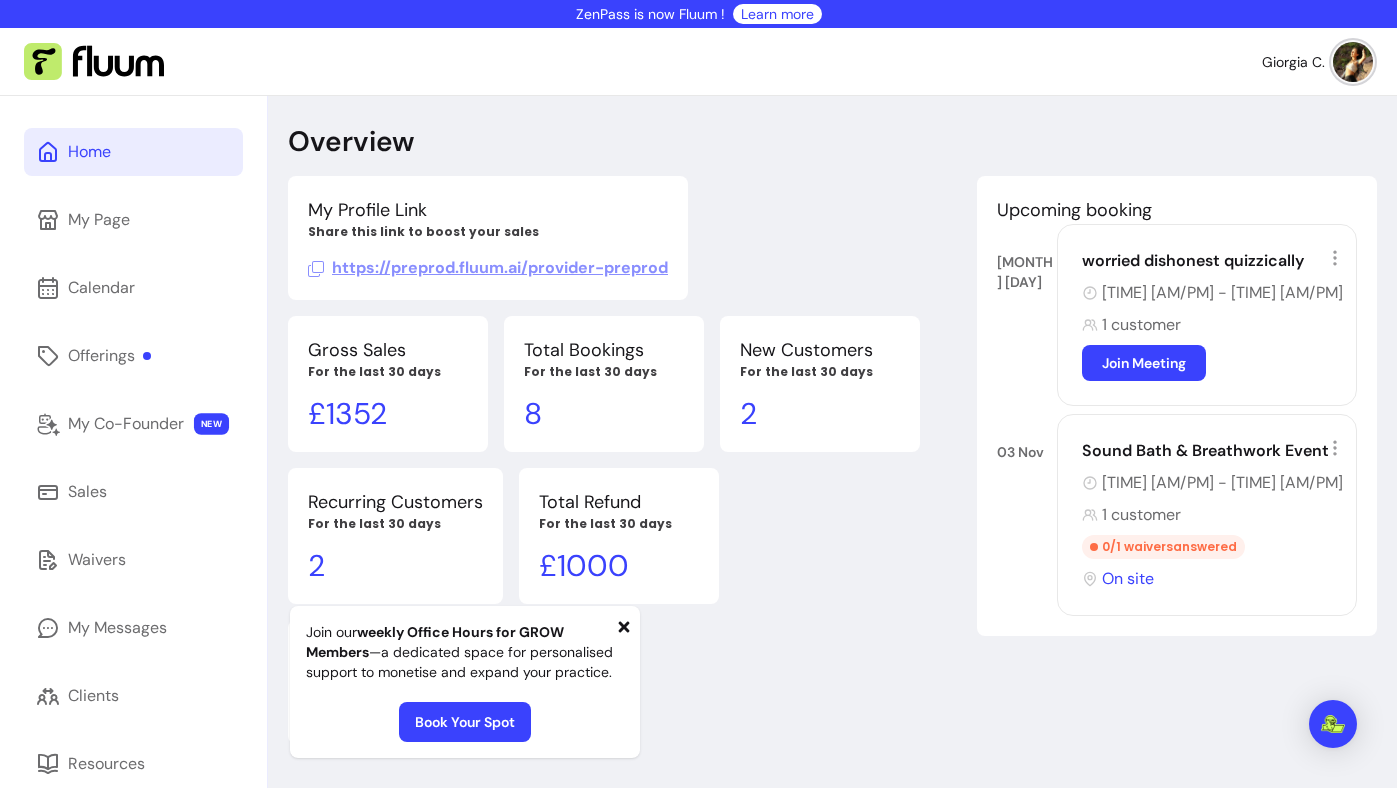click on "Overview" at bounding box center (832, 142) 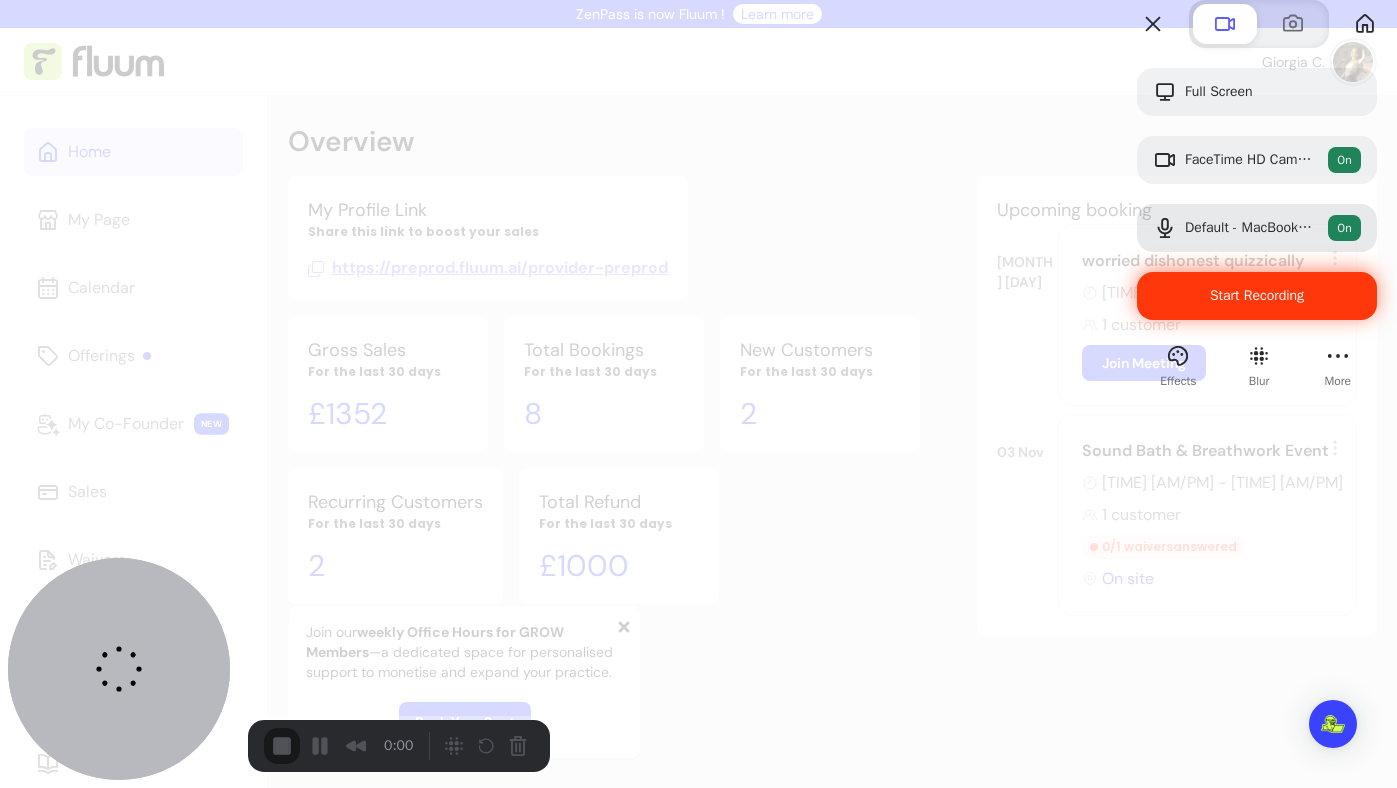 click on "Start Recording" at bounding box center [1257, 296] 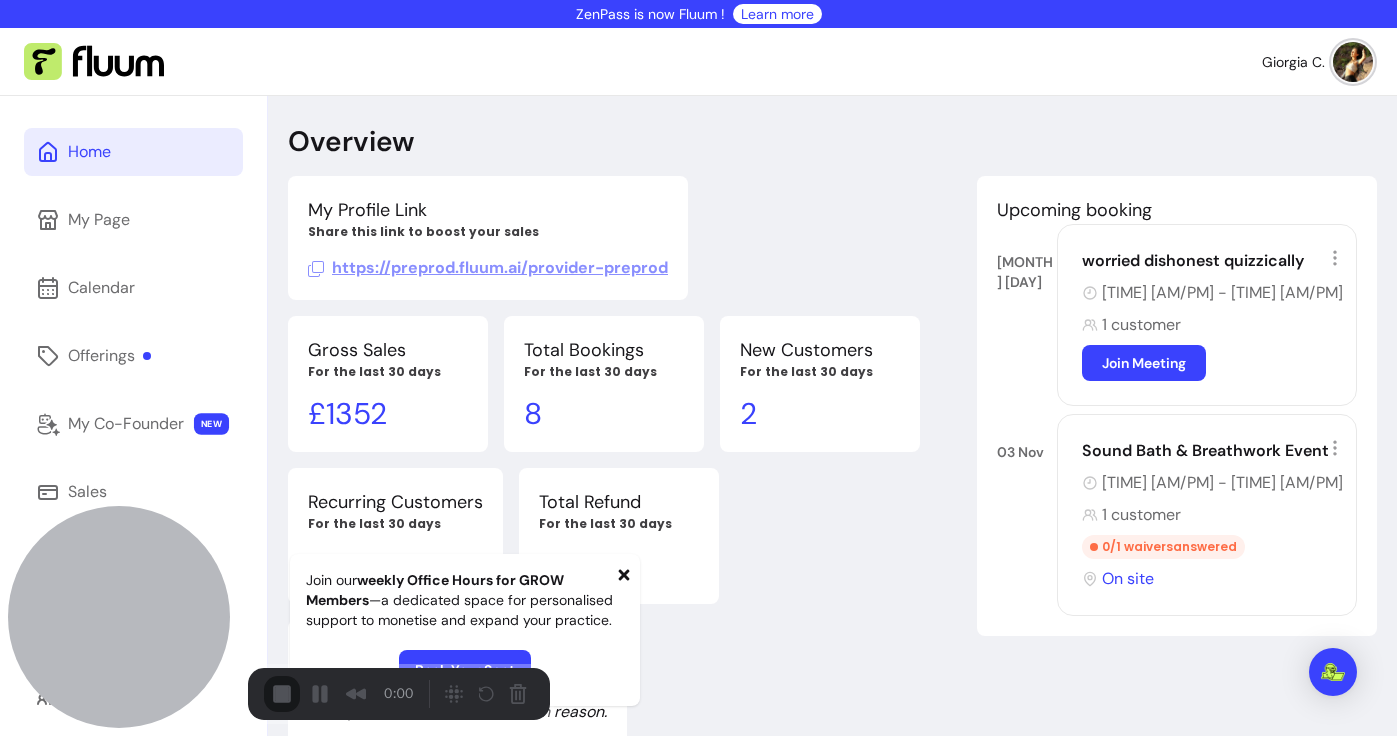 click on "Start Recording" at bounding box center [54, 788] 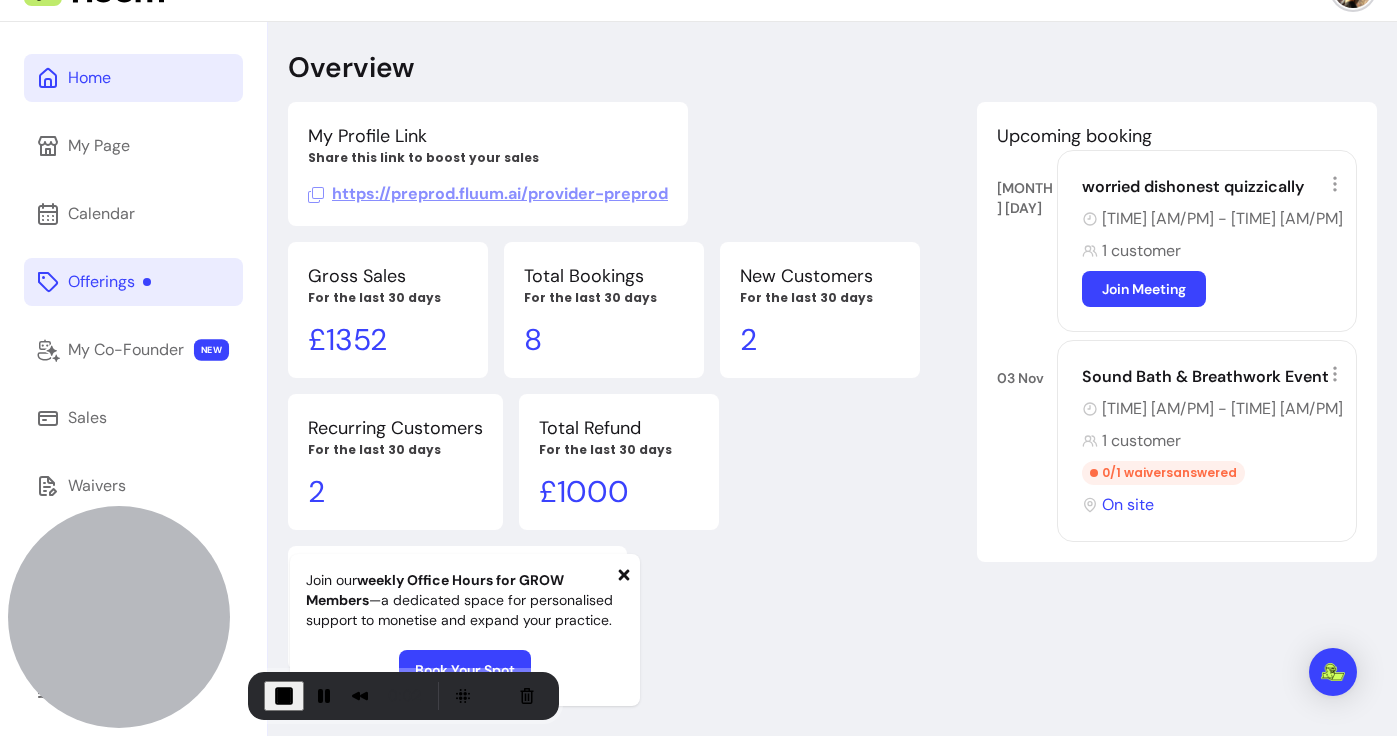 scroll, scrollTop: 90, scrollLeft: 0, axis: vertical 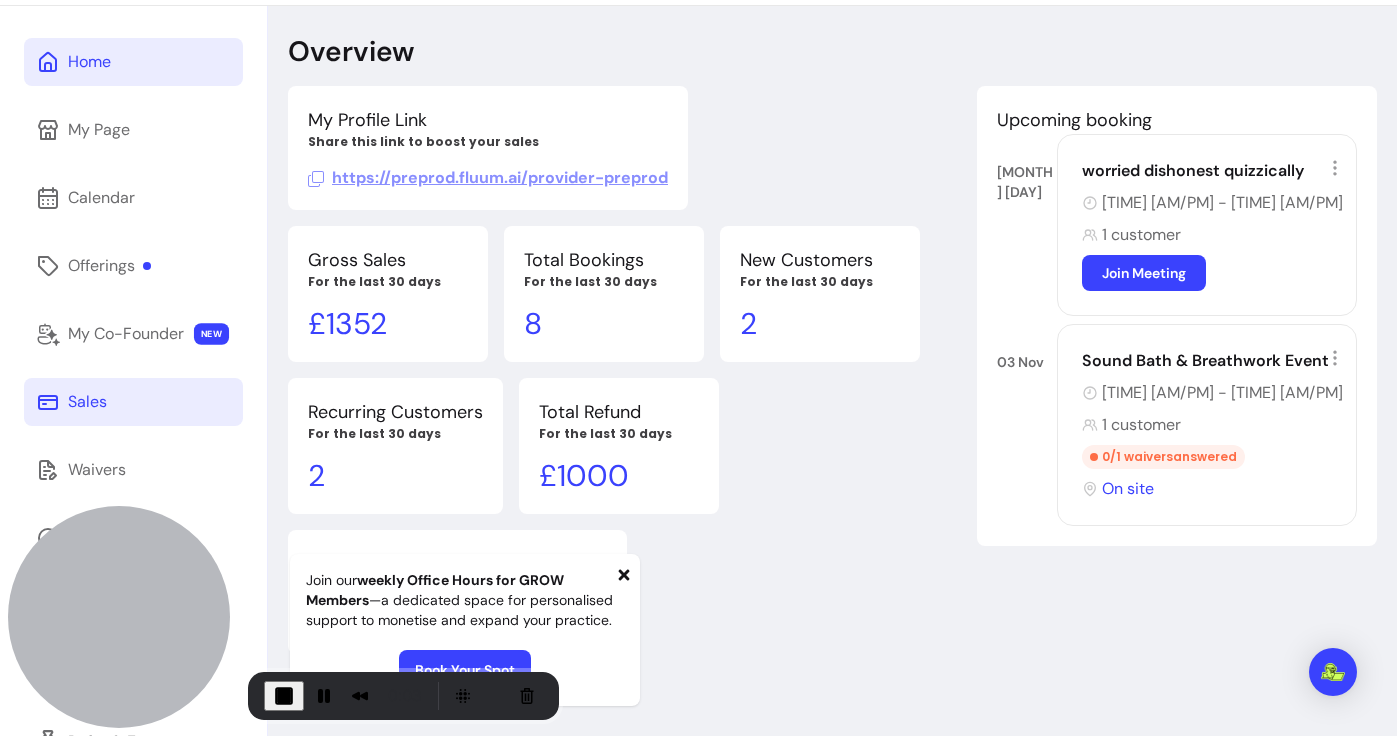 click on "Sales" at bounding box center (133, 402) 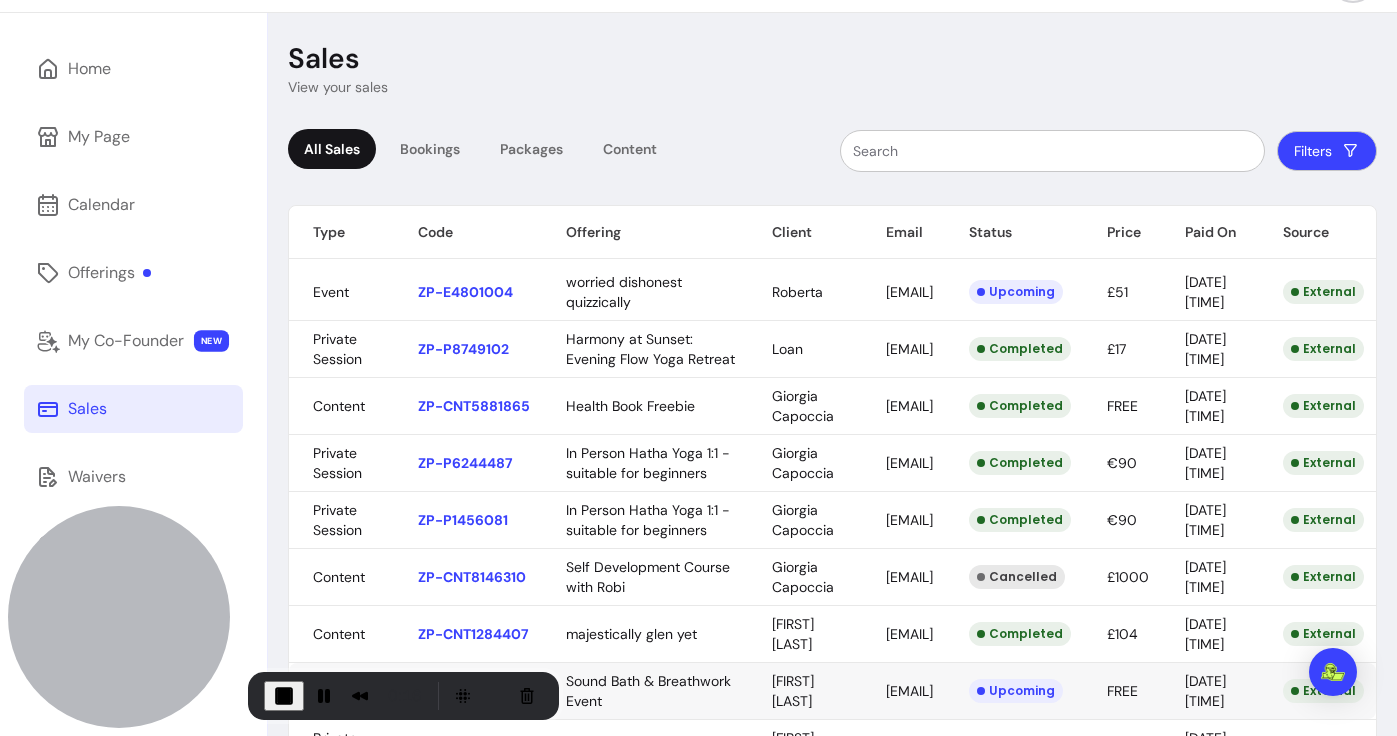 scroll, scrollTop: 0, scrollLeft: 0, axis: both 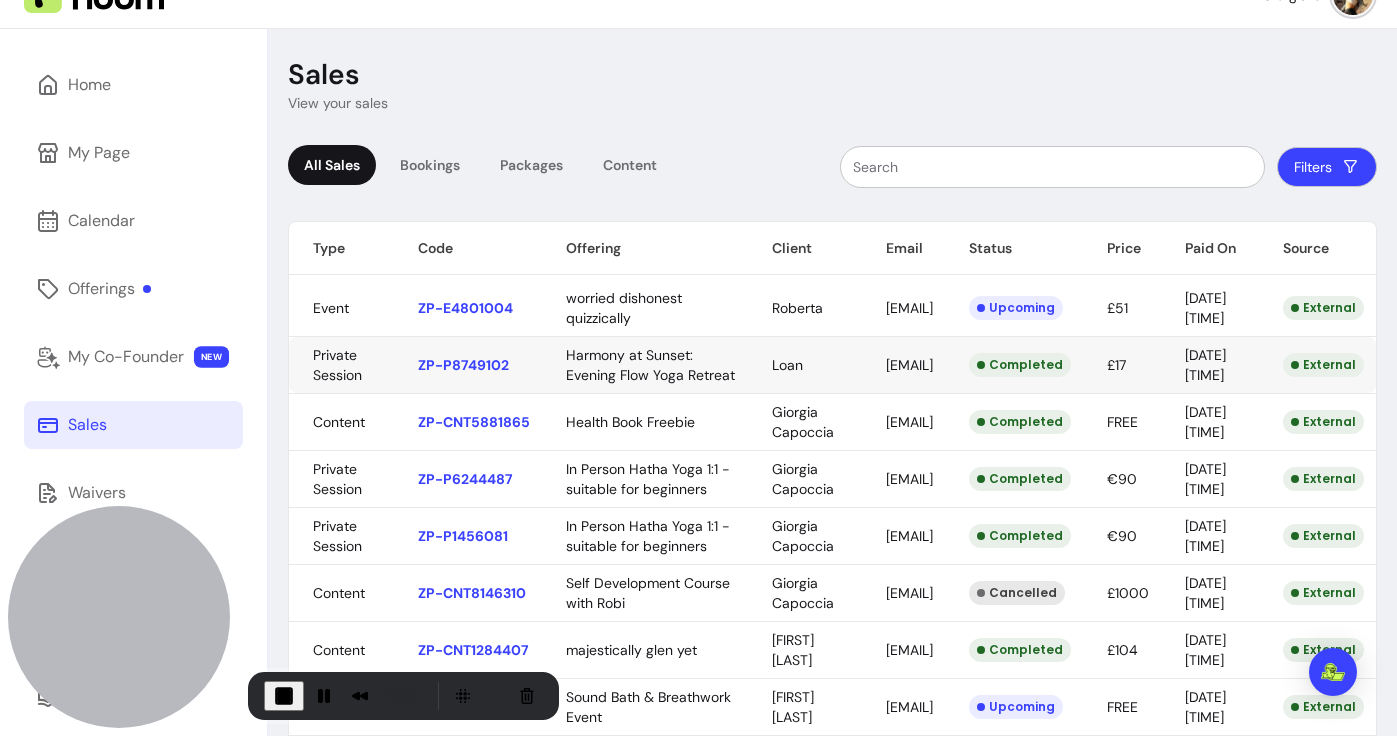 click on "ZenPass is now Fluum ! Learn more Giorgia C. Home   My Page   Calendar   Offerings   My Co-Founder     NEW Sales   Waivers   My Messages   Clients   Resources   Refer &Earn   Settings   Sales View your sales All Sales Bookings Packages Content Filters Type Code Offering Client Email Status Price Paid On Source Event ZP-E4801004 worried dishonest quizzically [FIRST] [EMAIL] Upcoming £51 [DATE] [TIME] External Private Session ZP-P8749102 Harmony at Sunset: Evening Flow Yoga Retreat Loan [EMAIL] Completed £17 [DATE] [TIME] External Content ZP-CNT5881865 Health Book Freebie Giorgia Capoccia [EMAIL] Completed FREE [DATE] [TIME] External Private Session ZP-P6244487 In Person Hatha Yoga 1:1 - suitable for beginners Giorgia Capoccia [EMAIL] Completed €90 [DATE] [TIME] External Private Session ZP-P1456081 In Person Hatha Yoga 1:1 - suitable for beginners Giorgia Capoccia [EMAIL] Completed €90 [DATE] [TIME] External Content ZP-CNT8146310 1" at bounding box center (698, 368) 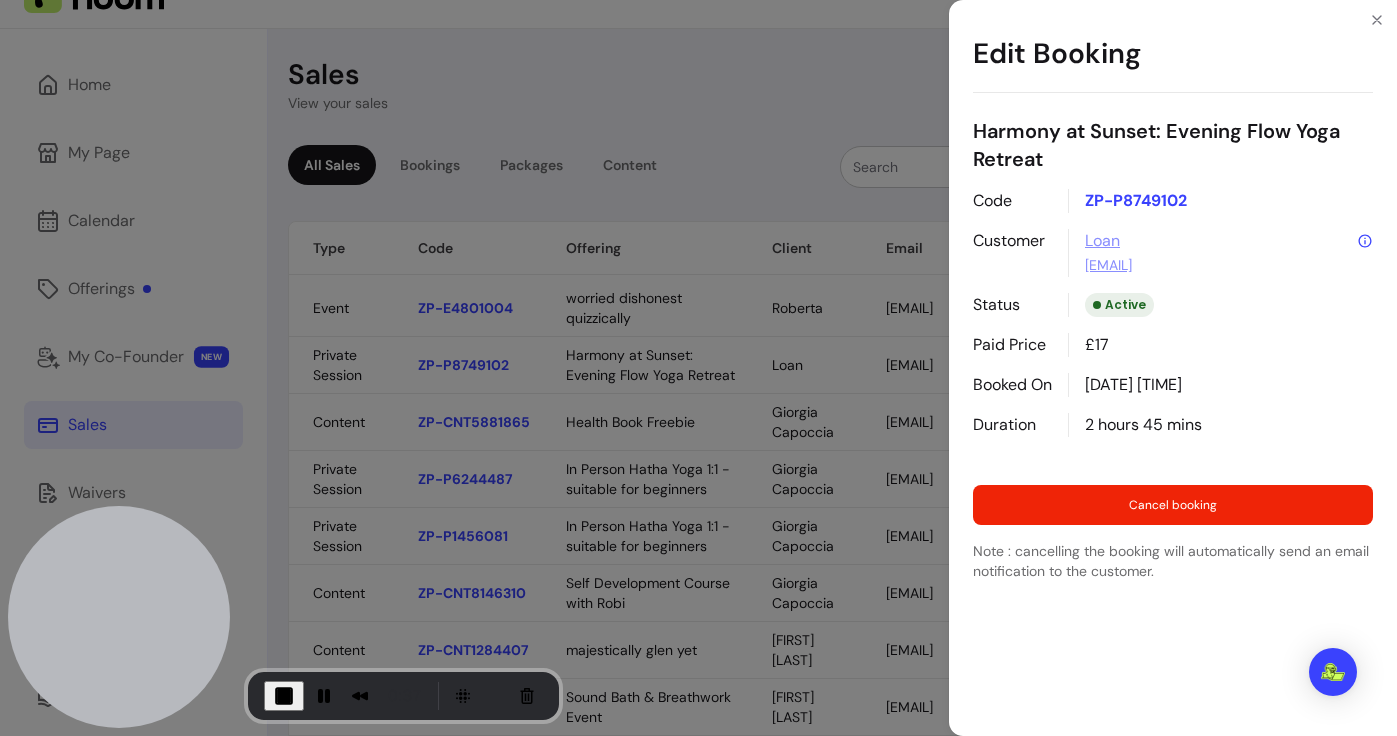 drag, startPoint x: 1091, startPoint y: 199, endPoint x: 1233, endPoint y: 208, distance: 142.28493 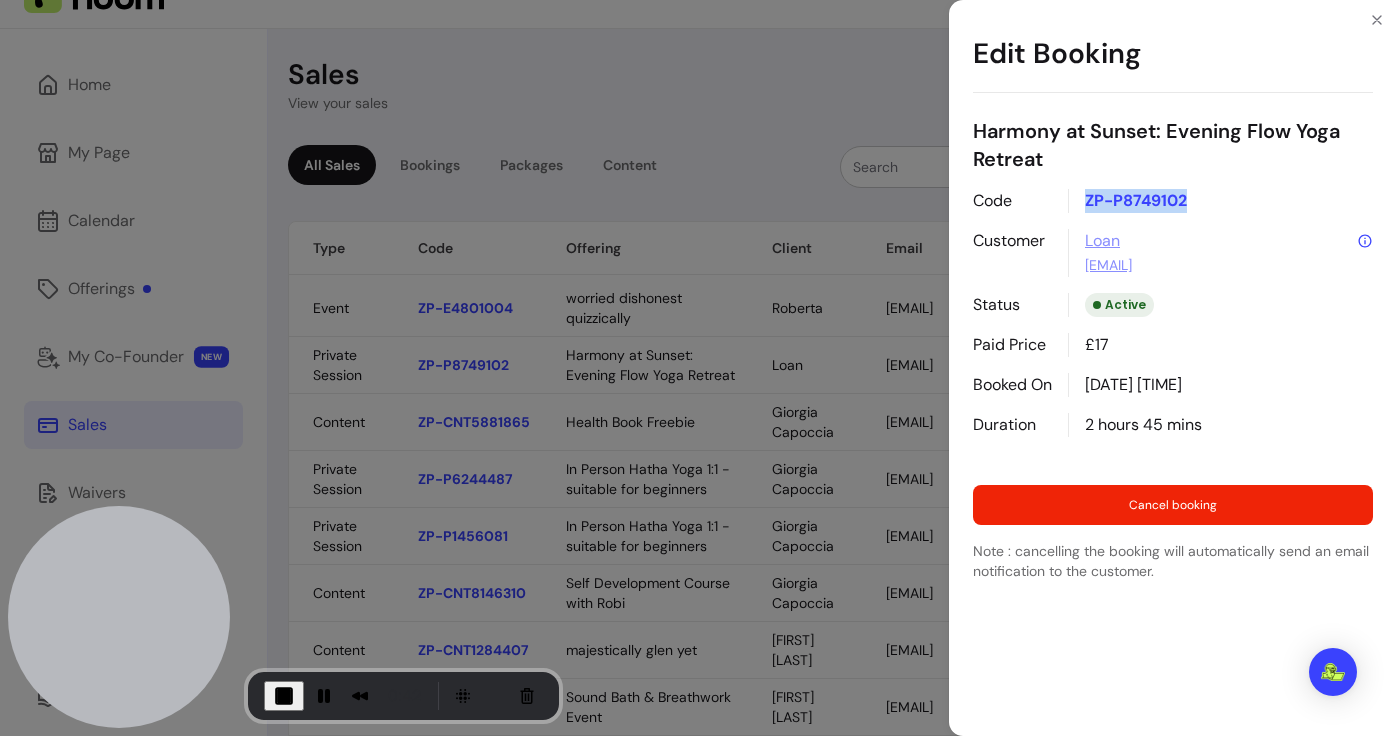 drag, startPoint x: 1215, startPoint y: 208, endPoint x: 1069, endPoint y: 209, distance: 146.00342 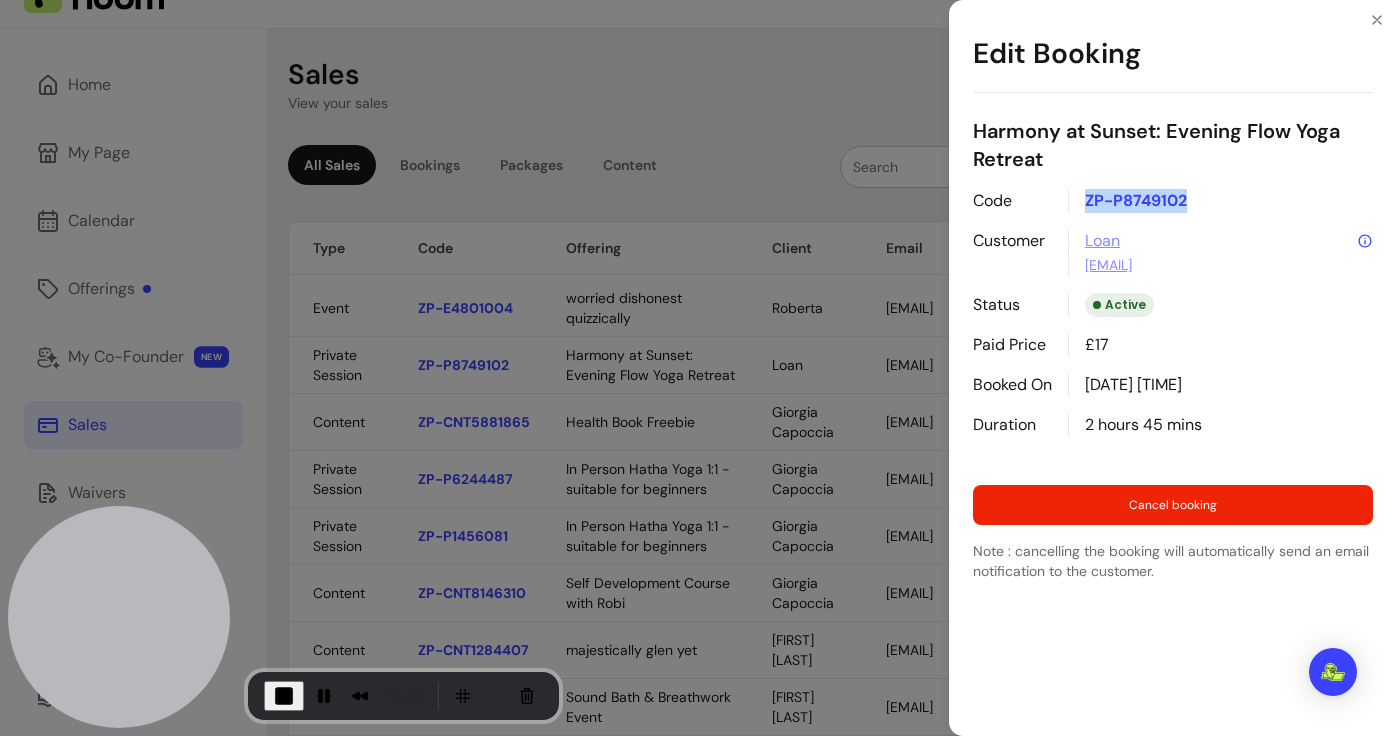 click on "ZP-P8749102" at bounding box center (1220, 201) 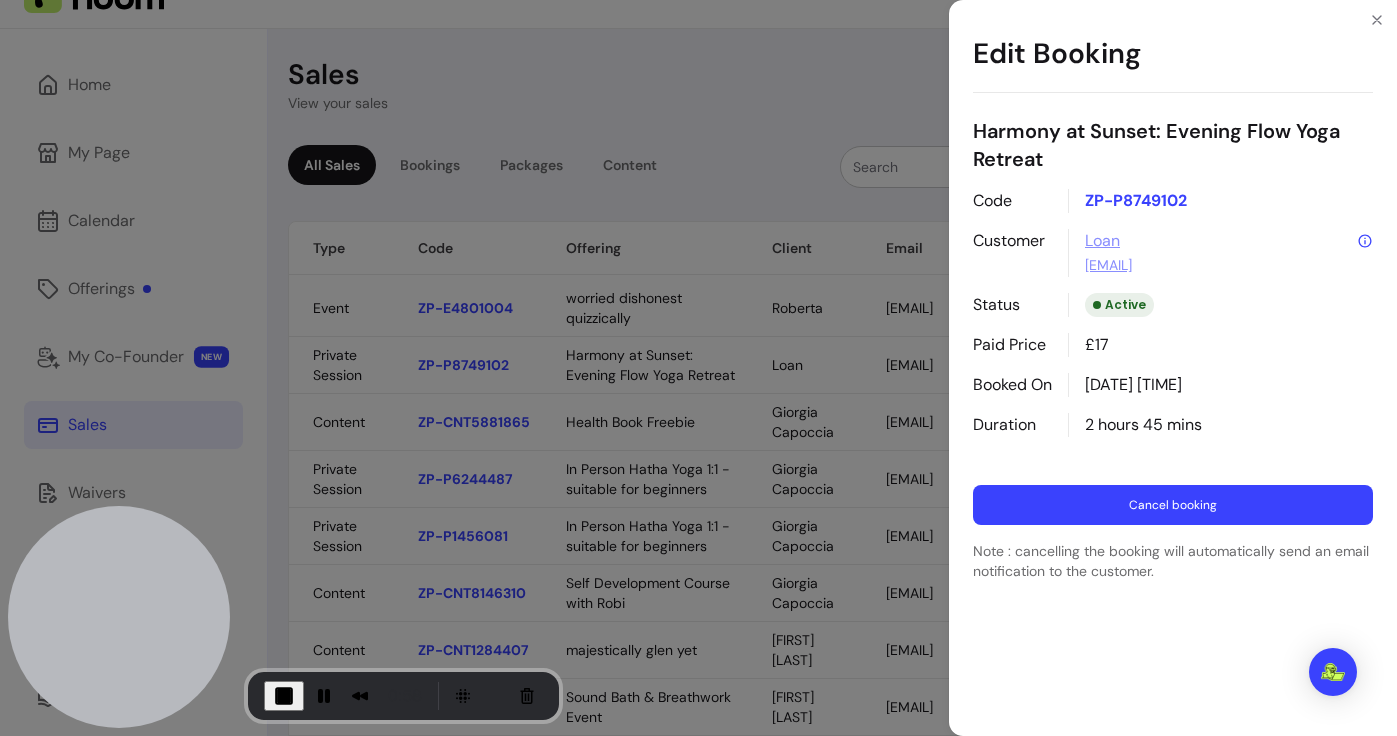 click on "Cancel booking" at bounding box center (1173, 505) 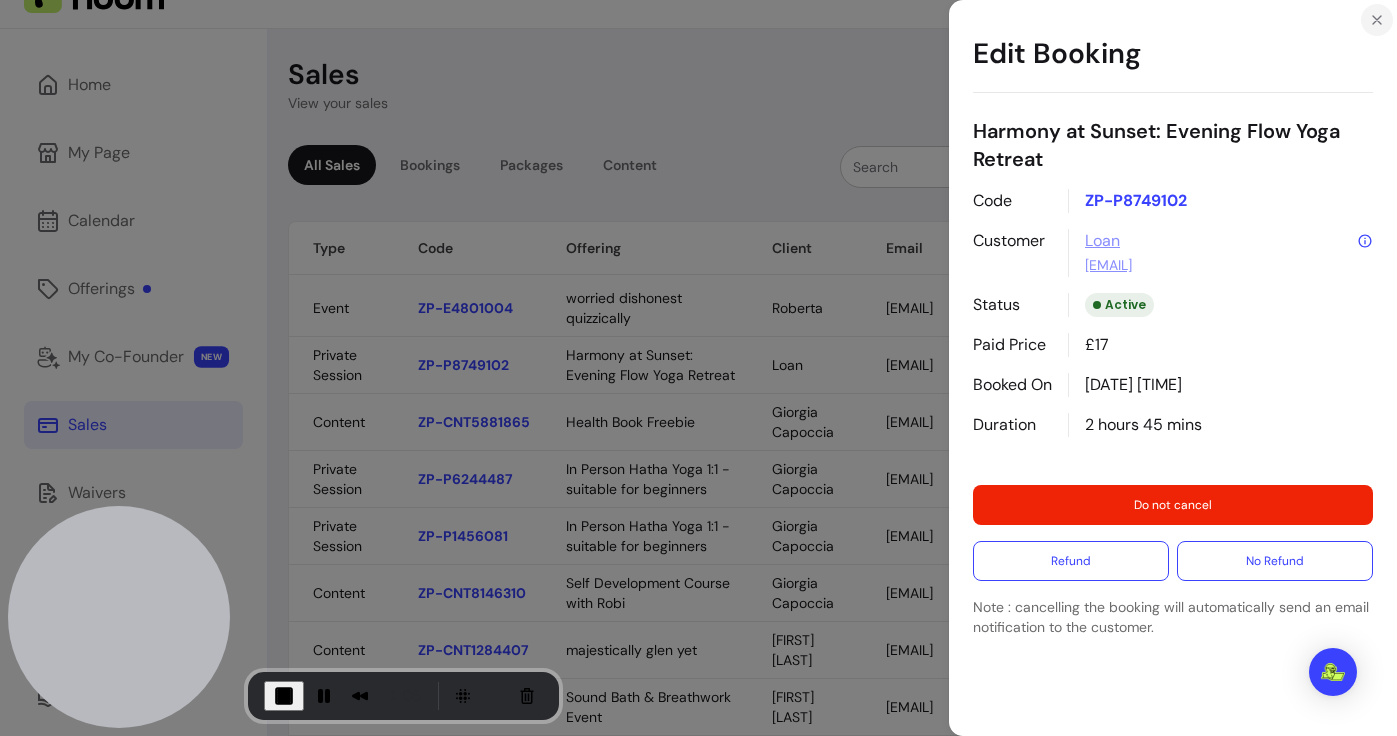 click at bounding box center [1377, 20] 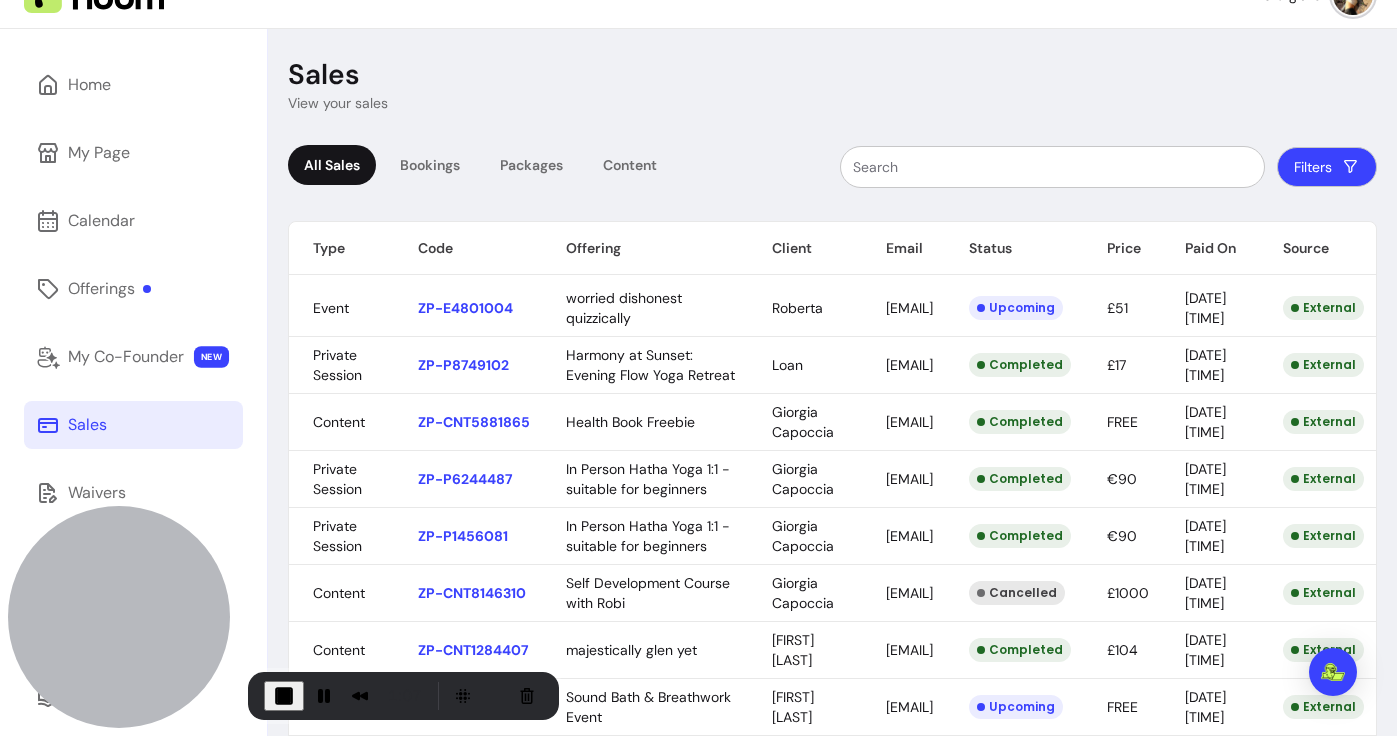 click 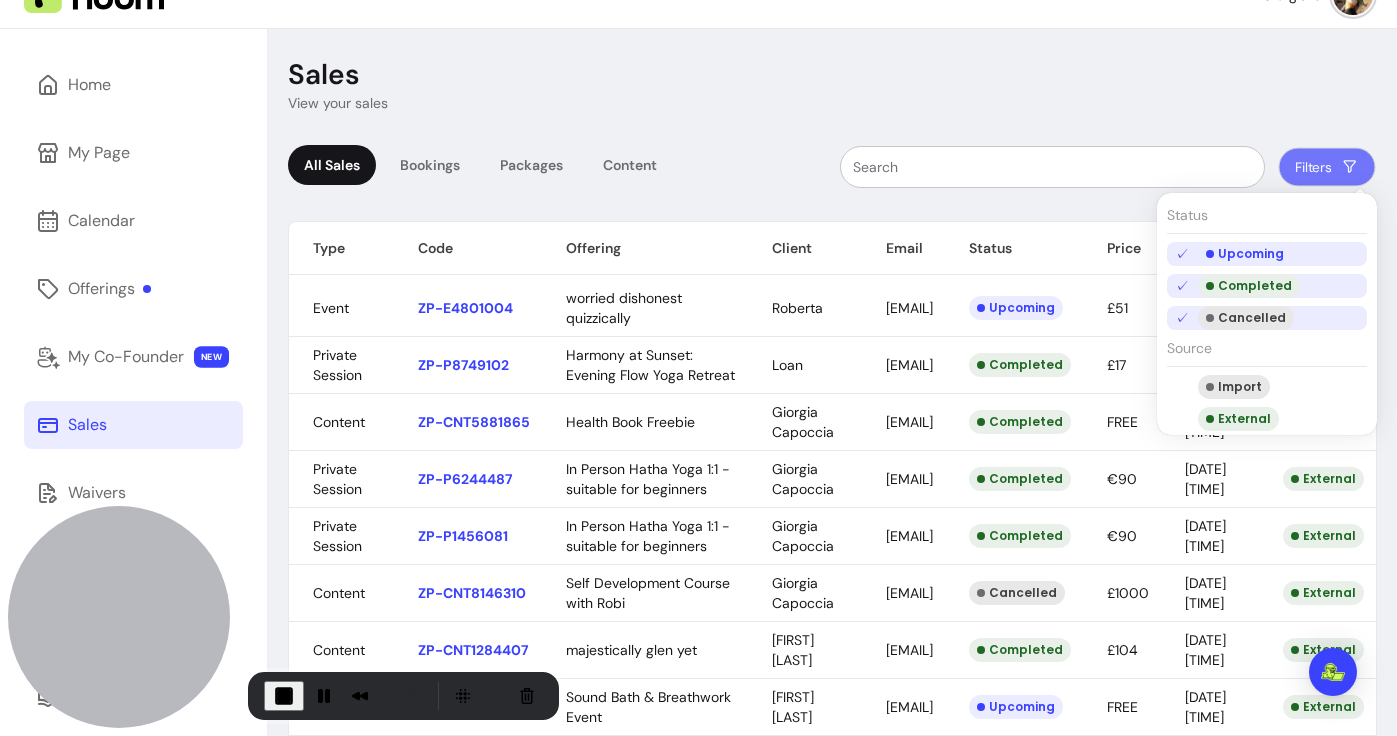 click on "Completed" at bounding box center [1249, 286] 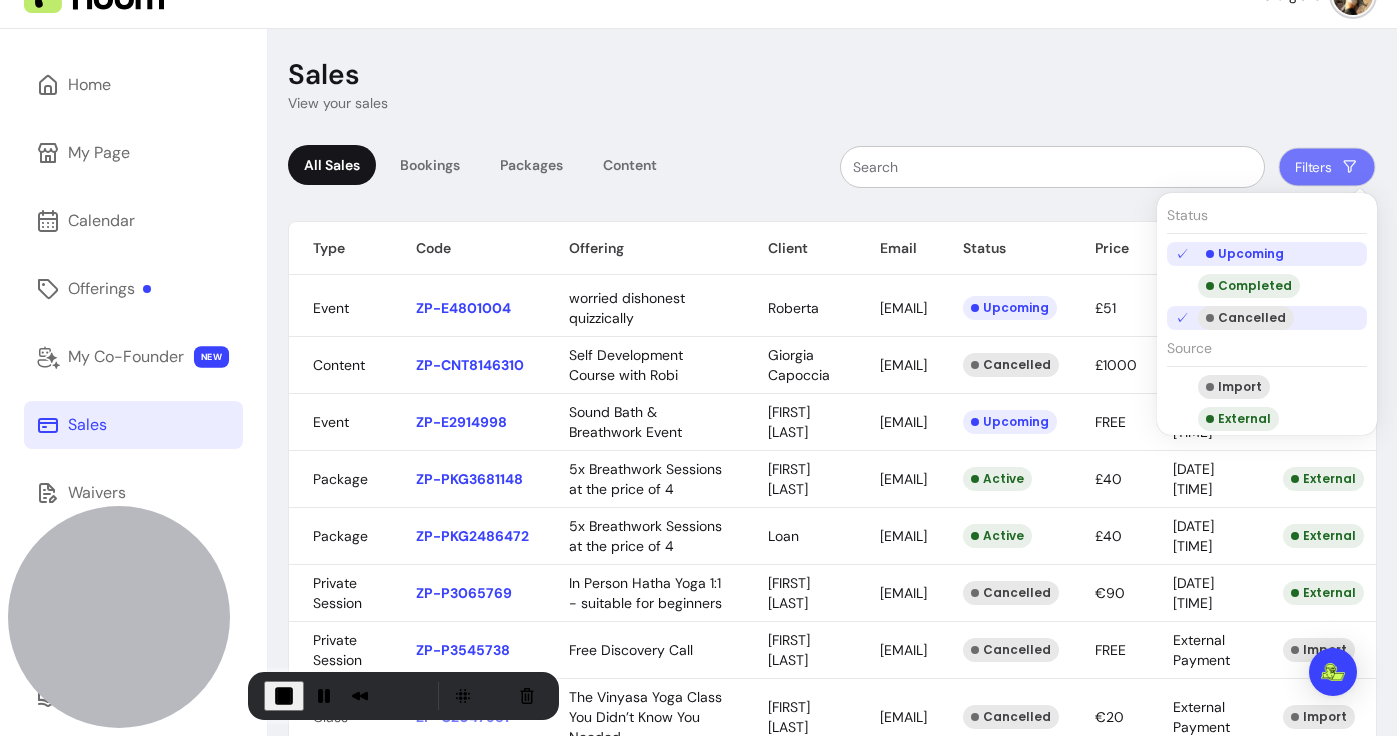 click on "Cancelled" at bounding box center [1246, 318] 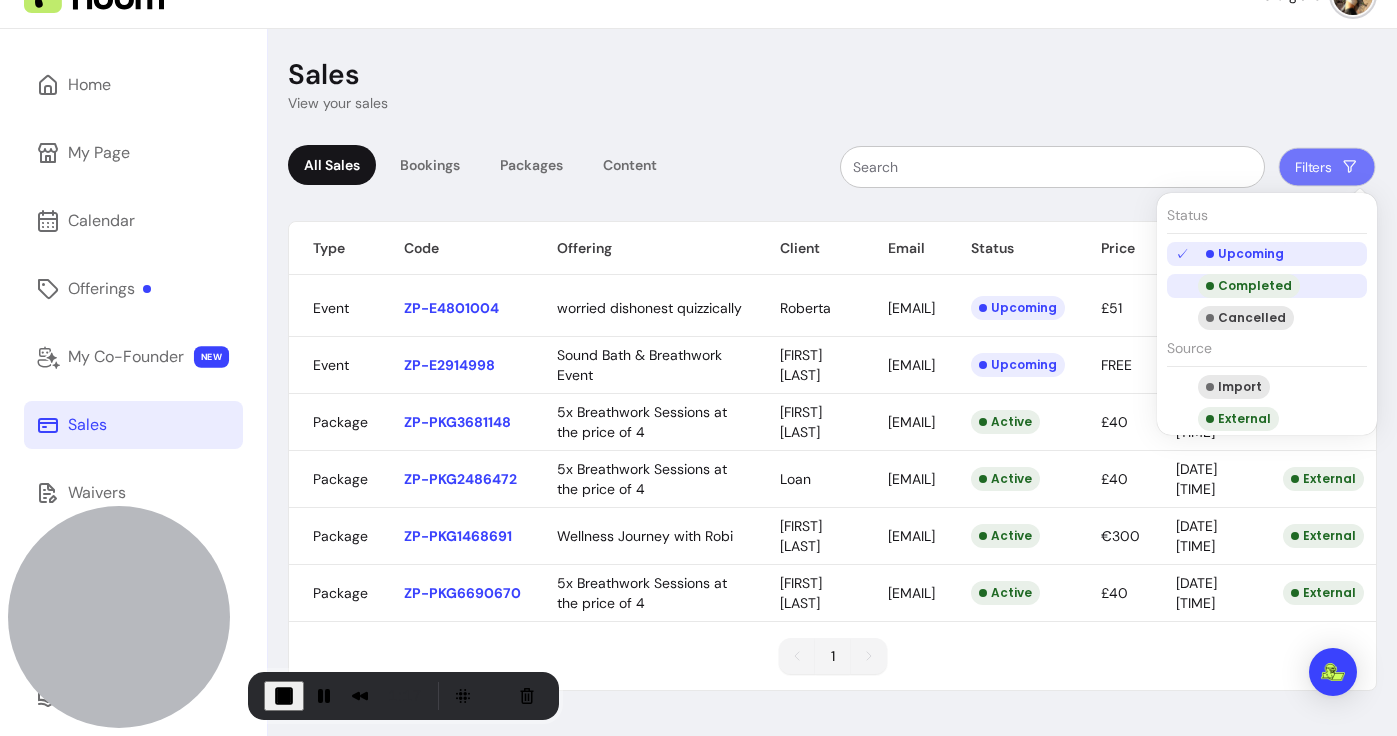 click on "Completed" at bounding box center [1249, 286] 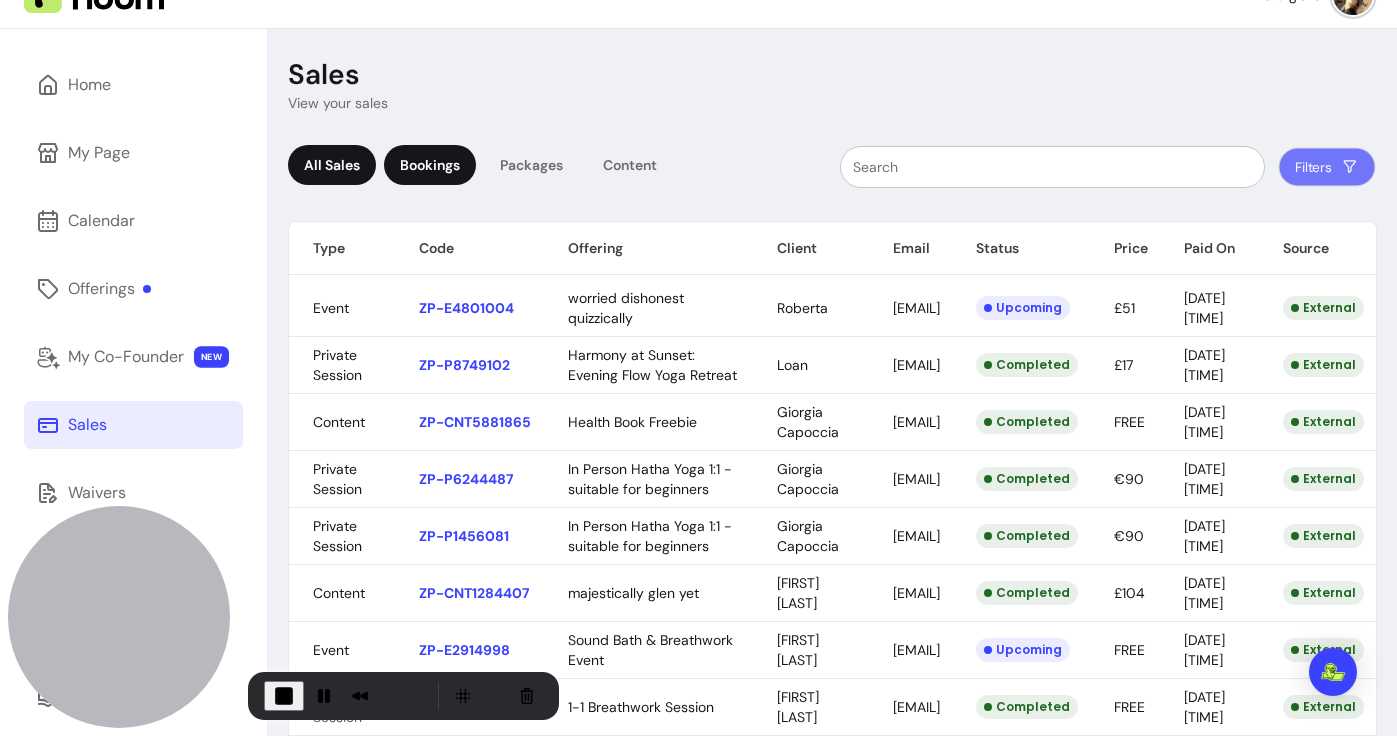 click on "Bookings" at bounding box center (430, 165) 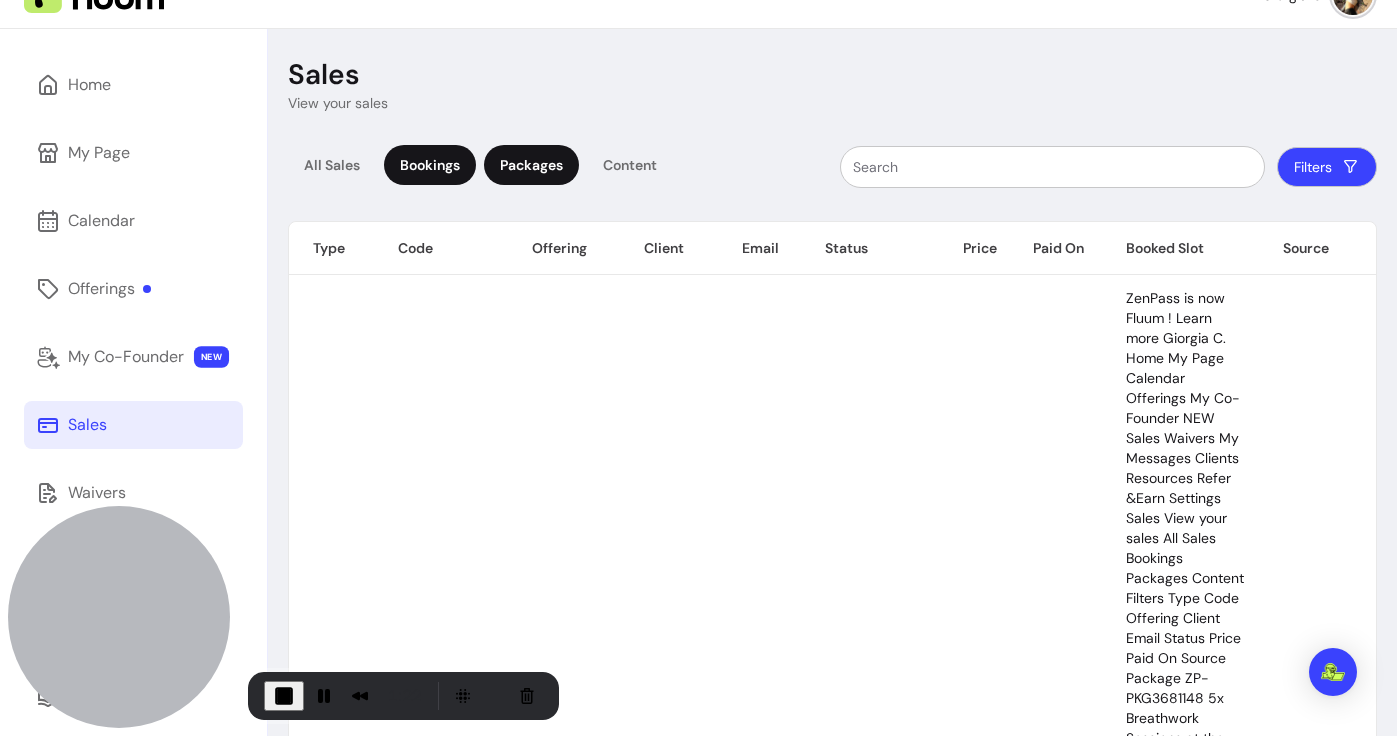 click on "Packages" at bounding box center [531, 165] 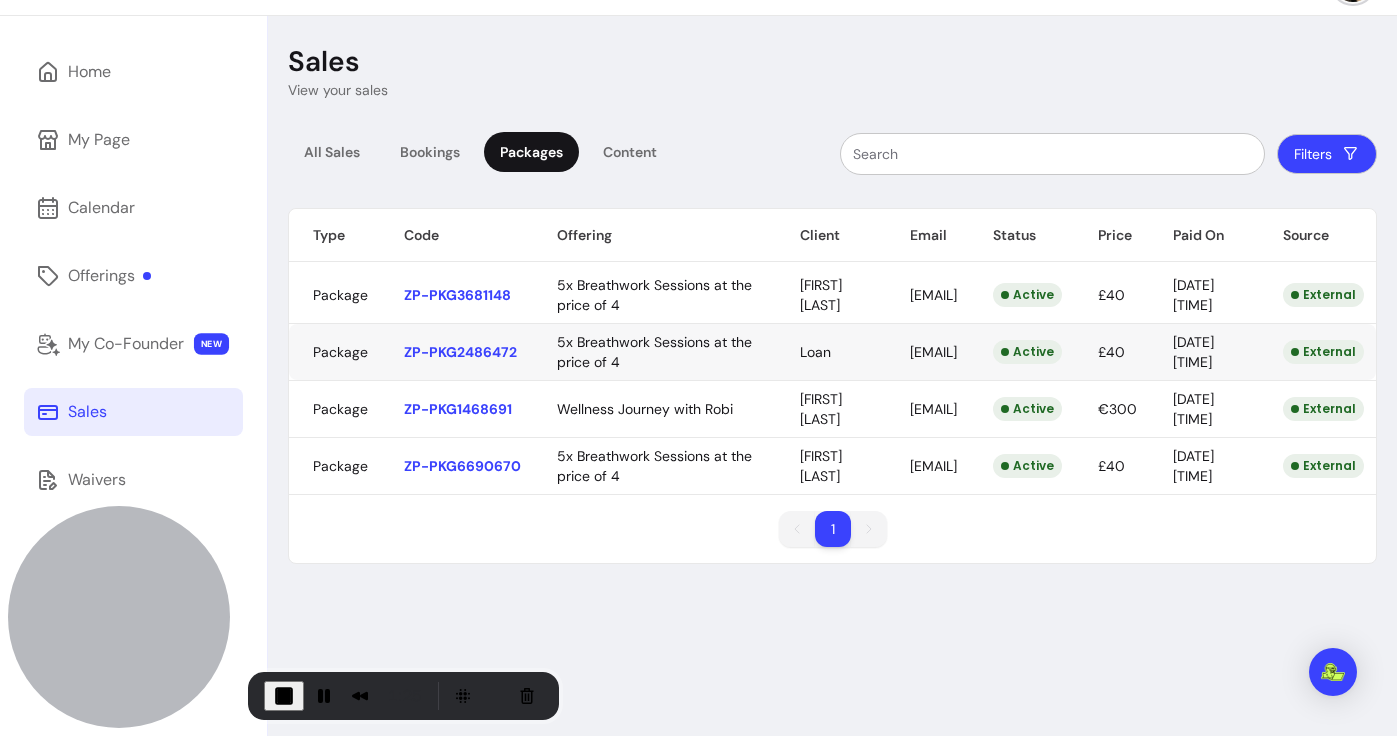 scroll, scrollTop: 69, scrollLeft: 0, axis: vertical 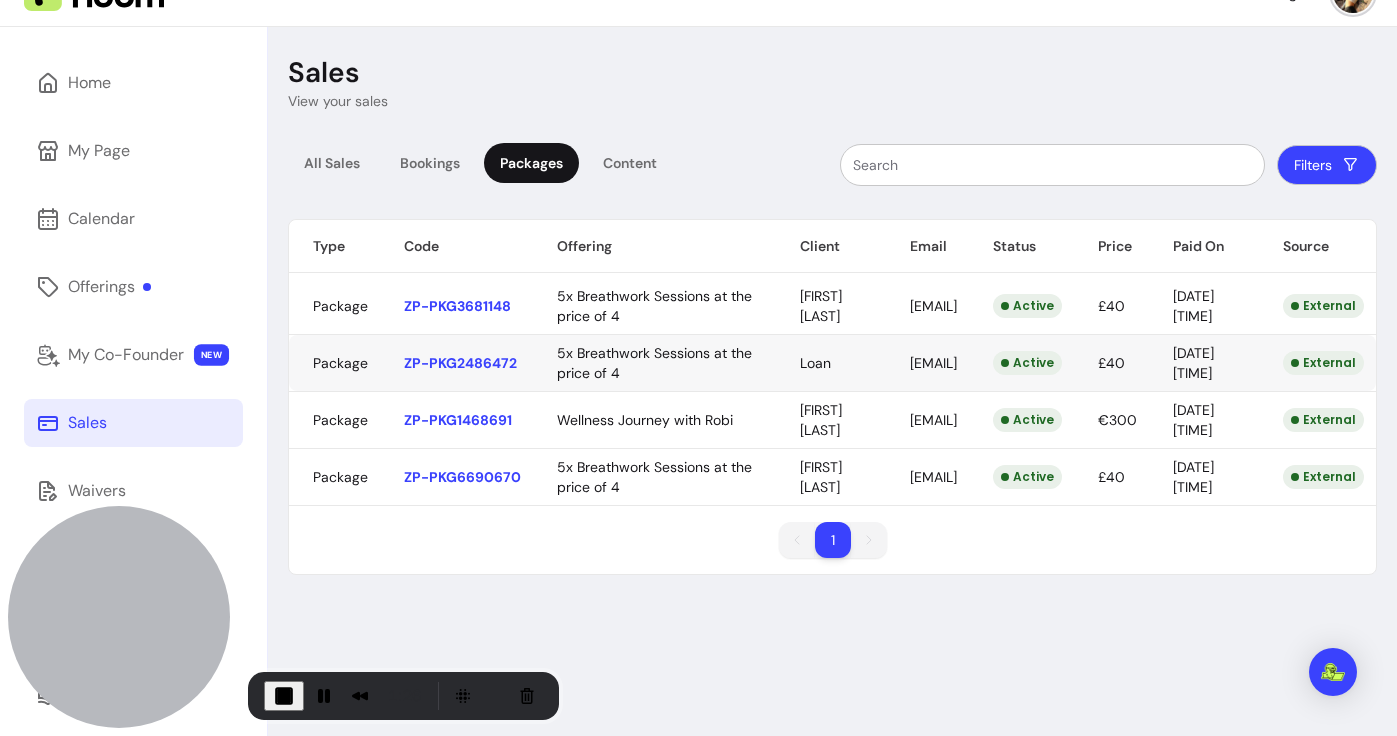 click on "ZenPass is now Fluum ! Learn more Giorgia C. Home   My Page   Calendar   Offerings   My Co-Founder     NEW Sales   Waivers   My Messages   Clients   Resources   Refer &Earn   Settings   Sales View your sales All Sales Bookings Packages Content Filters Type Code Offering Client Email Status Price Paid On Source Package ZP-PKG3681148 5x Breathwork Sessions at the price of 4 [FIRST] [LAST] [EMAIL] Active £40 [DATE] [TIME] External Package ZP-PKG2486472 5x Breathwork Sessions at the price of 4 Loan [EMAIL] Active £40 [DATE] [TIME] External Package ZP-PKG1468691 Wellness Journey with Robi [FIRST] [LAST] [EMAIL] Active €300 [DATE] [TIME] External Package ZP-PKG6690670 5x Breathwork Sessions at the price of 4 [FIRST] [LAST] [EMAIL] Active £40 [DATE] [TIME] External 1 1
*" at bounding box center (698, 368) 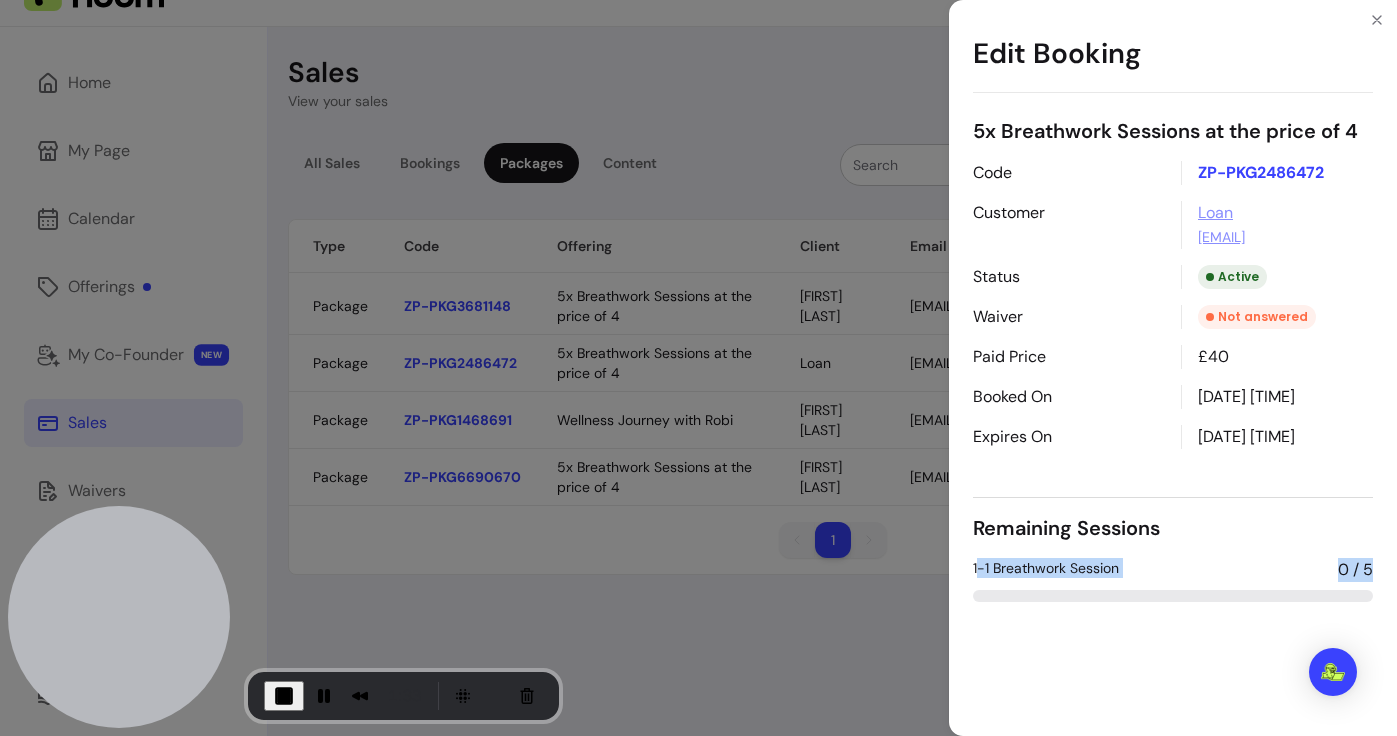 drag, startPoint x: 981, startPoint y: 584, endPoint x: 1371, endPoint y: 611, distance: 390.9335 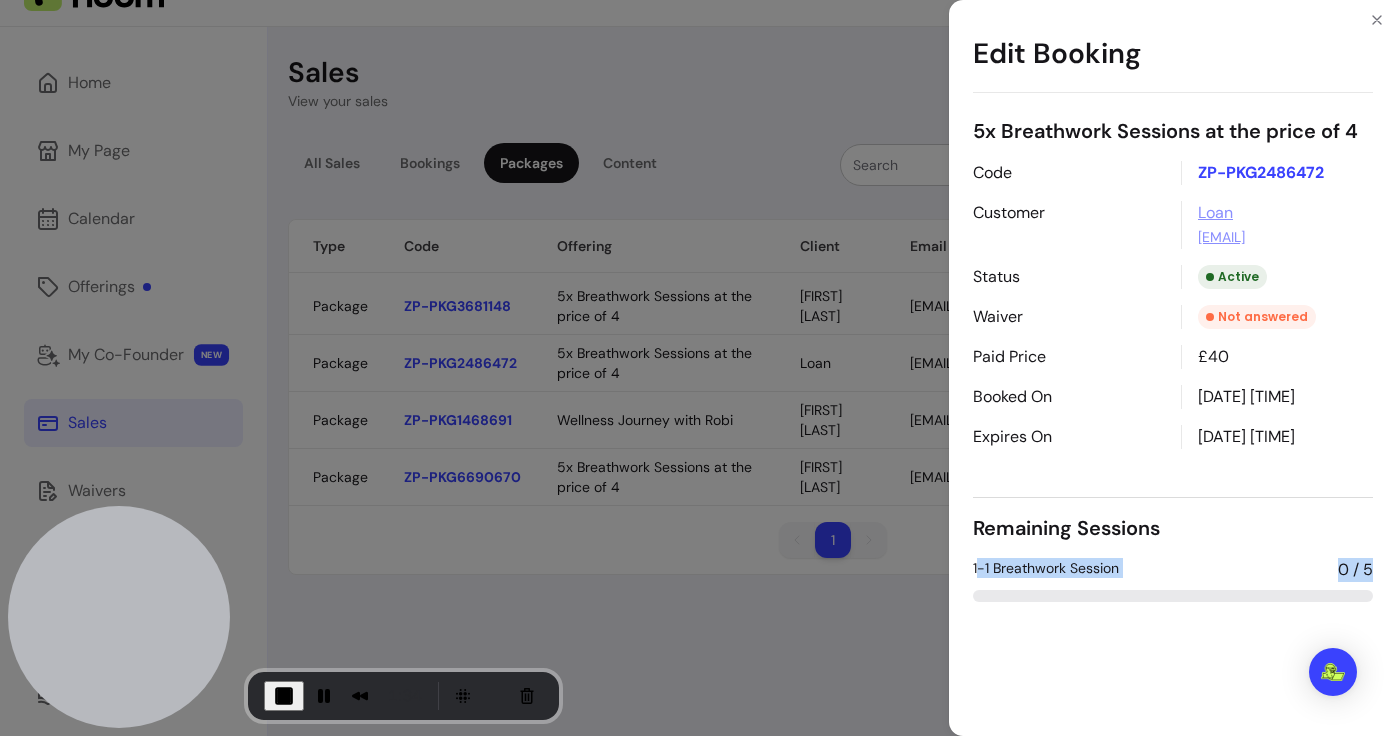 click on "5x Breathwork Sessions at the price of 4 Code ZP-PKG2486472 Customer Loan [EMAIL] Status Active Waiver Not answered Paid Price £40 Booked On [DATE] [TIME] Expires On [DATE] [TIME] Remaining Sessions 1-1 Breathwork Session 0 / 5" at bounding box center [1173, 359] 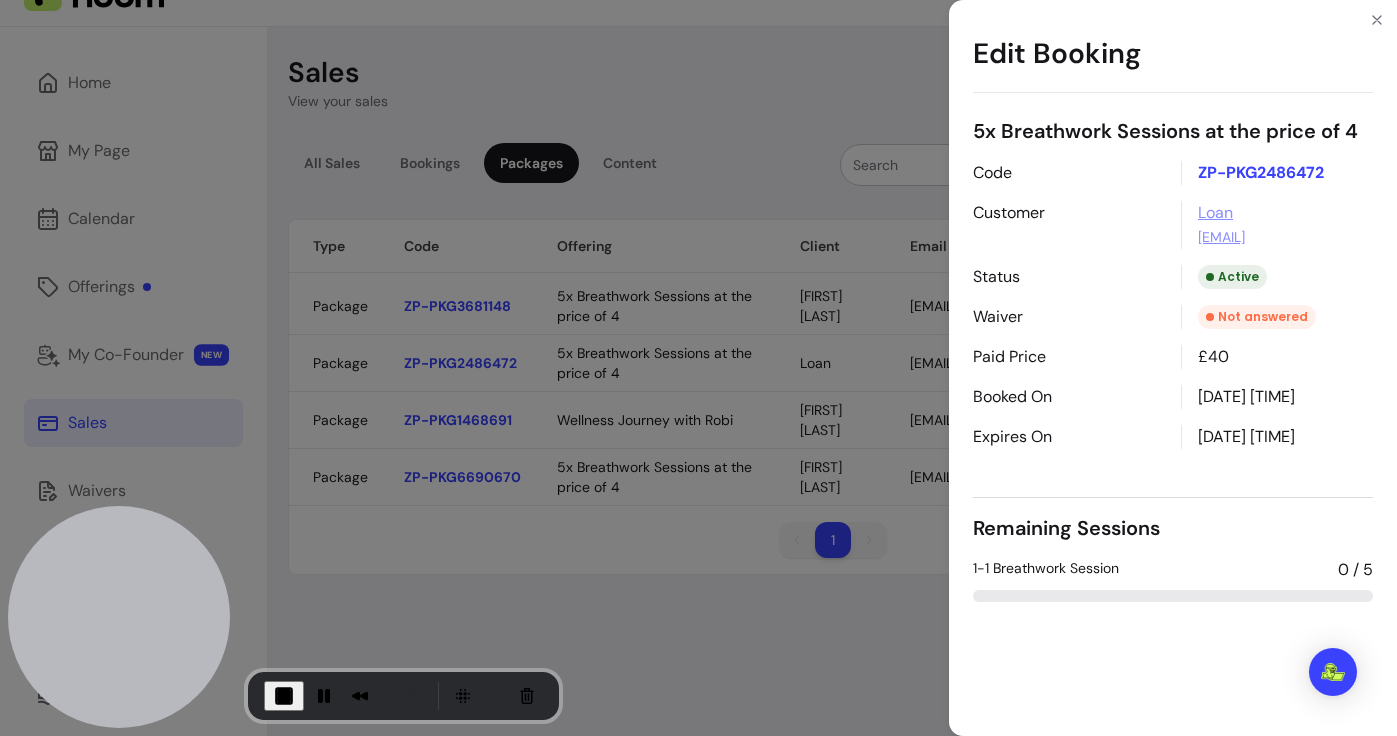 drag, startPoint x: 972, startPoint y: 462, endPoint x: 1352, endPoint y: 460, distance: 380.00525 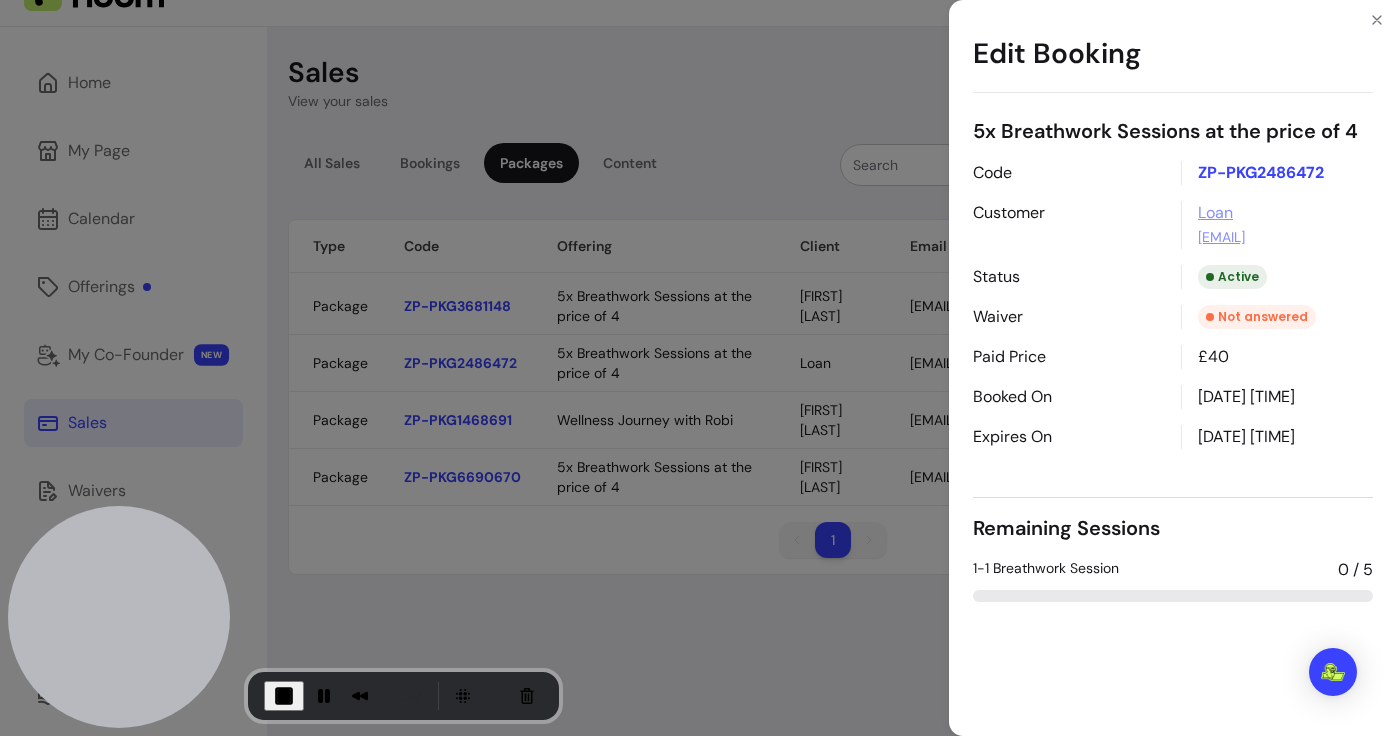 click on "[DATE] [TIME]" at bounding box center [1277, 437] 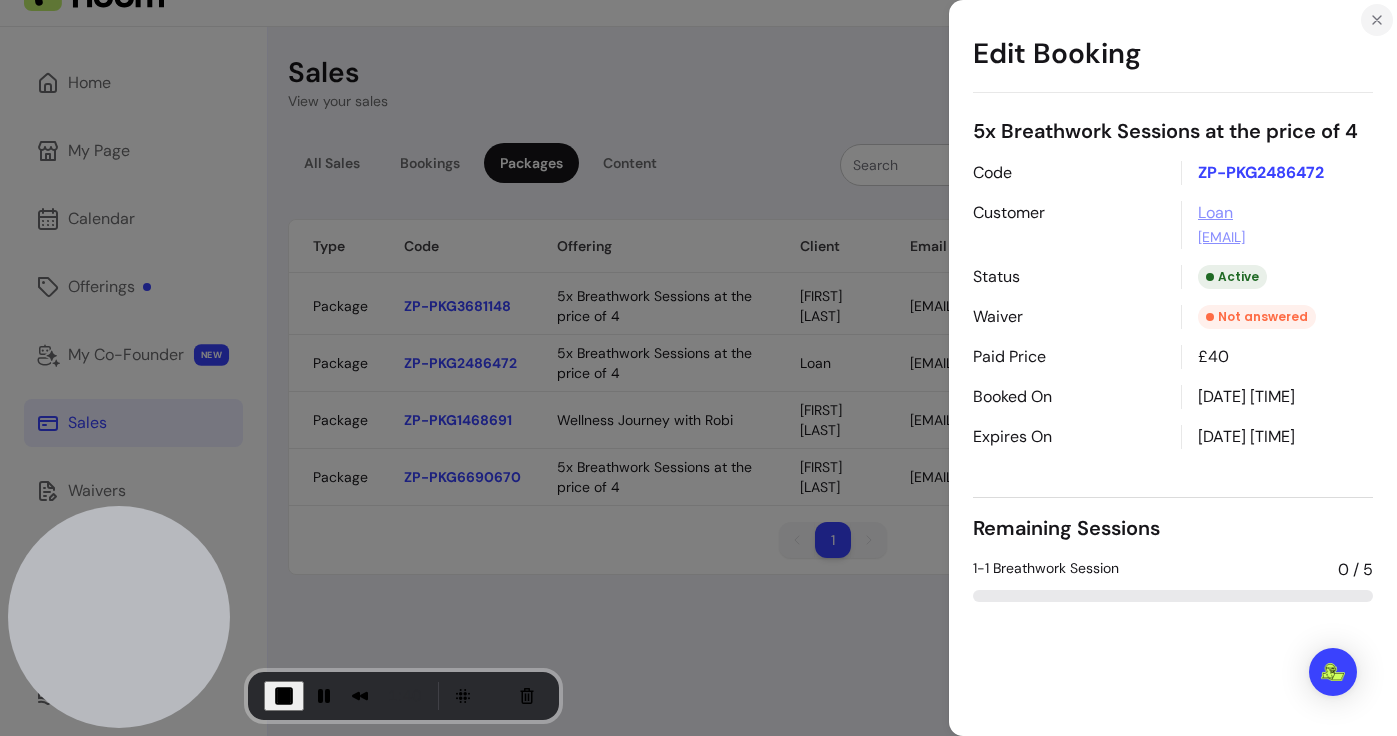 click 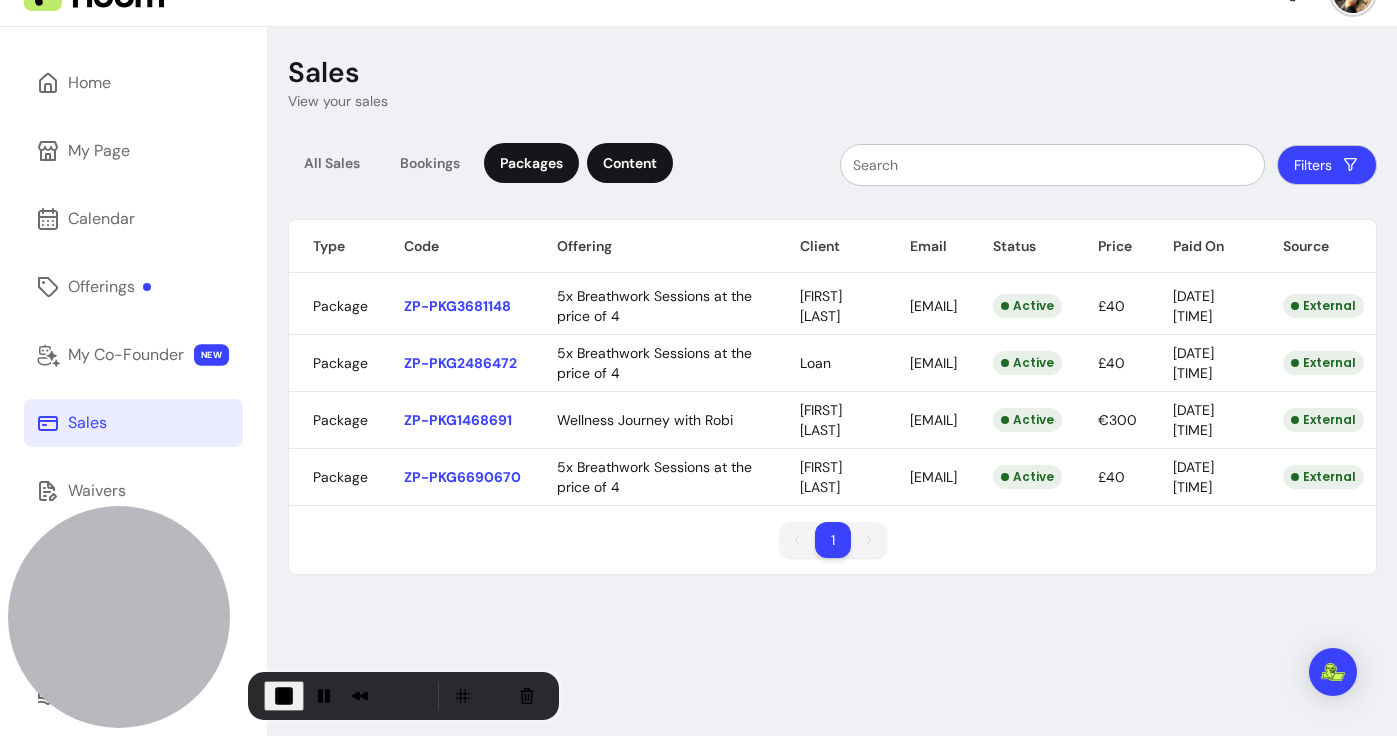 click on "Content" at bounding box center (630, 163) 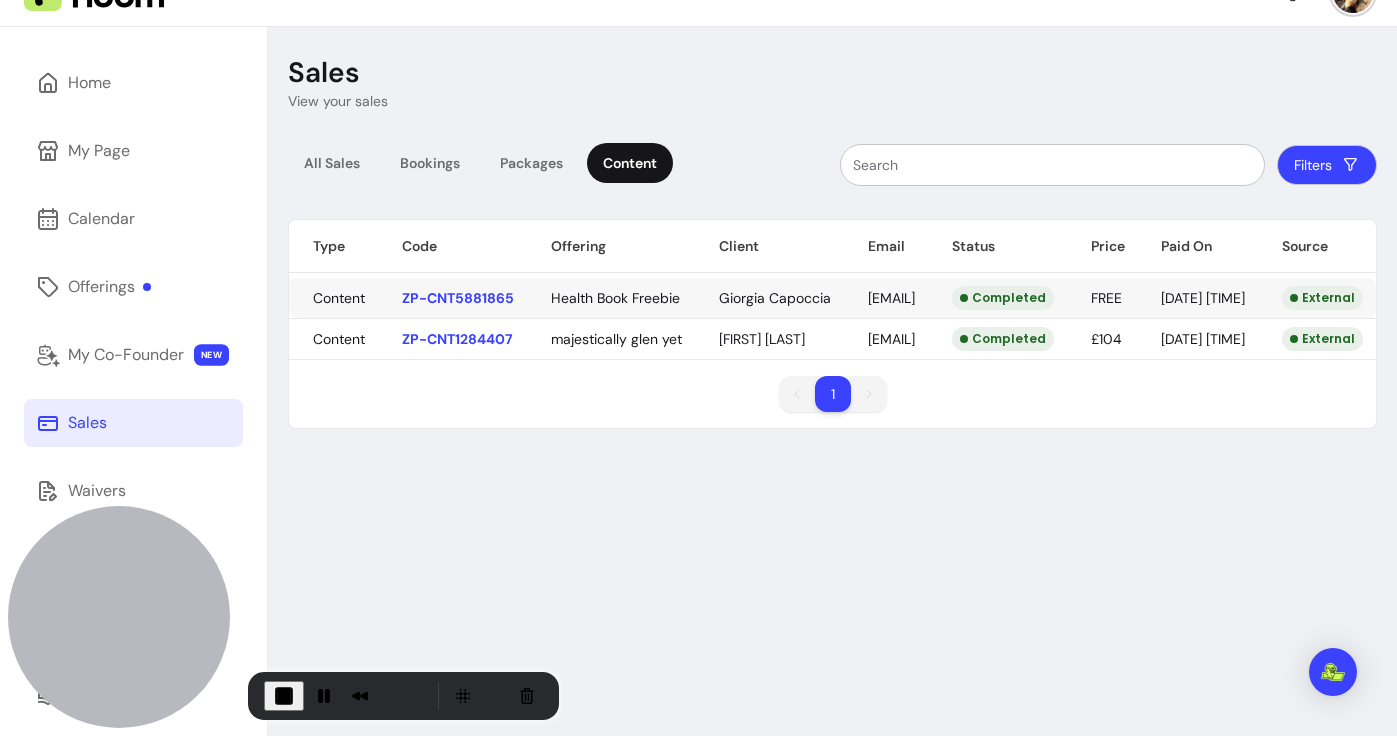 click on "ZenPass is now Fluum ! Learn more Giorgia C. Home   My Page   Calendar   Offerings   My Co-Founder     NEW Sales   Waivers   My Messages   Clients   Resources   Refer &Earn   Settings   Sales View your sales All Sales Bookings Packages Content Filters Type Code Offering Client Email Status Price Paid On Source Content ZP-CNT5881865 Health Book Freebie Giorgia Capoccia [EMAIL] Completed FREE [DATE] [TIME] External Content ZP-CNT1284407 majestically glen yet [FIRST] [LAST] [EMAIL] Completed £104 [DATE] [TIME] External 1 1
*" at bounding box center [698, 368] 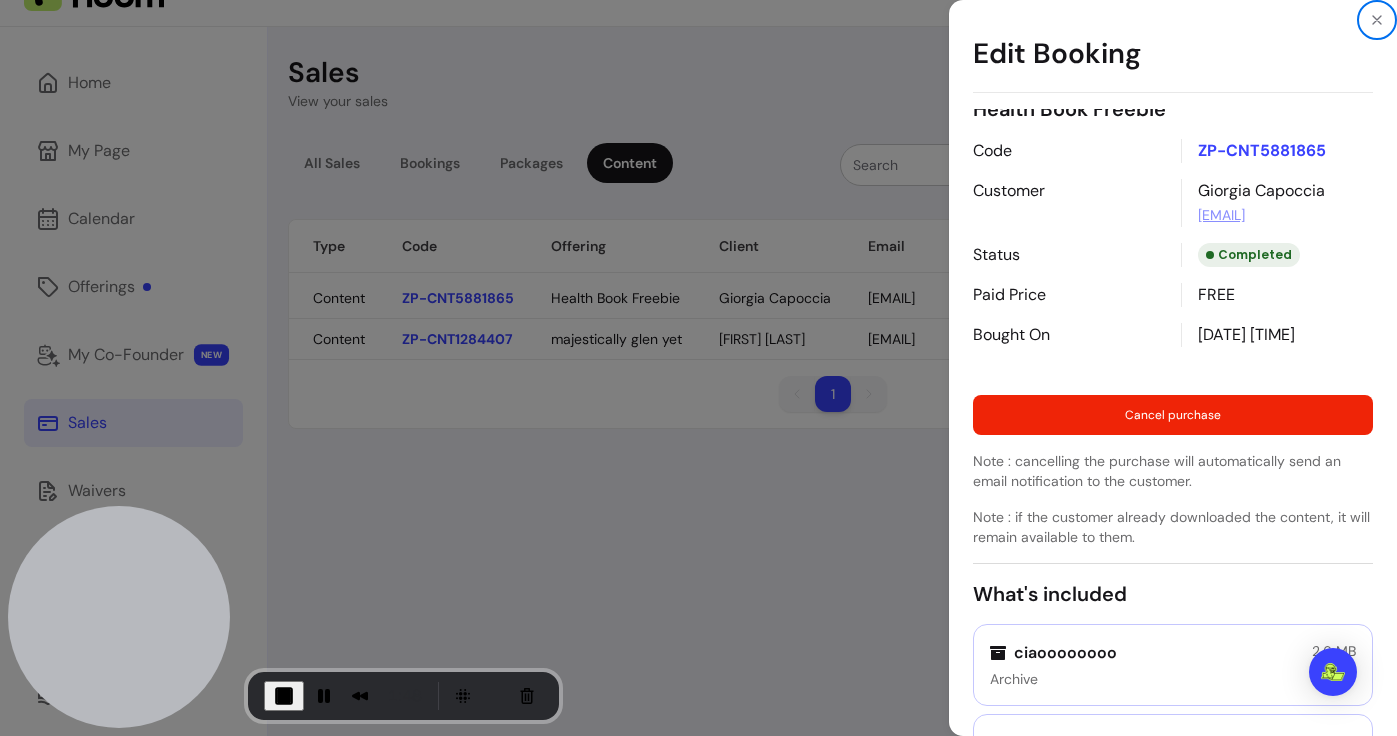 scroll, scrollTop: 0, scrollLeft: 0, axis: both 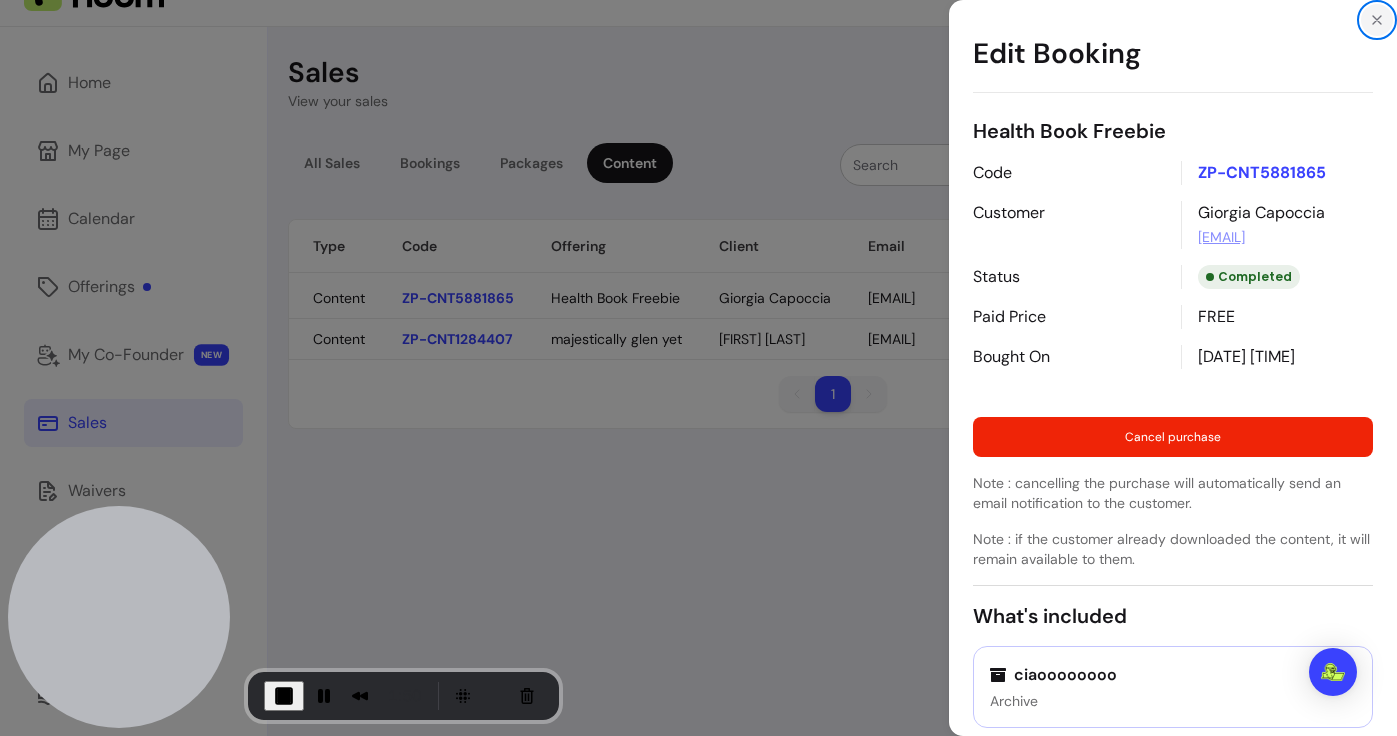 click 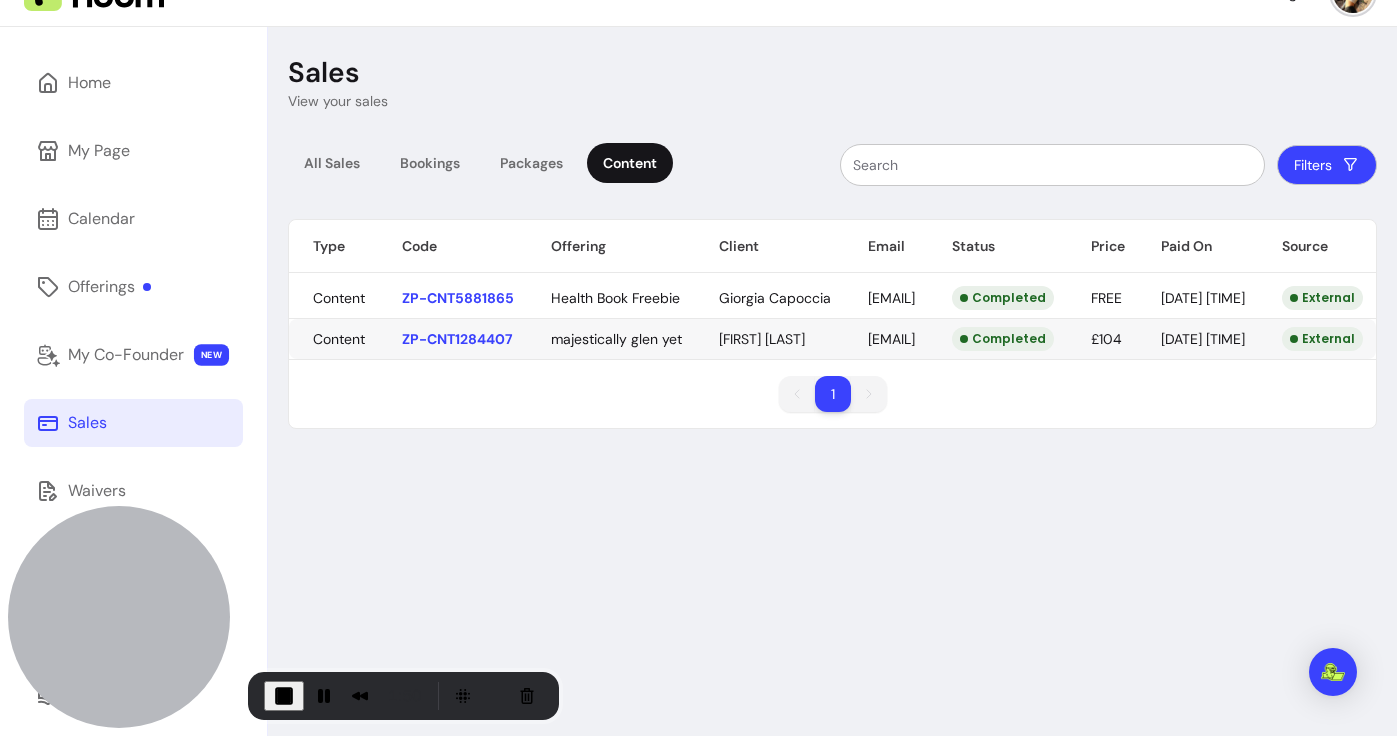 click on "ZenPass is now Fluum ! Learn more Giorgia C. Home   My Page   Calendar   Offerings   My Co-Founder     NEW Sales   Waivers   My Messages   Clients   Resources   Refer &Earn   Settings   Sales View your sales All Sales Bookings Packages Content Filters Type Code Offering Client Email Status Price Paid On Source Content ZP-CNT5881865 Health Book Freebie Giorgia Capoccia [EMAIL] Completed FREE [DATE] [TIME] External Content ZP-CNT1284407 majestically glen yet [FIRST] [LAST] [EMAIL] Completed £104 [DATE] [TIME] External 1 1
*" at bounding box center (698, 368) 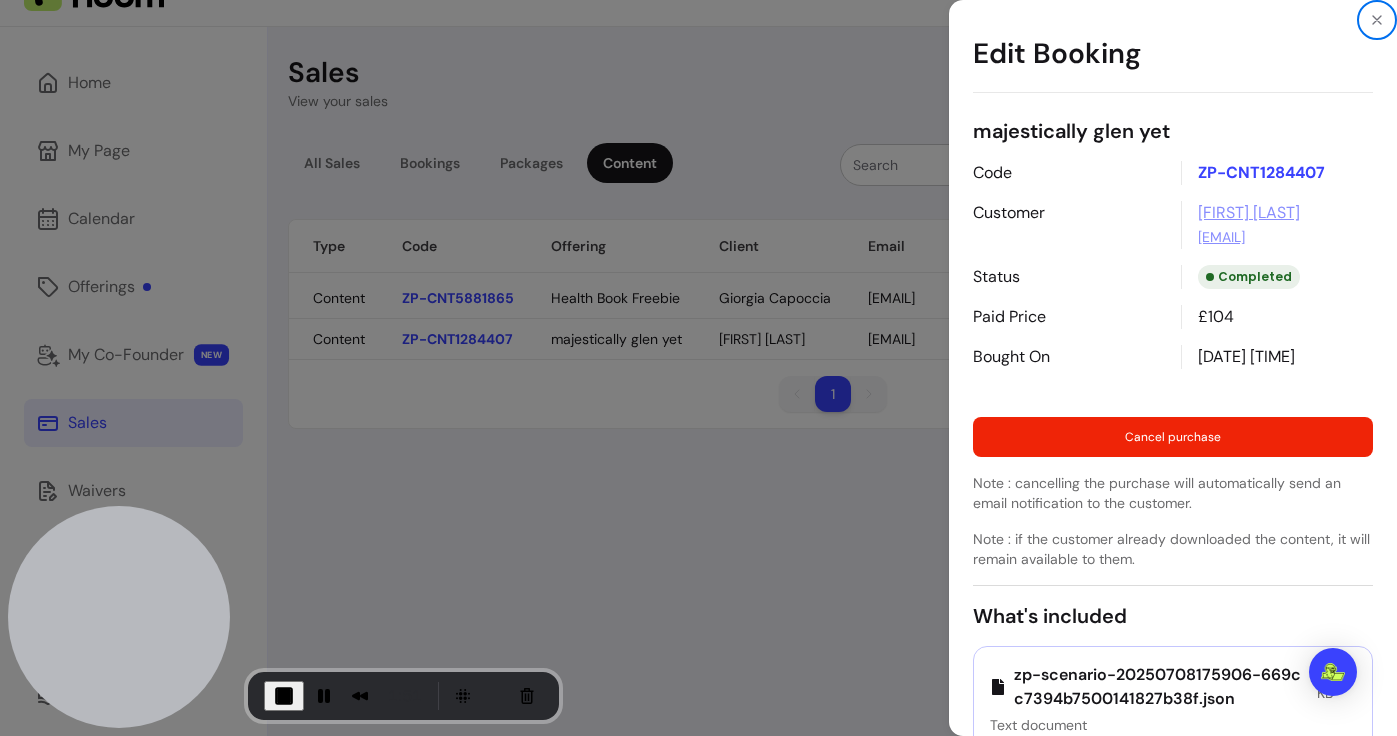 scroll, scrollTop: 24, scrollLeft: 0, axis: vertical 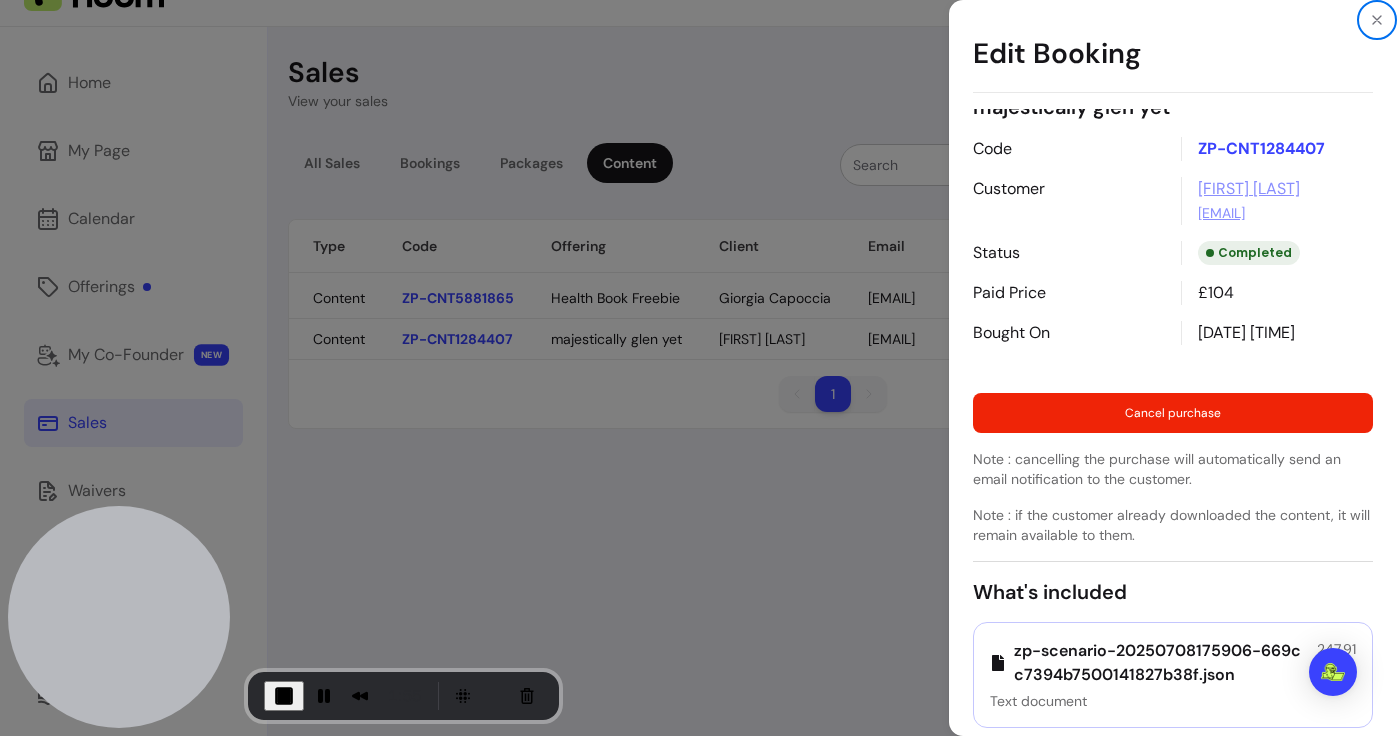 click on "Edit Booking" at bounding box center [1173, 54] 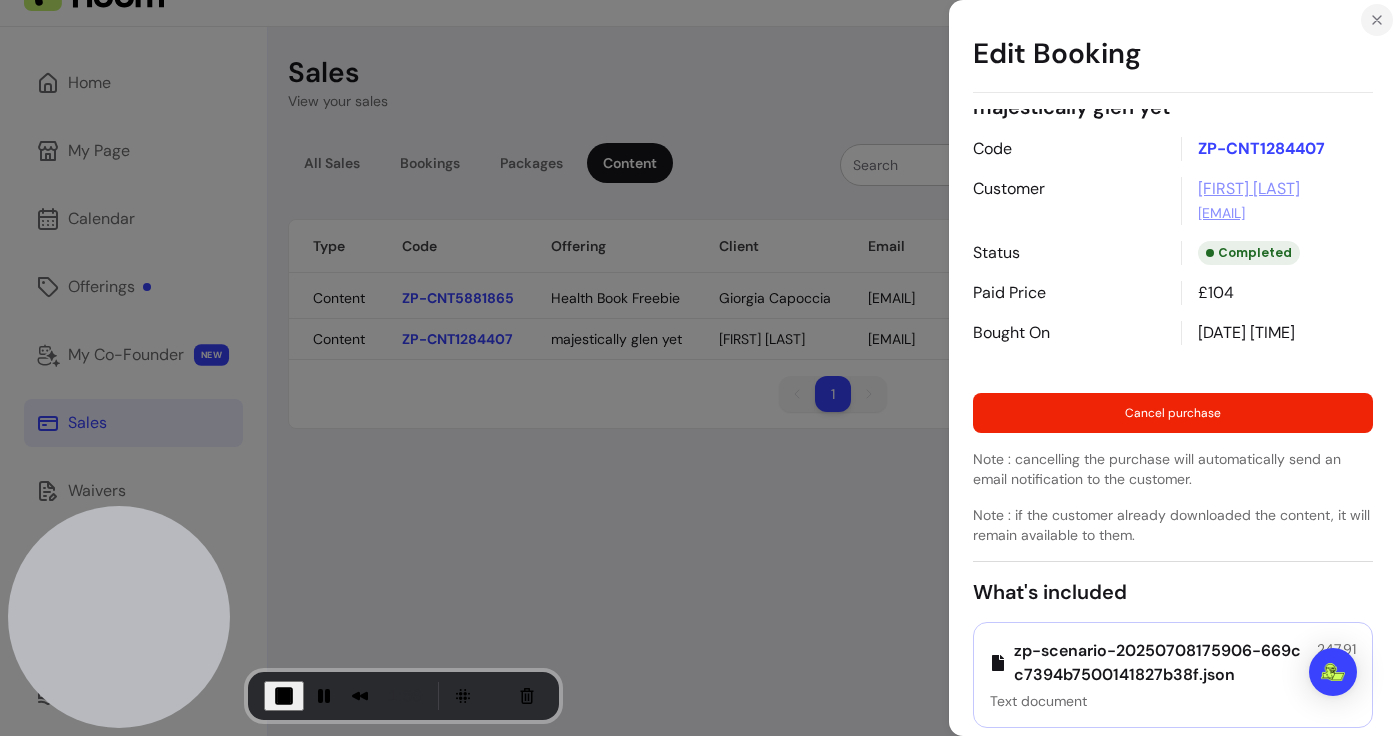 click at bounding box center [1377, 20] 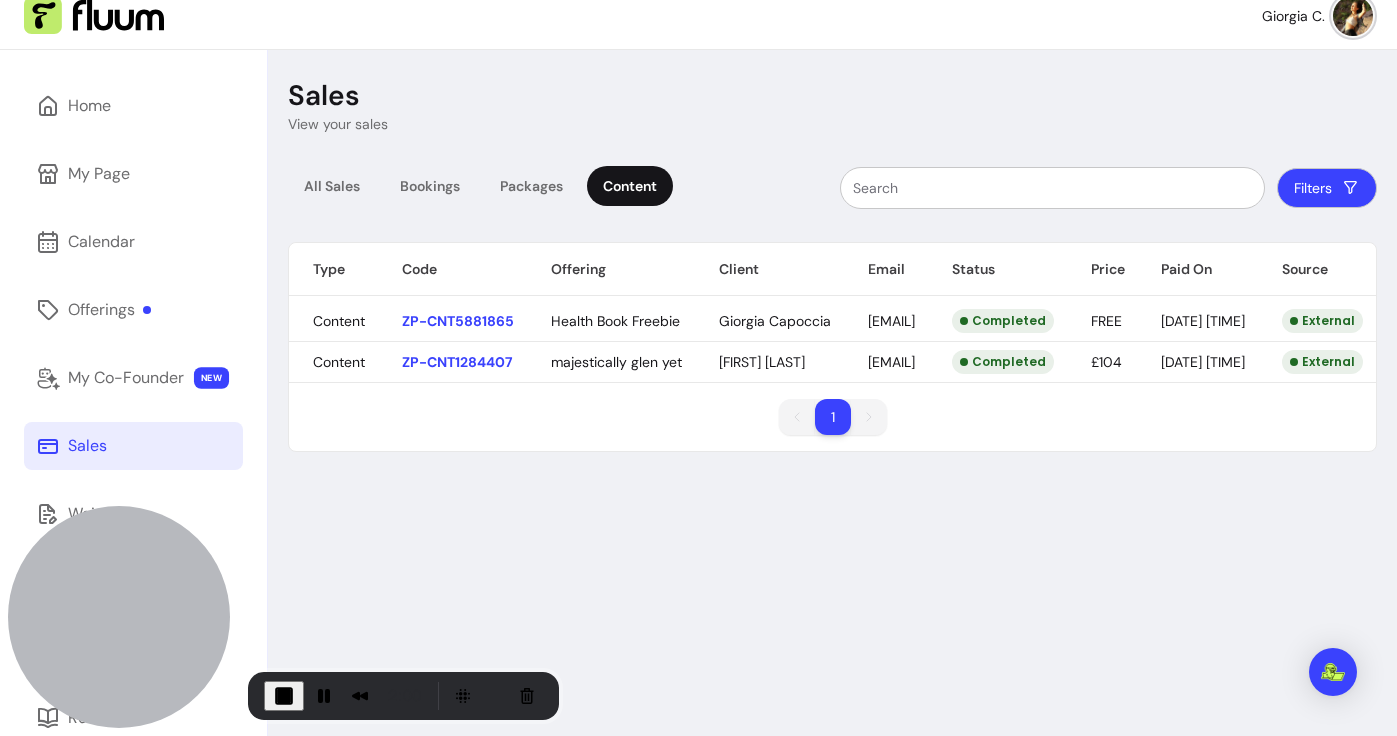 scroll, scrollTop: 20, scrollLeft: 0, axis: vertical 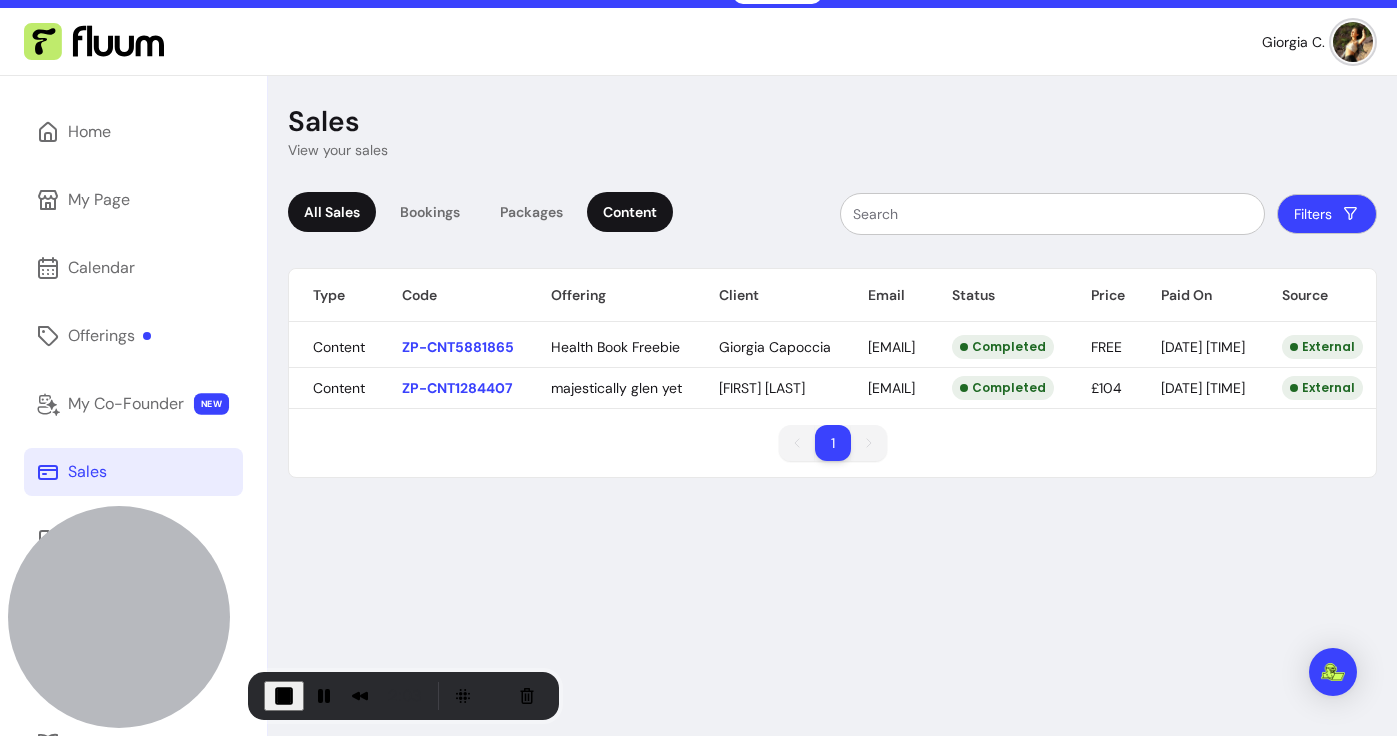 click on "All Sales" at bounding box center [332, 212] 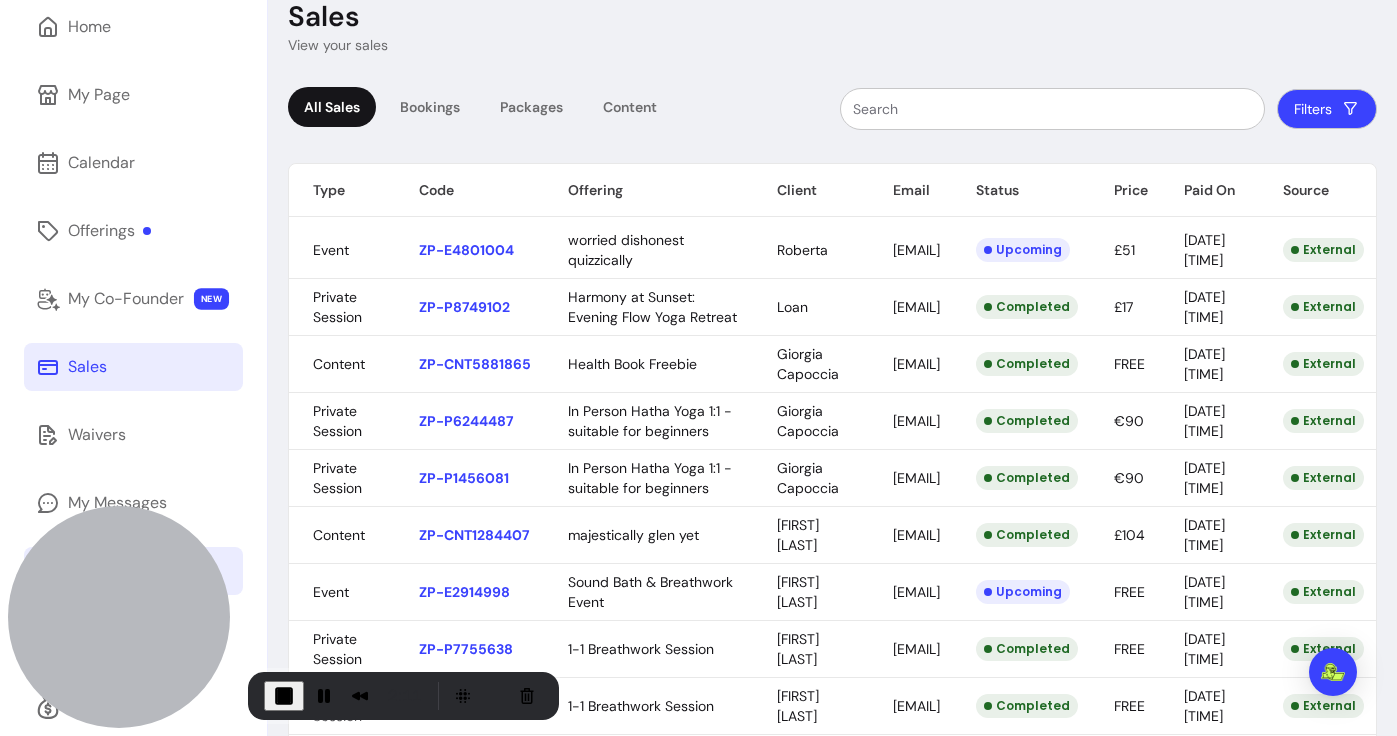 scroll, scrollTop: 117, scrollLeft: 0, axis: vertical 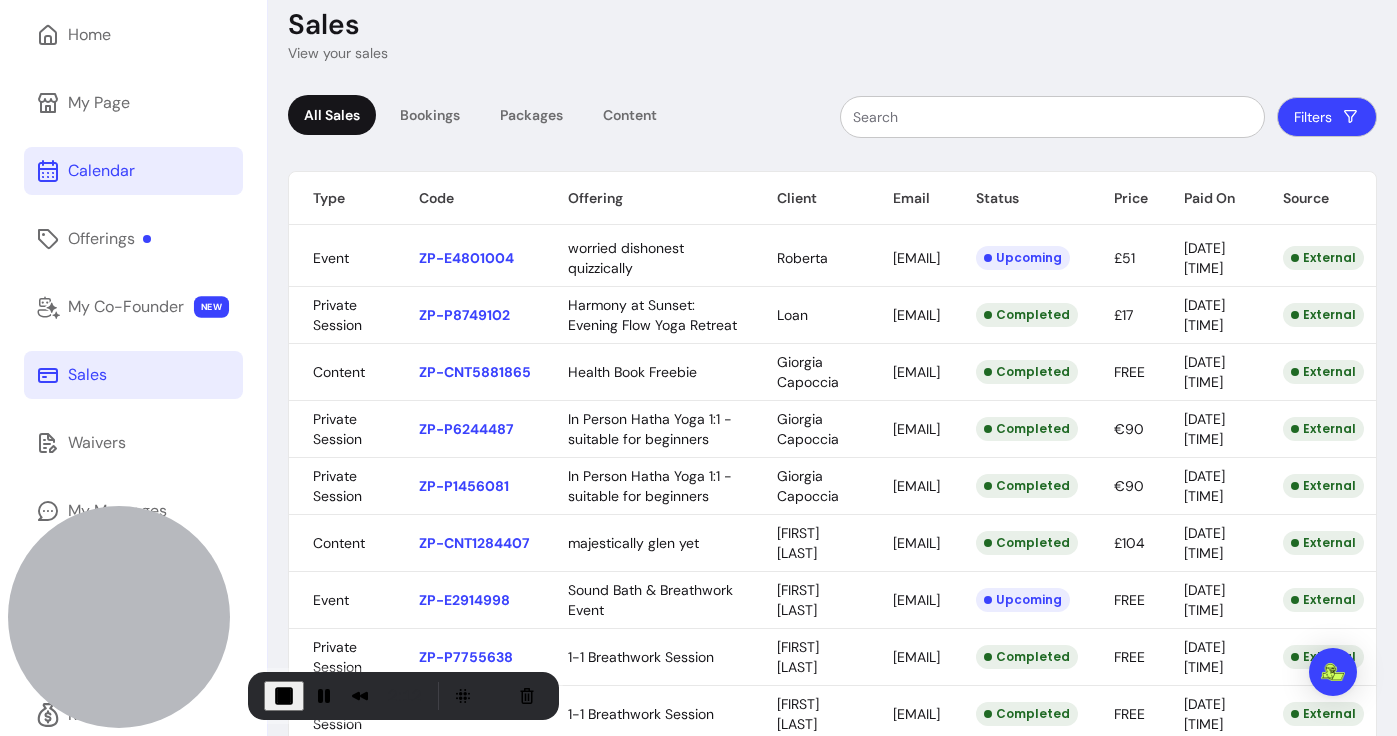 click on "Calendar" at bounding box center (101, 171) 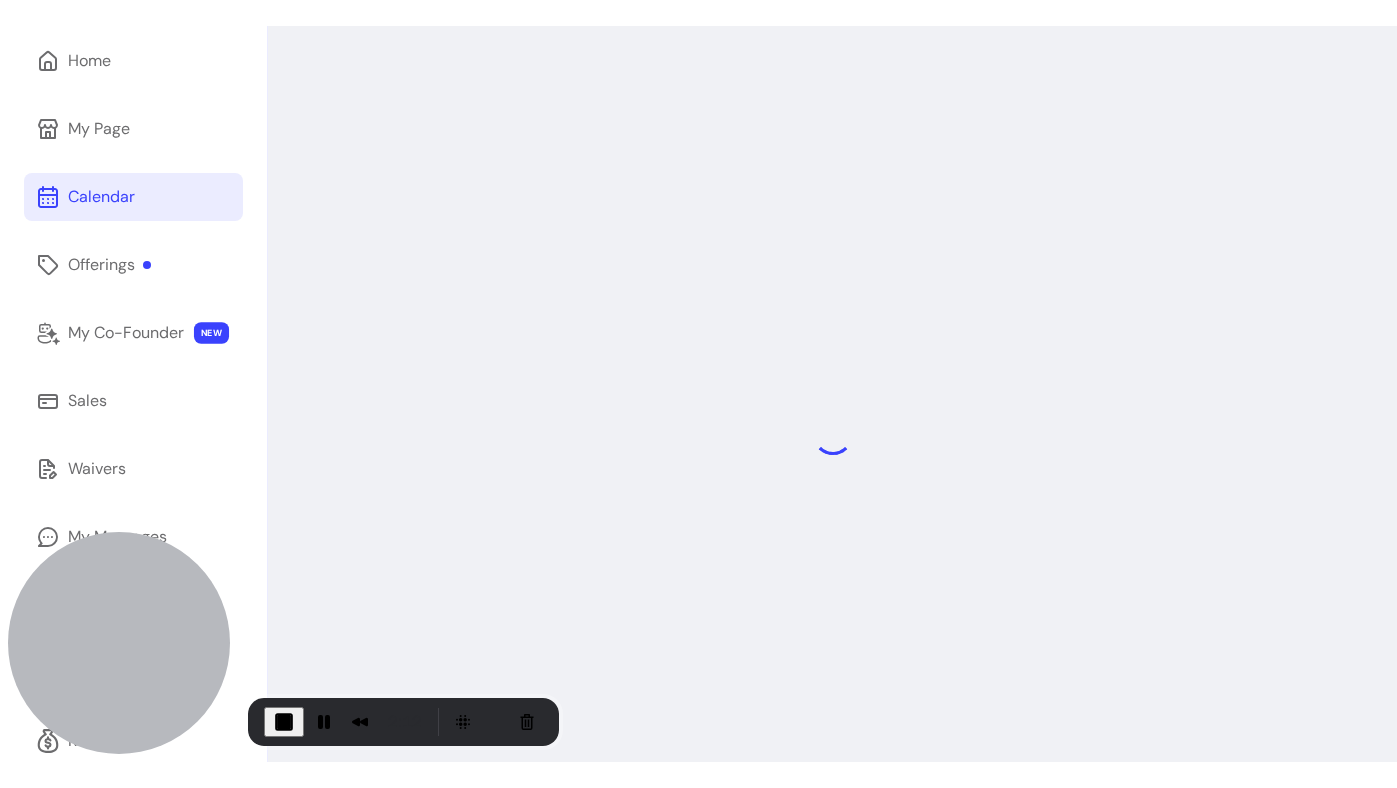 scroll, scrollTop: 96, scrollLeft: 0, axis: vertical 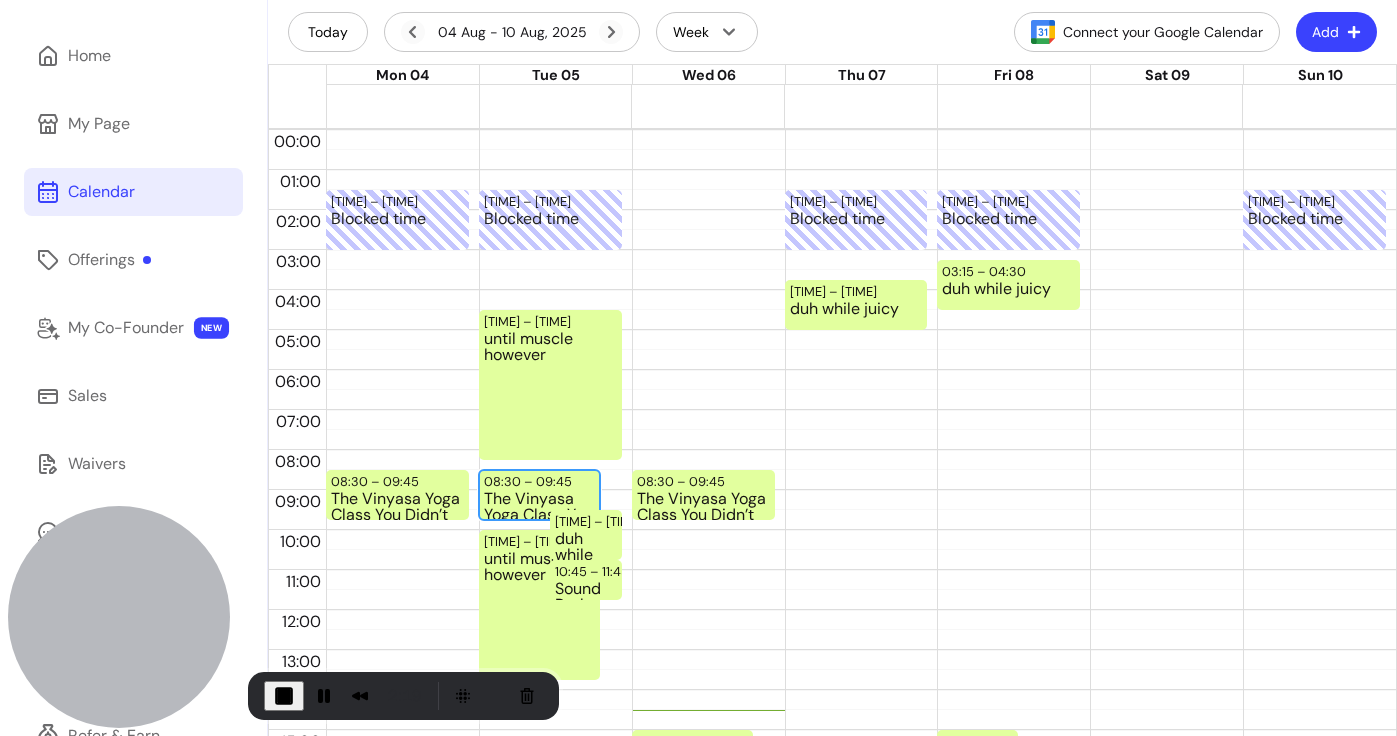 click on "The Vinyasa Yoga Class You Didn’t Know You Needed" at bounding box center (539, 504) 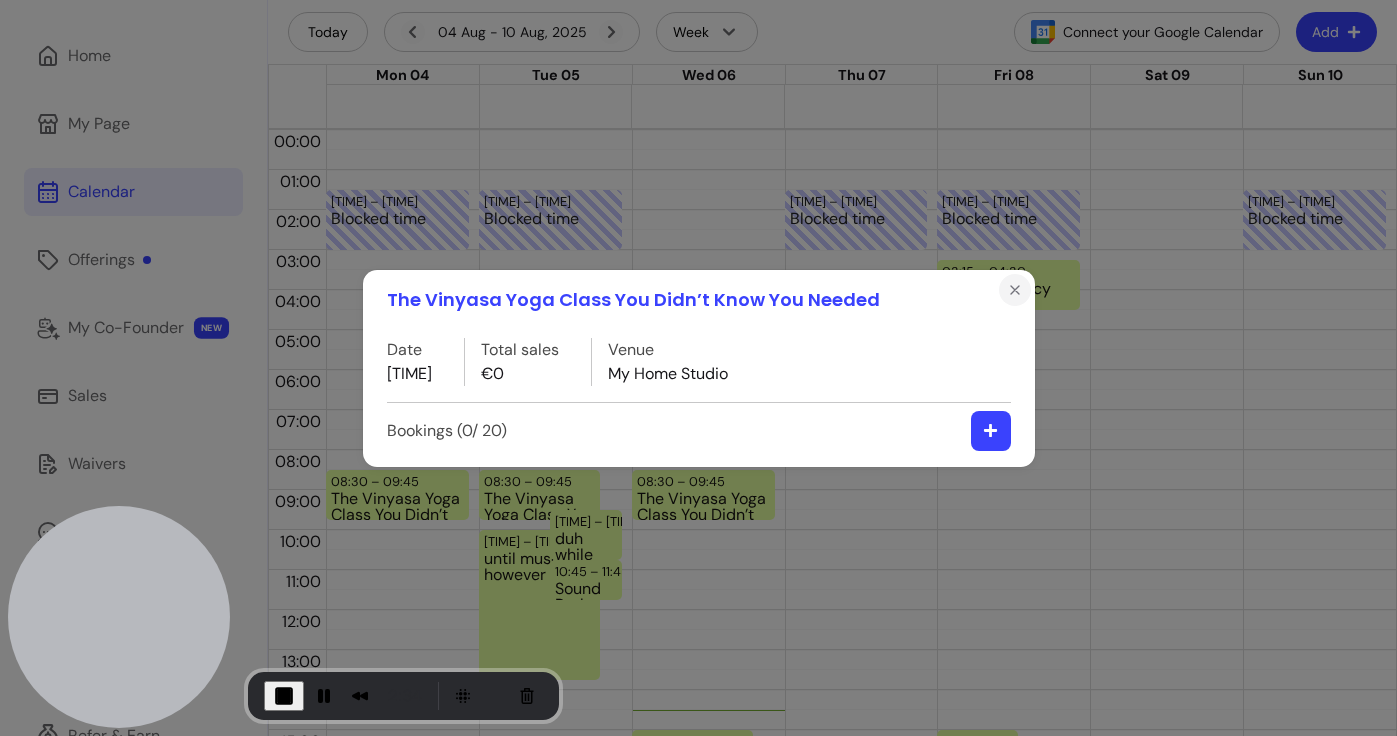 click 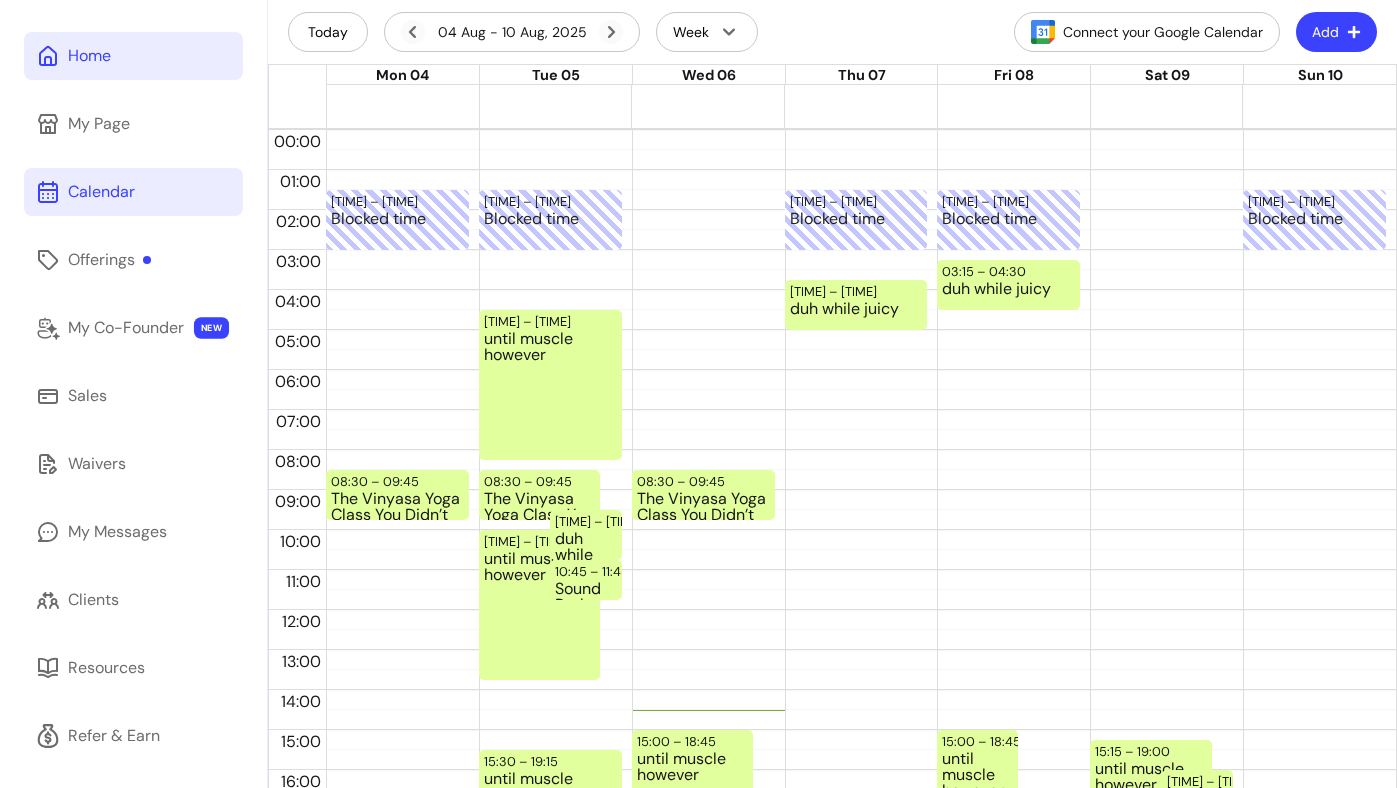 click on "Home" at bounding box center [133, 56] 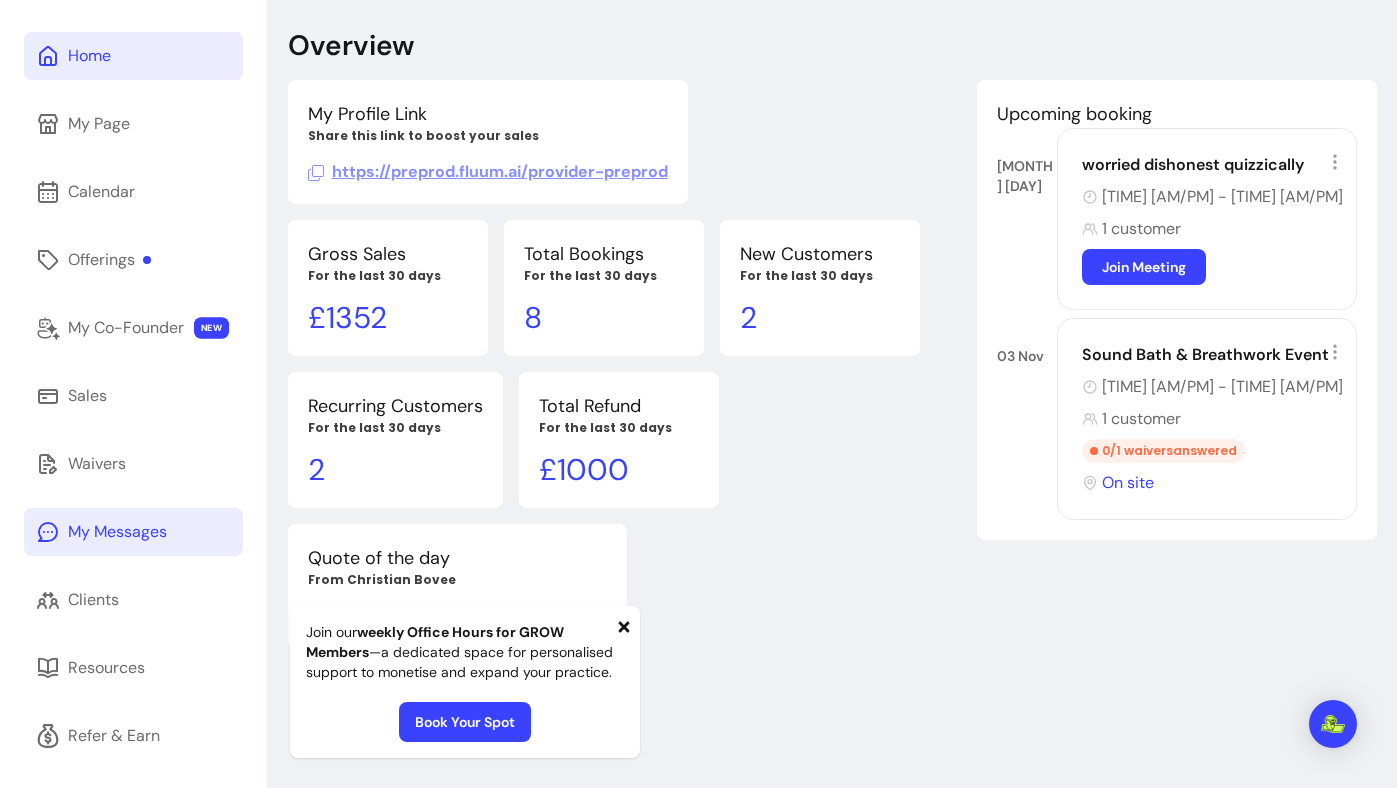 click on "My Messages" at bounding box center (133, 532) 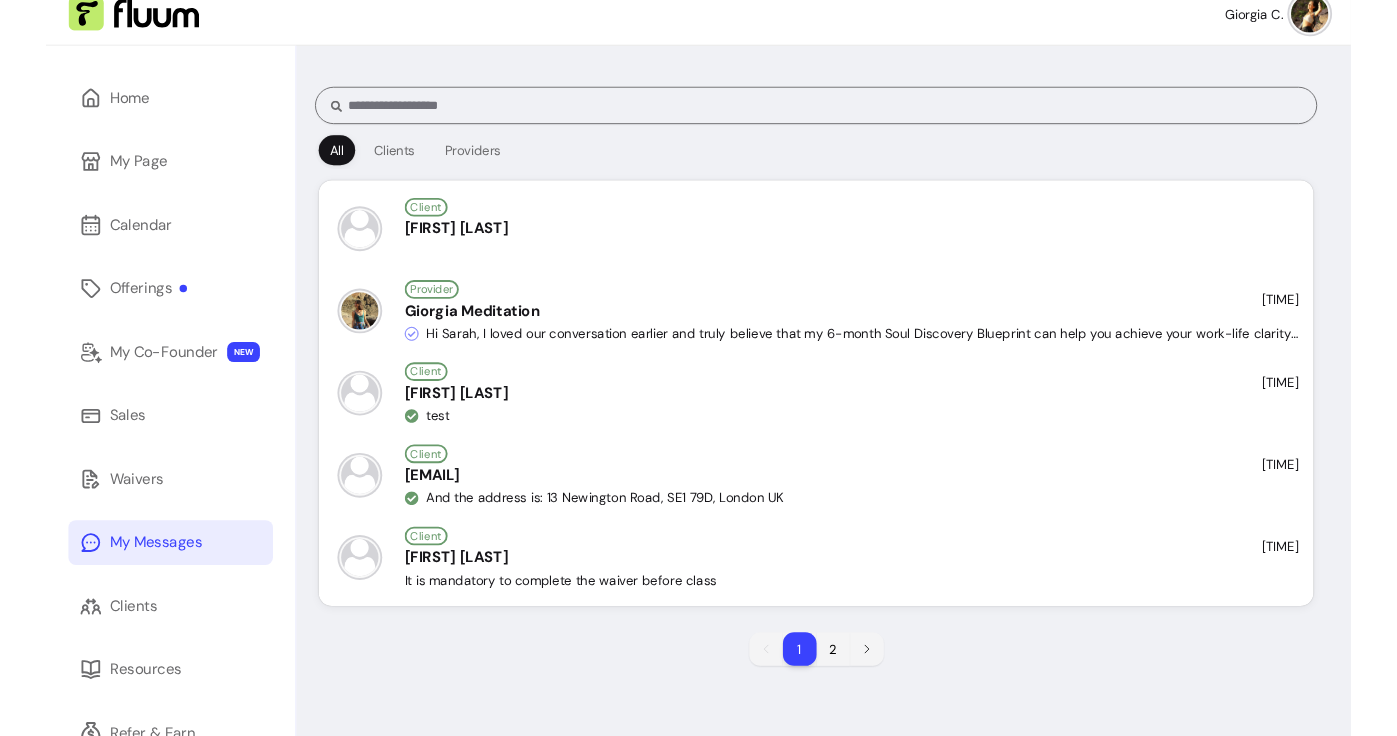 scroll, scrollTop: 43, scrollLeft: 0, axis: vertical 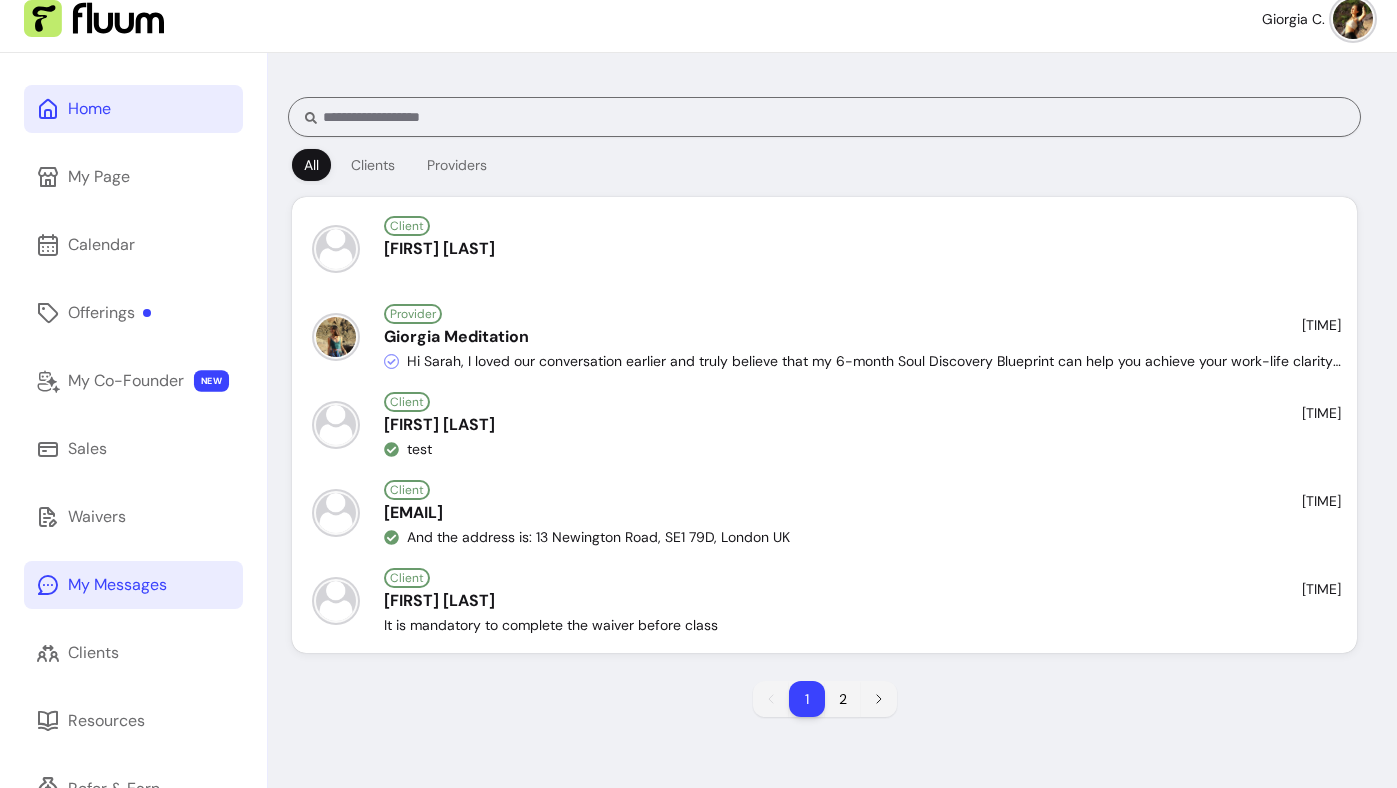 click on "Home" at bounding box center [133, 109] 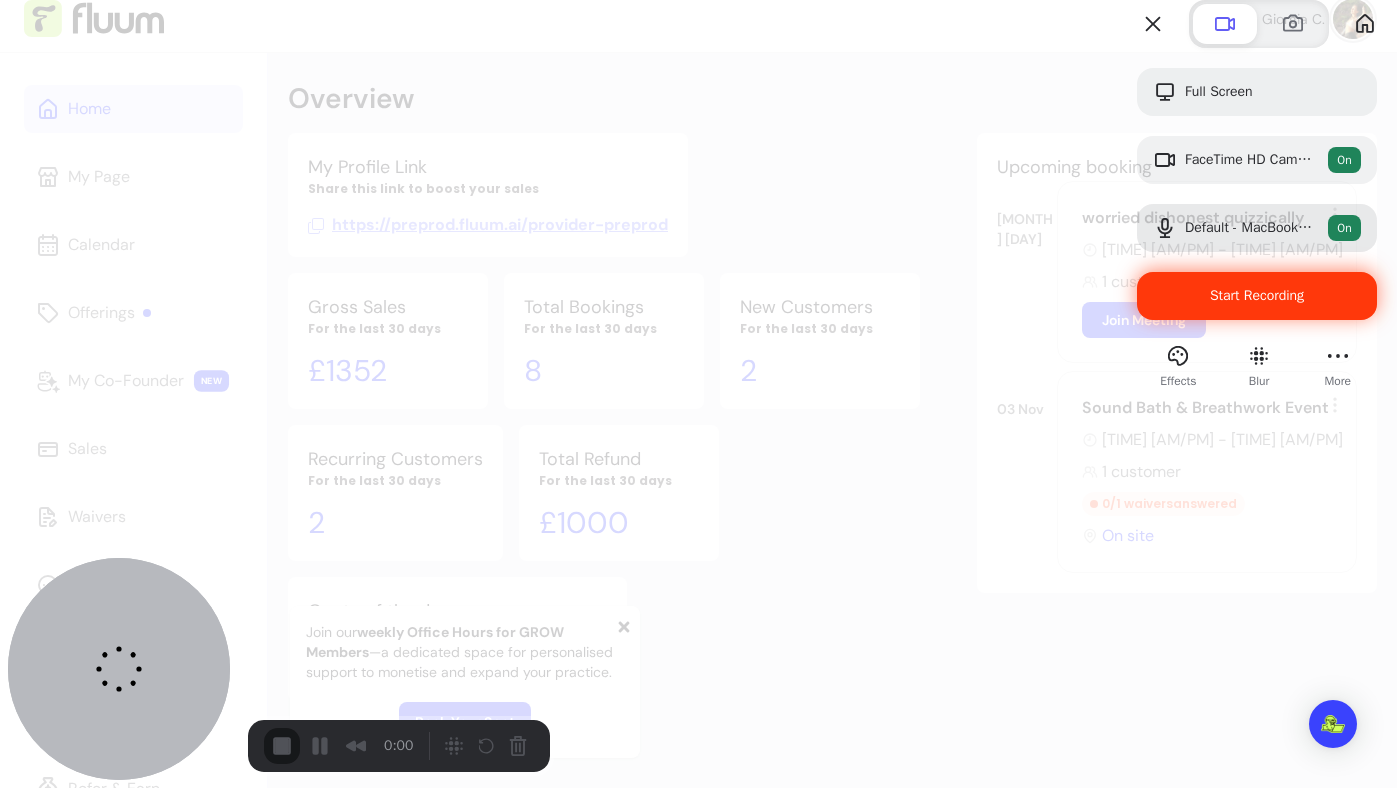 click on "Start Recording" at bounding box center [1257, 295] 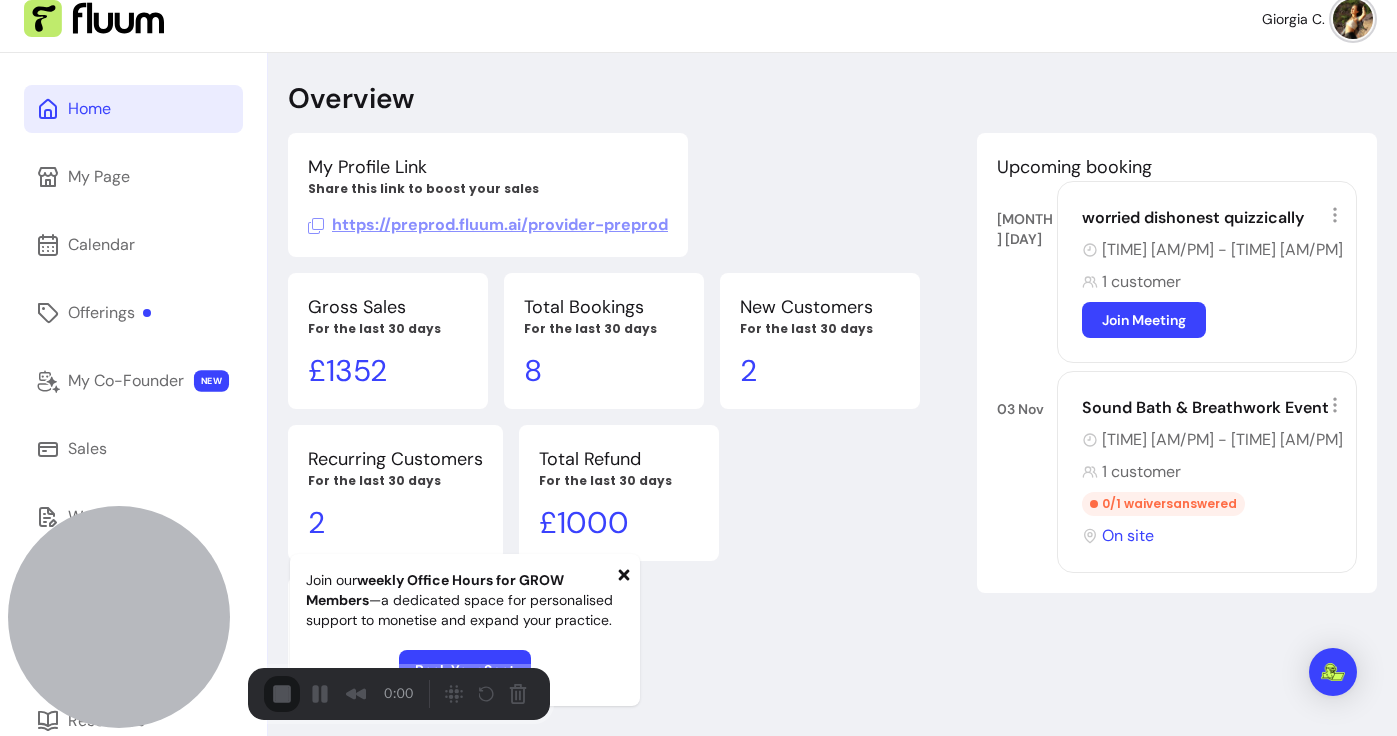 click on "Start Recording" at bounding box center [54, 788] 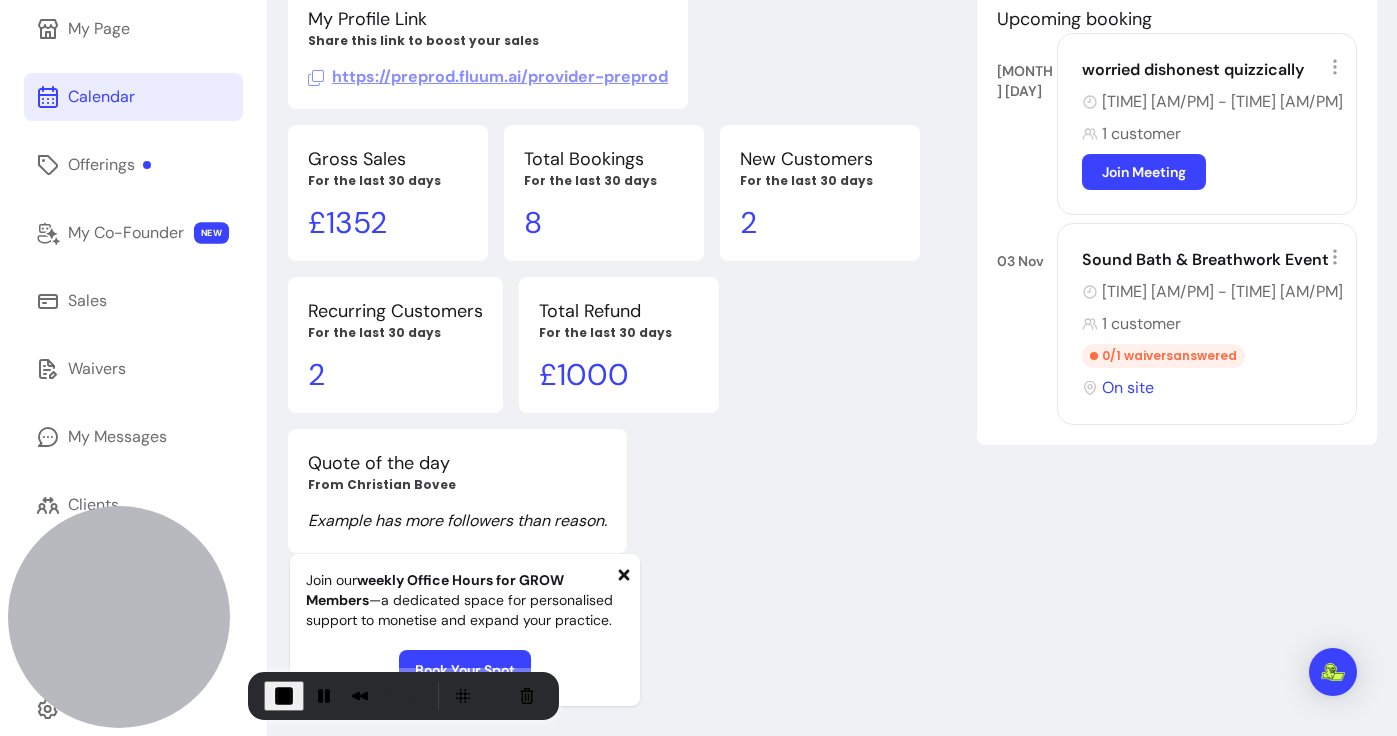 scroll, scrollTop: 194, scrollLeft: 0, axis: vertical 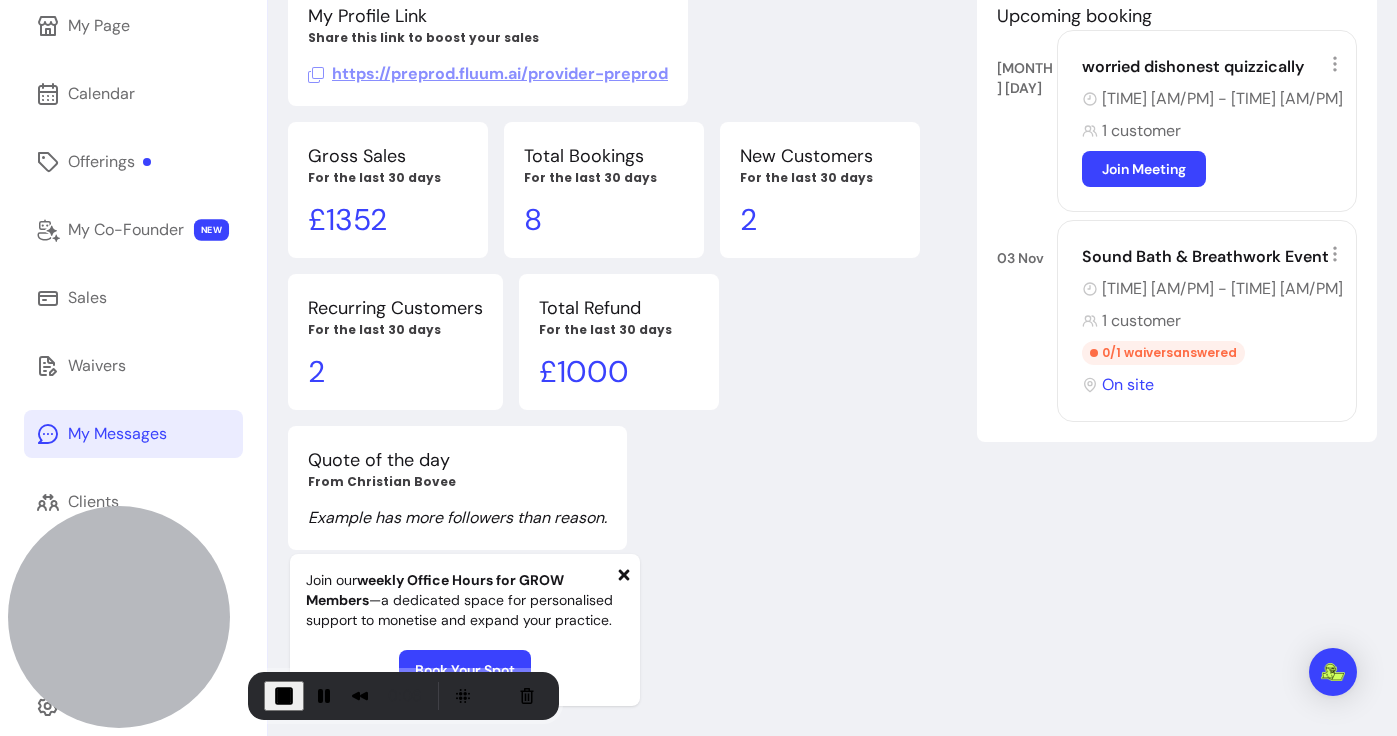 click on "My Messages" at bounding box center (133, 434) 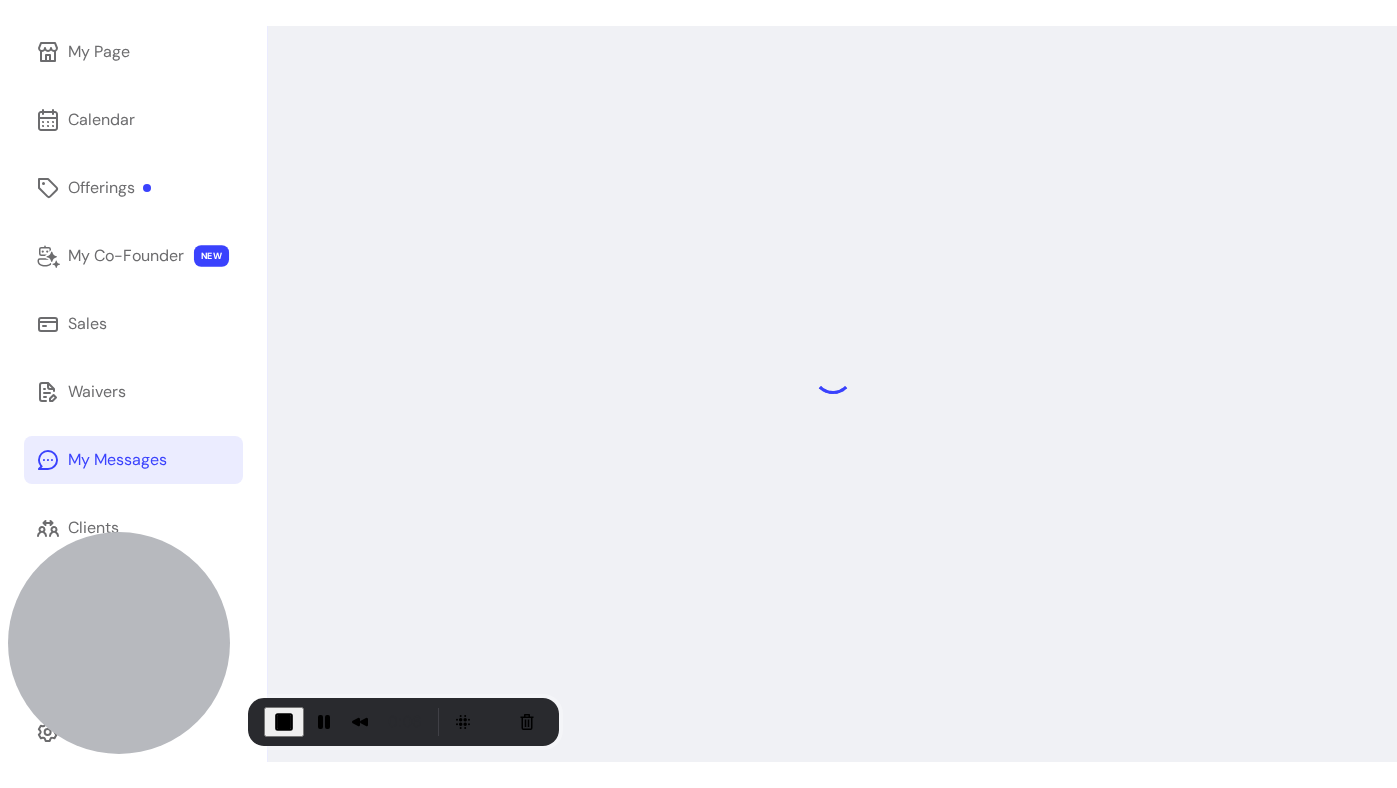 scroll, scrollTop: 140, scrollLeft: 0, axis: vertical 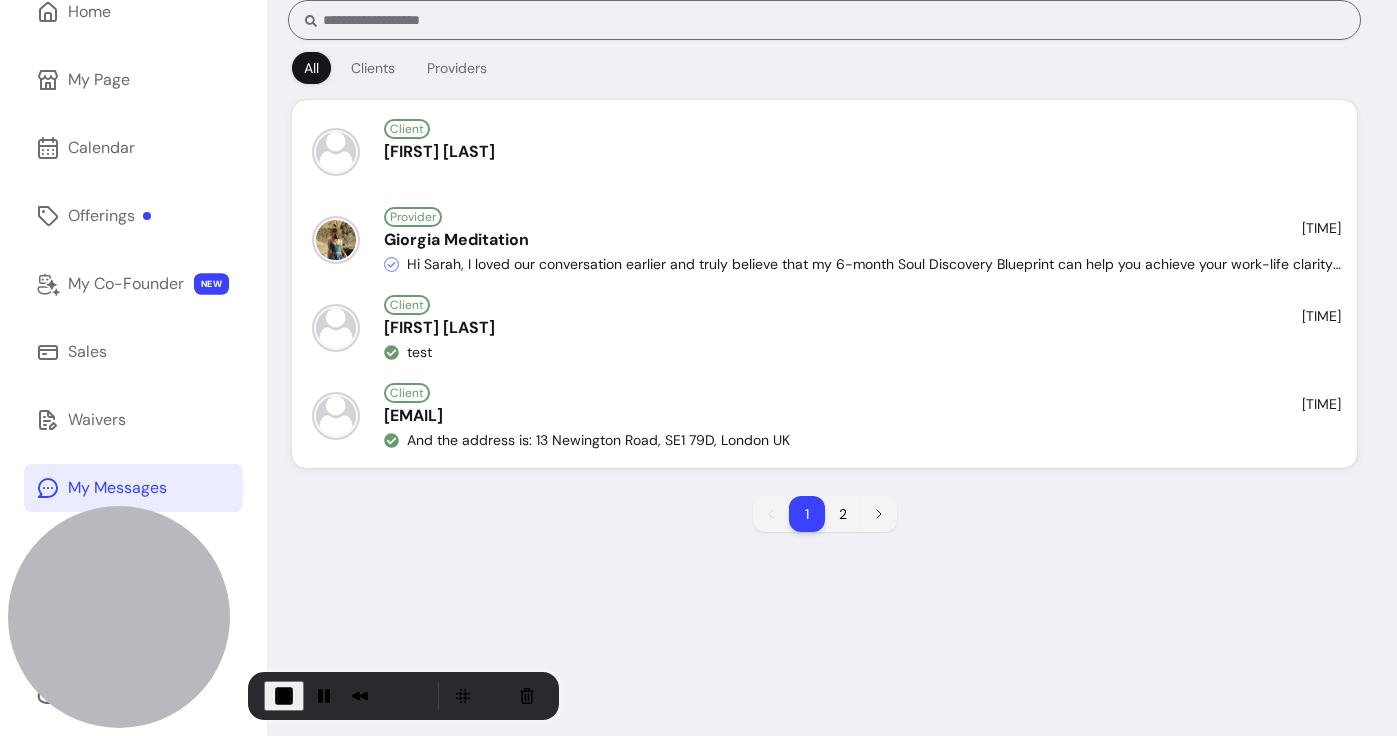 click at bounding box center [284, 696] 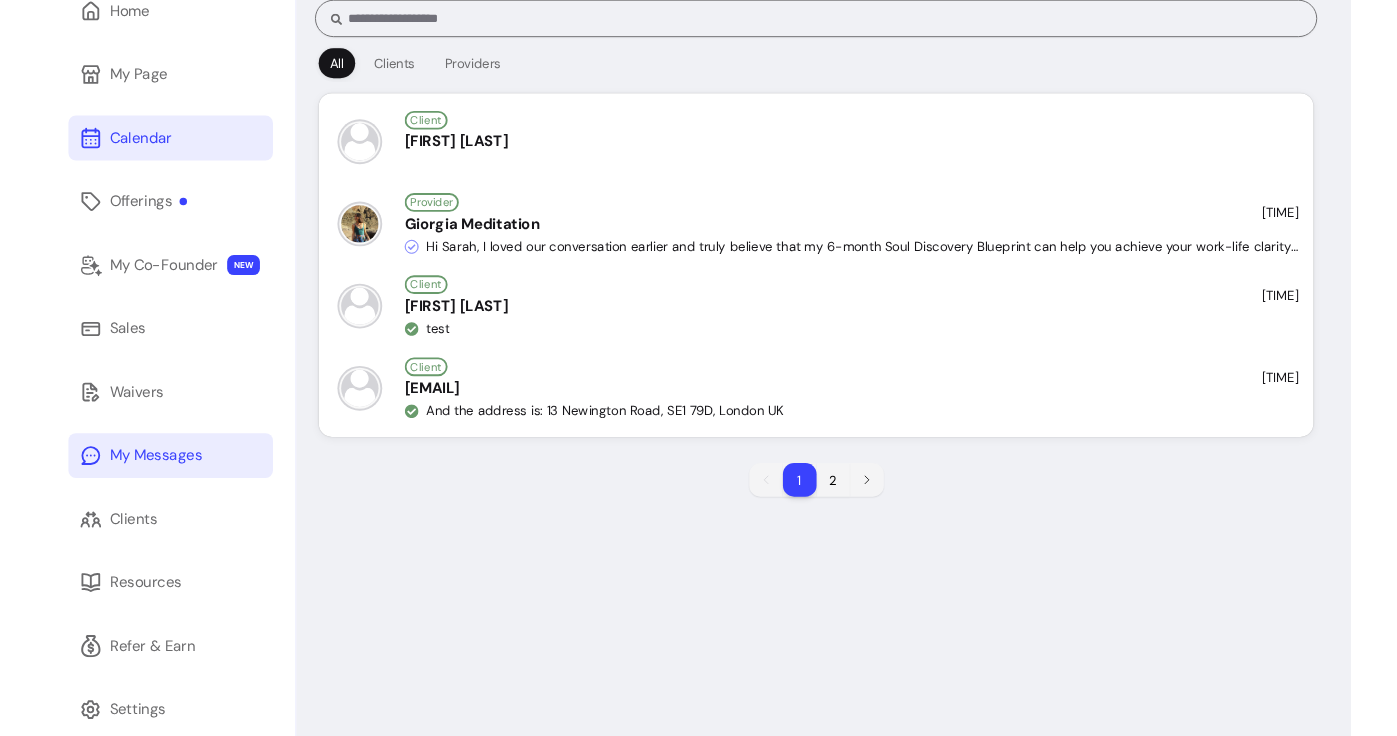 scroll, scrollTop: 0, scrollLeft: 0, axis: both 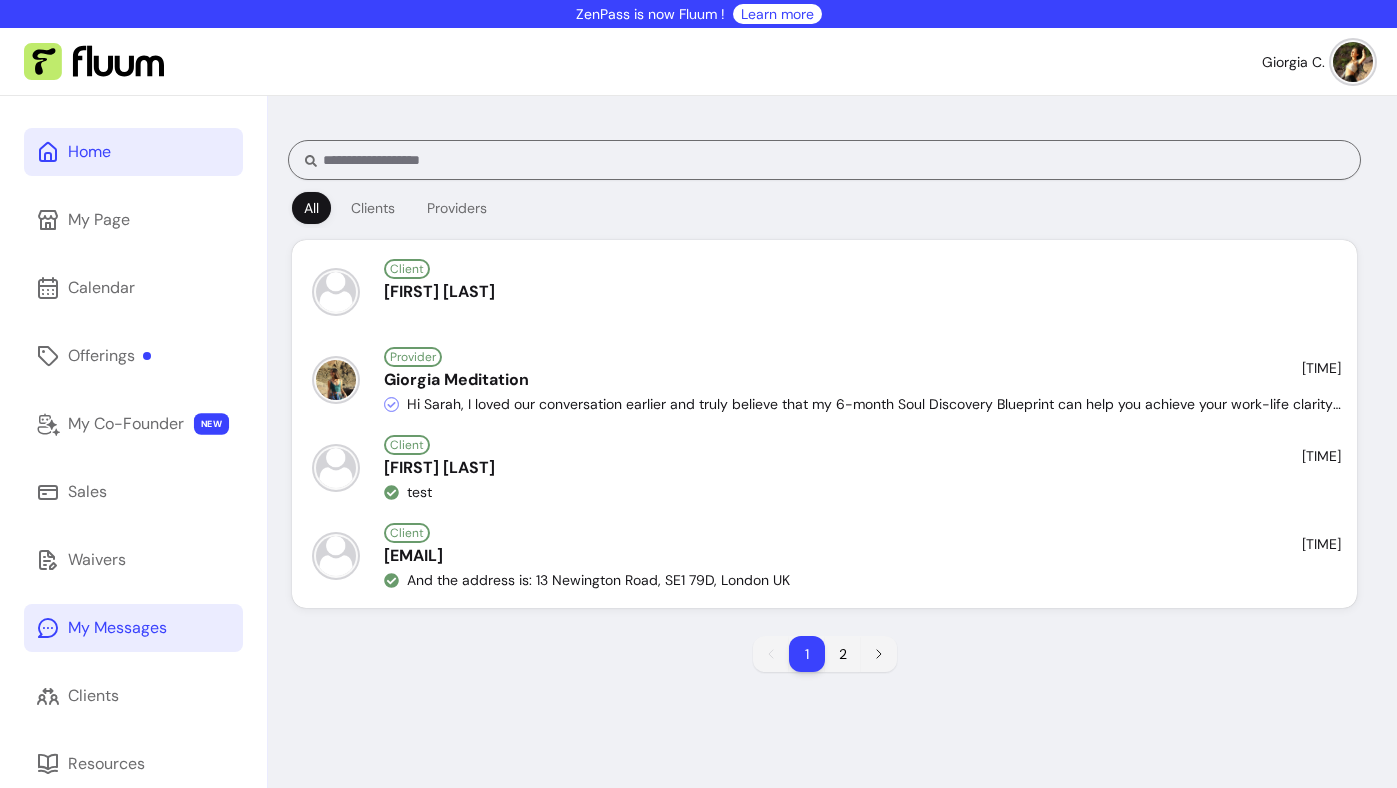 click on "Home" at bounding box center [89, 152] 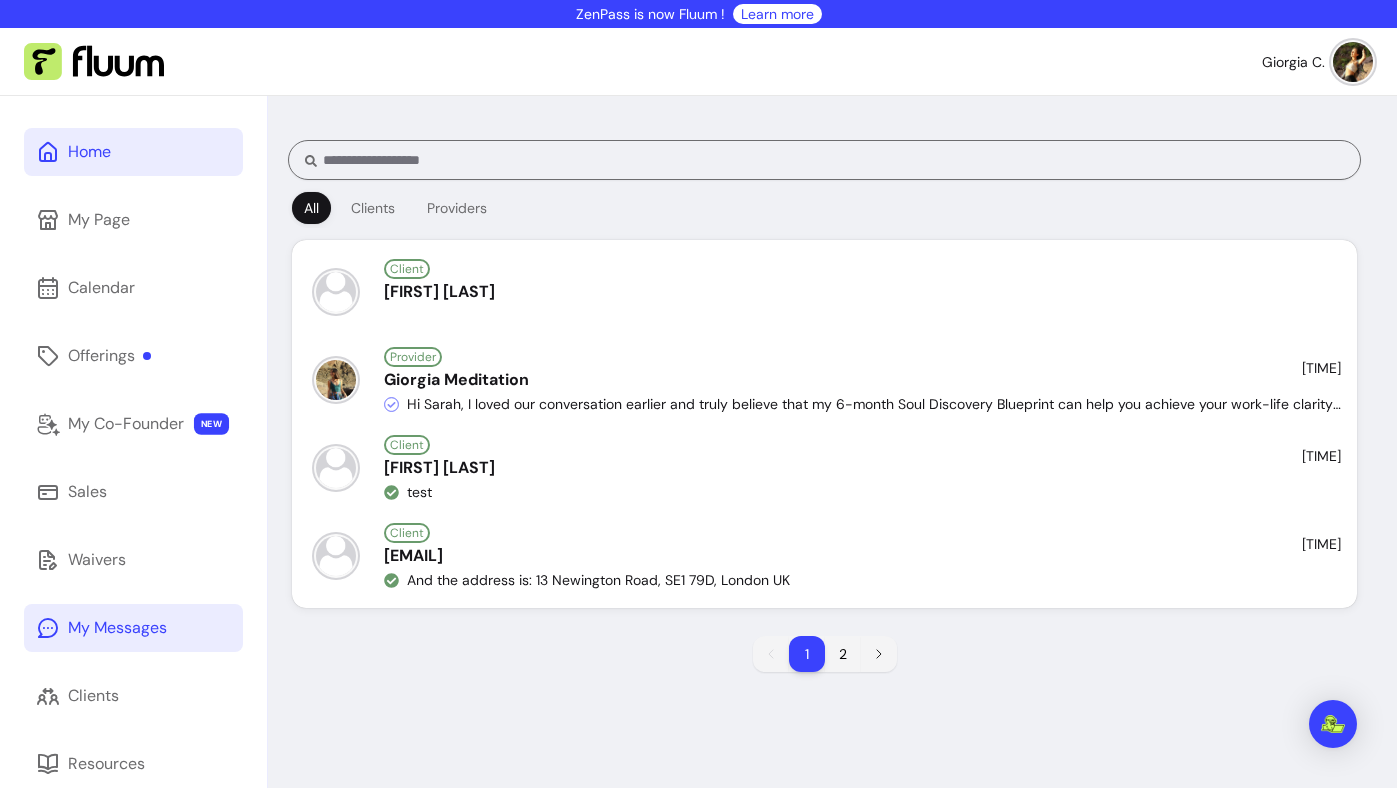 click on "Home" at bounding box center [133, 152] 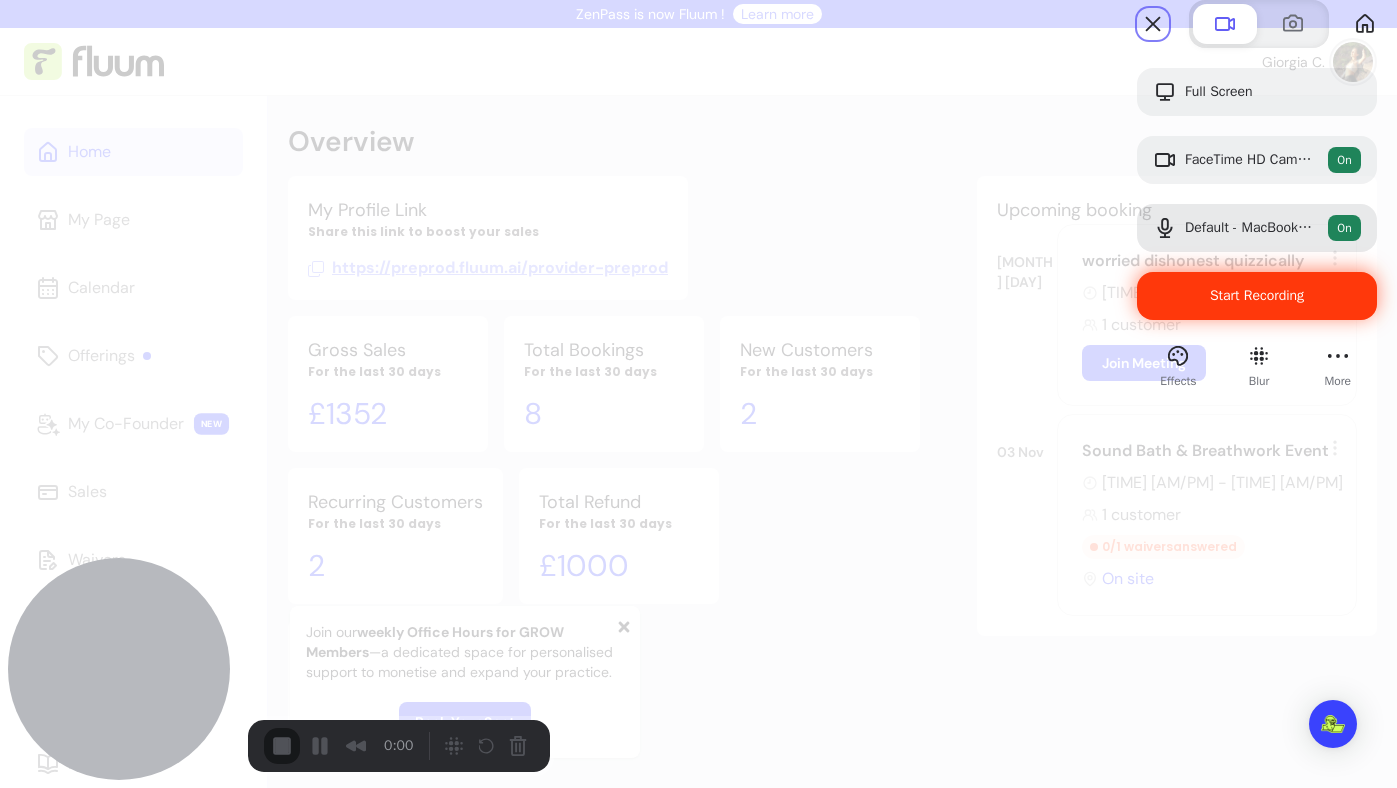 click on "Start Recording" at bounding box center [1257, 296] 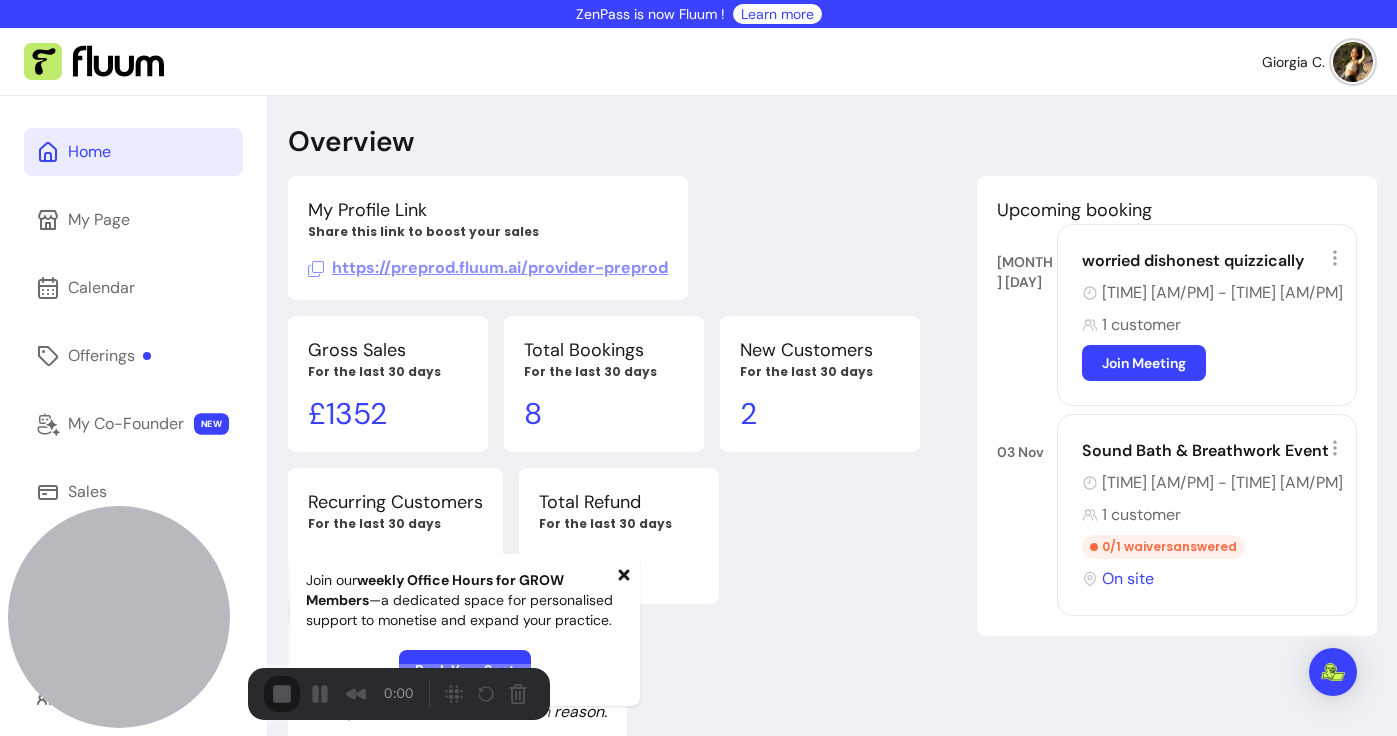 click on "Start Recording" at bounding box center (54, 788) 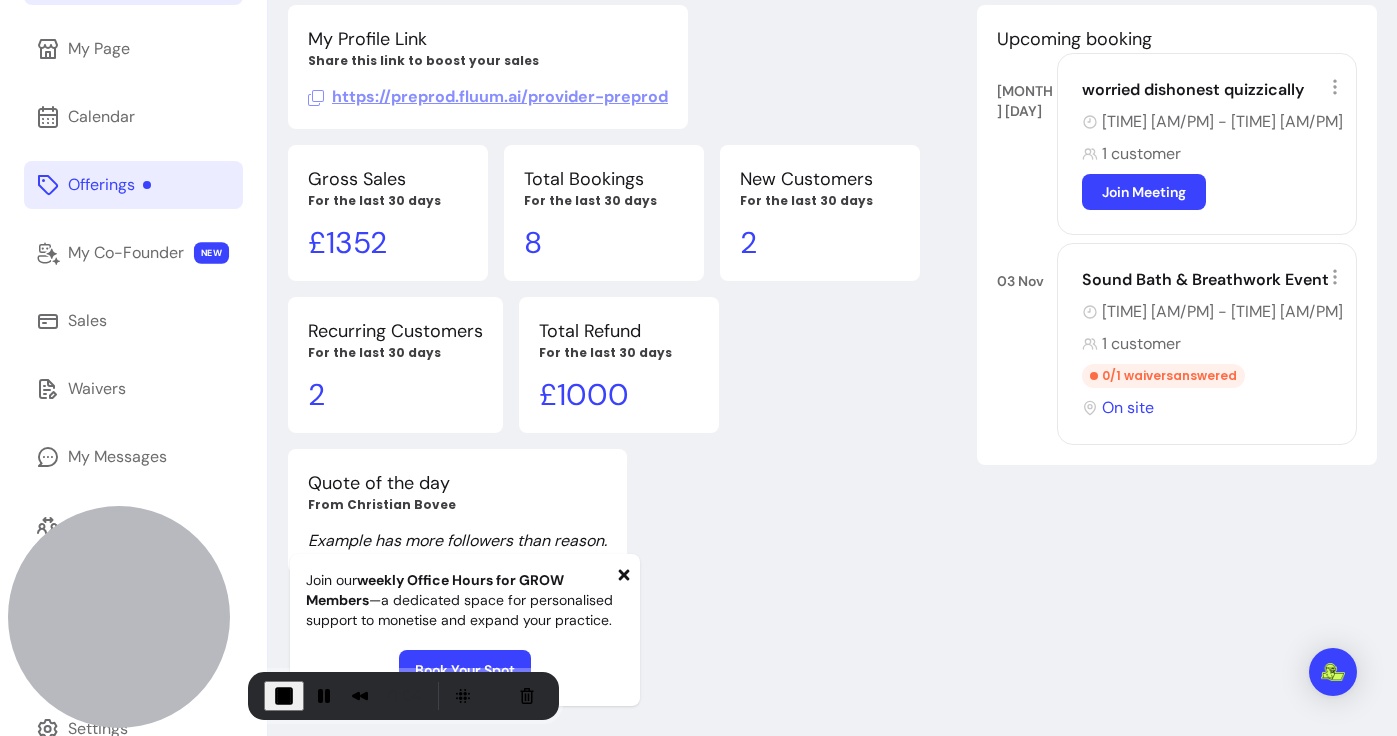 scroll, scrollTop: 184, scrollLeft: 0, axis: vertical 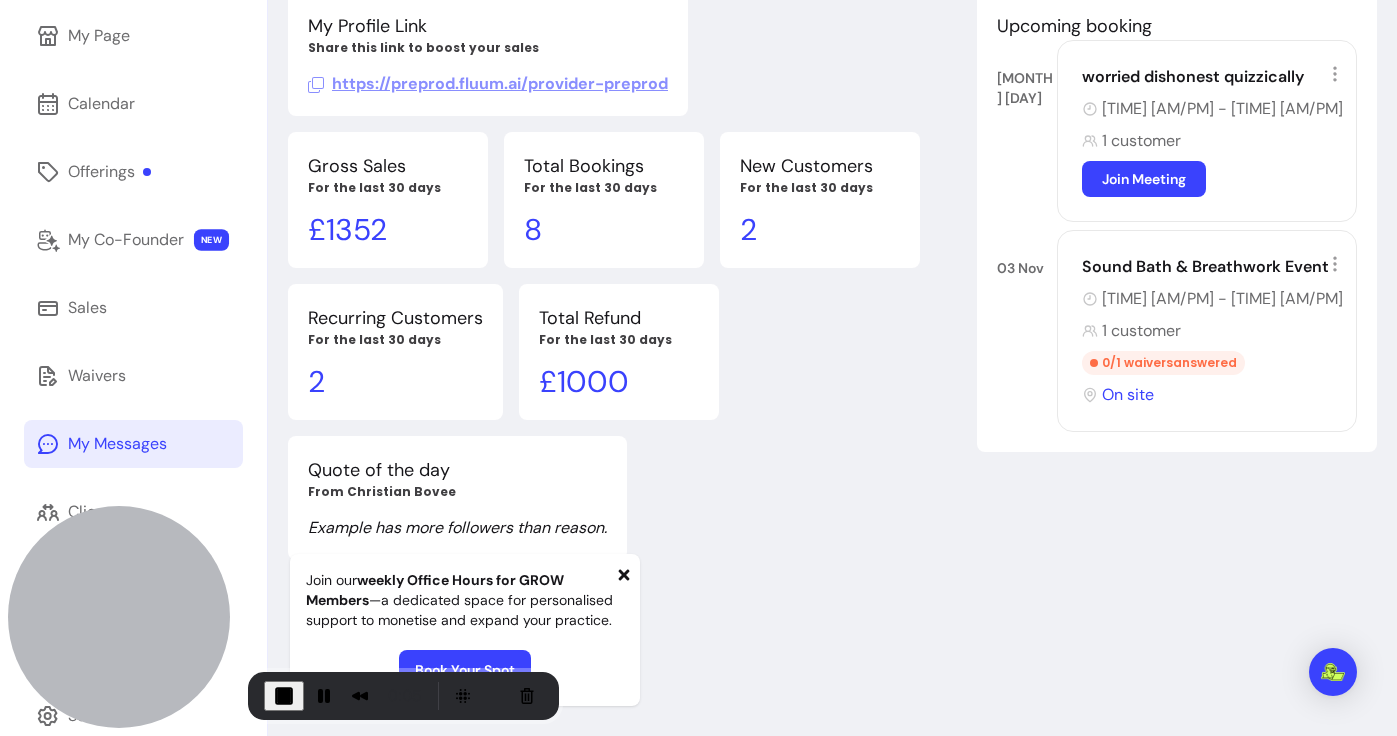 click on "My Messages" at bounding box center [117, 444] 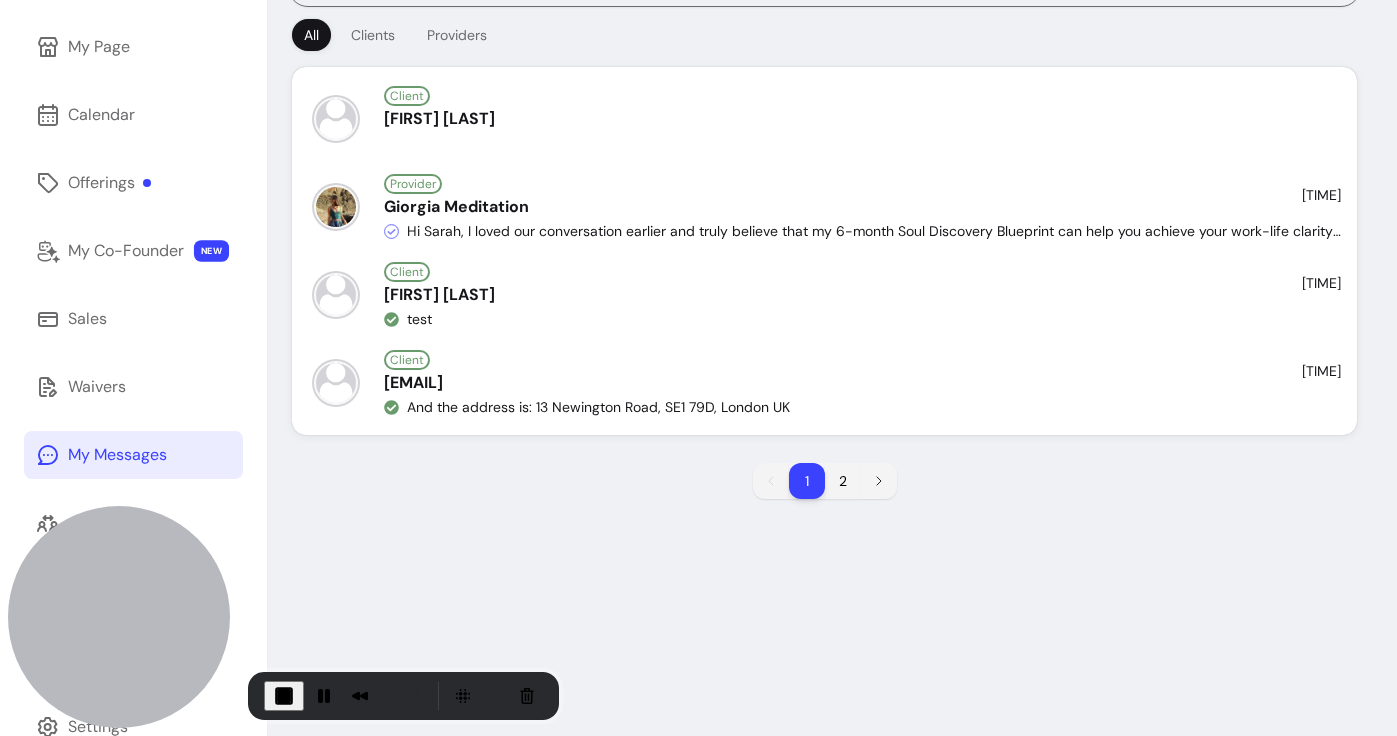 scroll, scrollTop: 175, scrollLeft: 0, axis: vertical 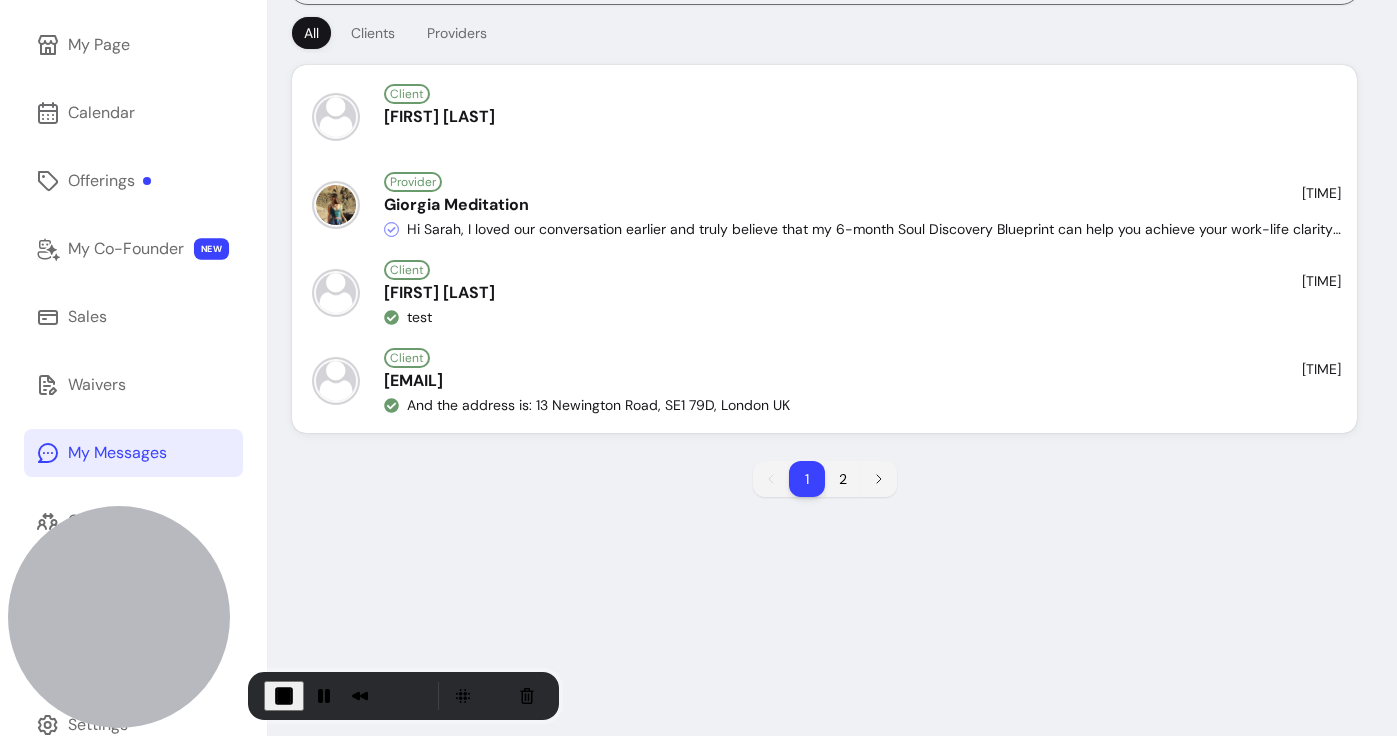 click on "My Messages" at bounding box center (117, 453) 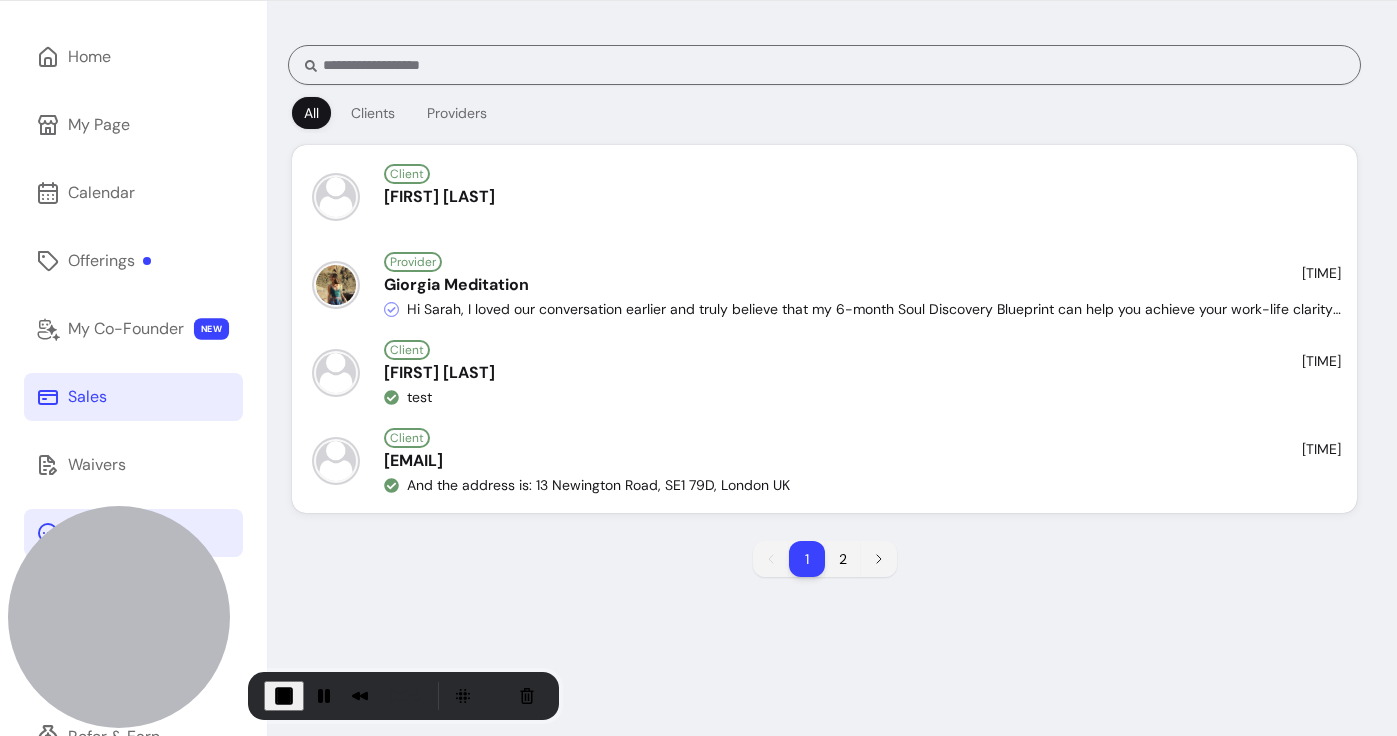 scroll, scrollTop: 79, scrollLeft: 0, axis: vertical 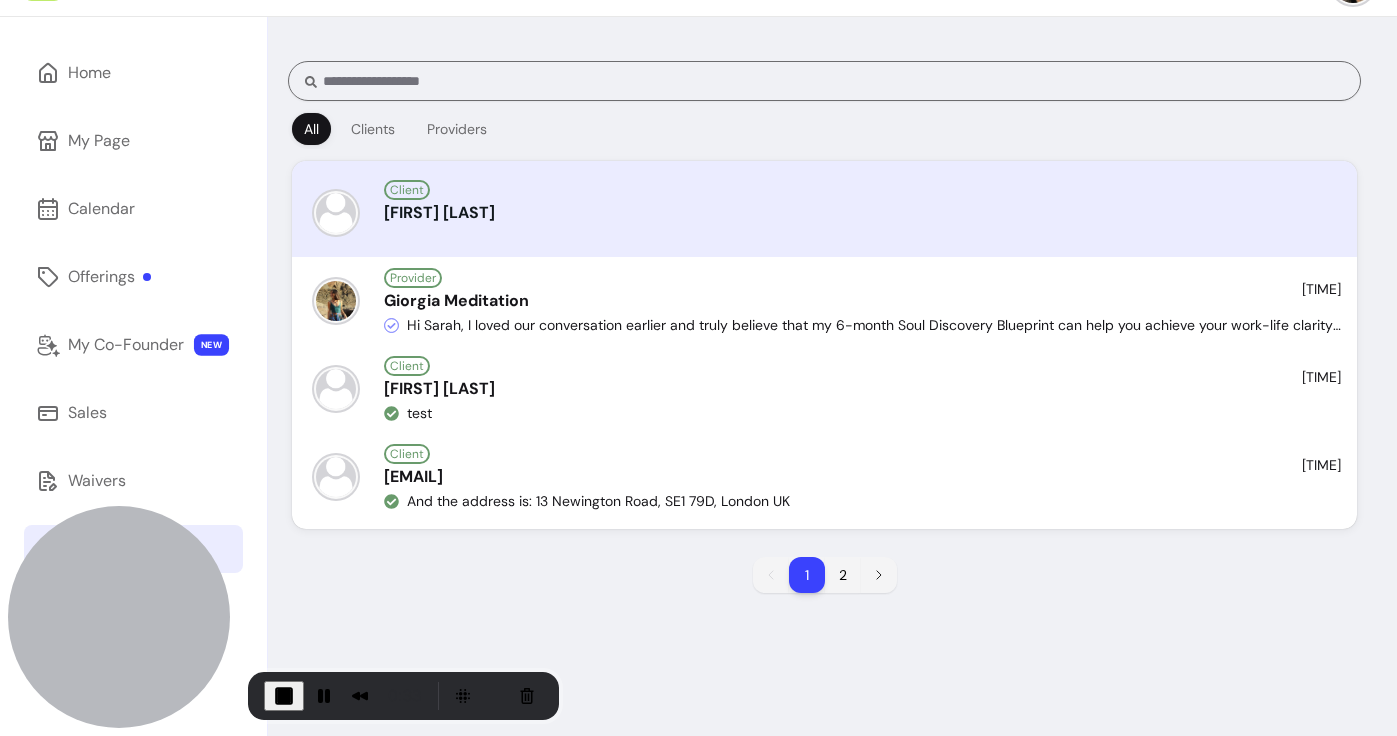 click on "Client" at bounding box center (862, 189) 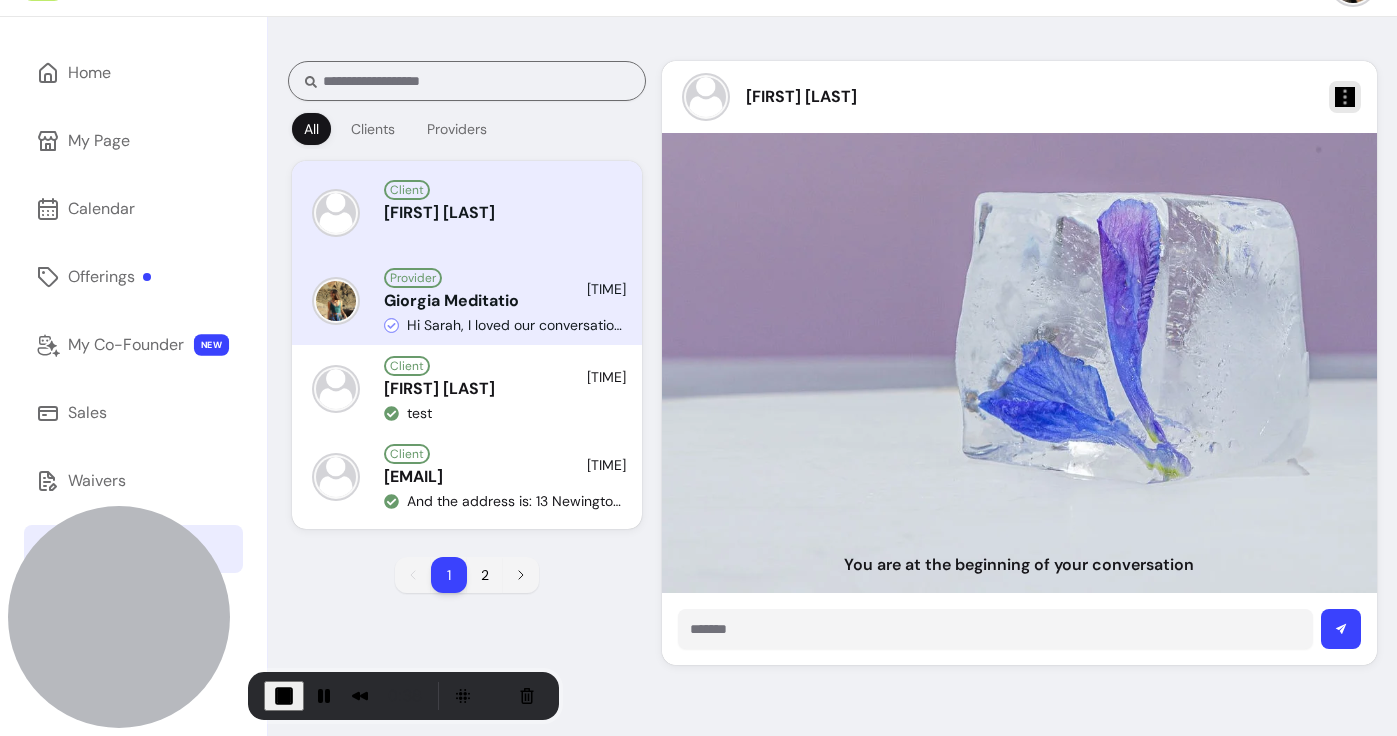 click on "Giorgia Meditation" at bounding box center [452, 301] 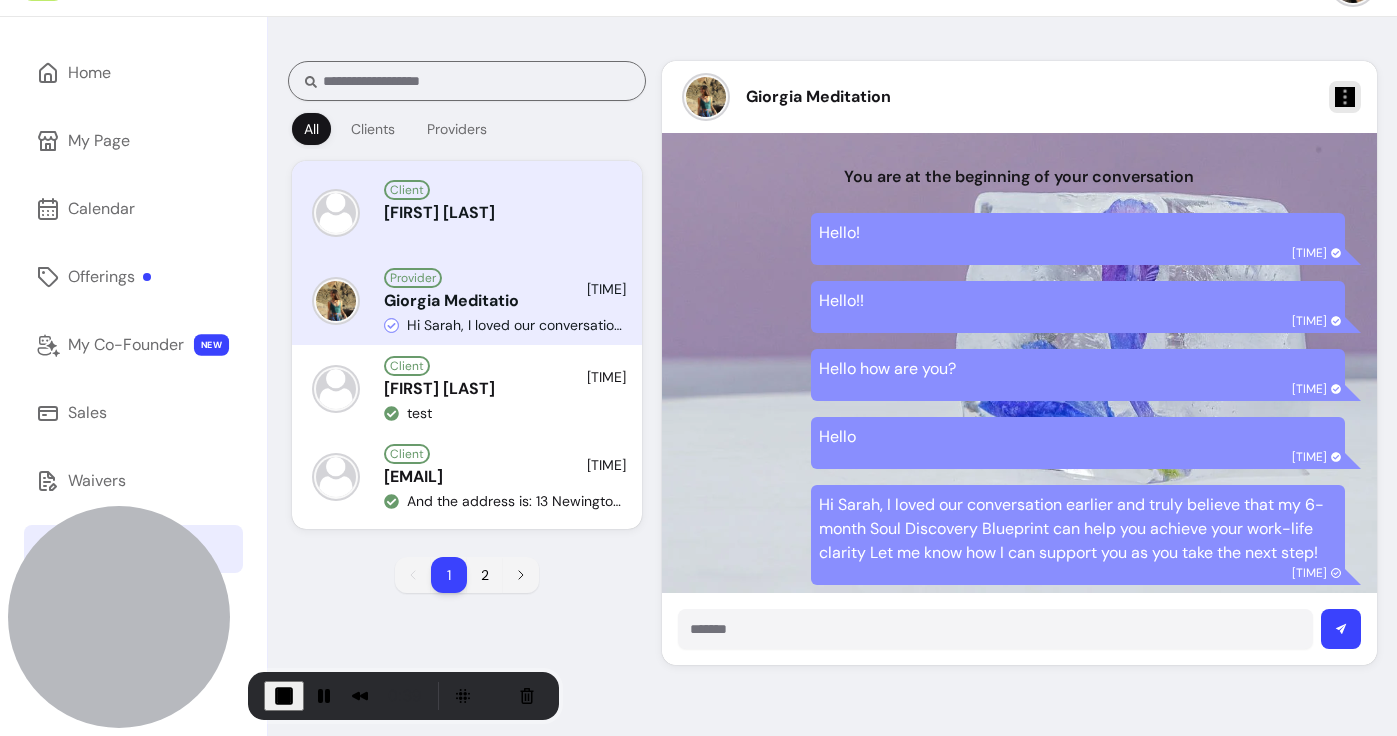 click on "Client" at bounding box center [505, 189] 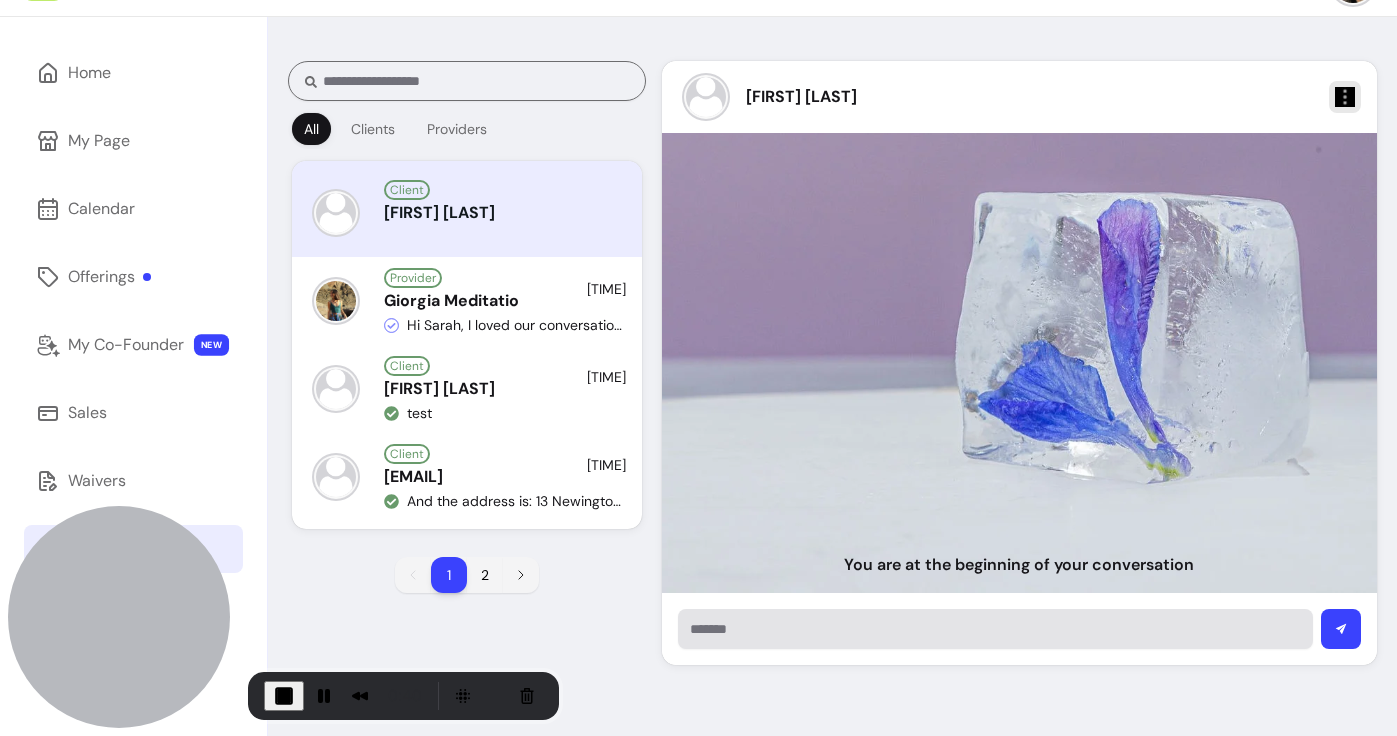 click at bounding box center [995, 629] 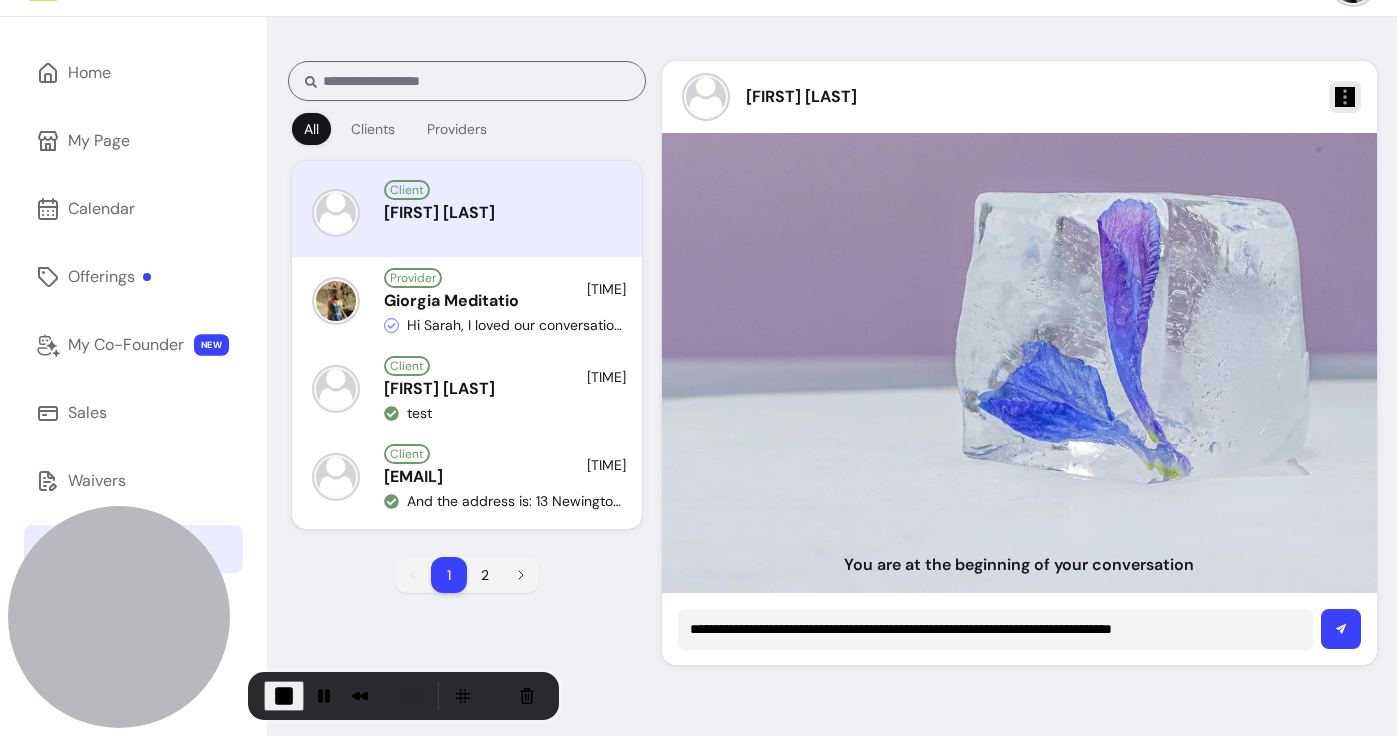 drag, startPoint x: 1269, startPoint y: 638, endPoint x: 658, endPoint y: 616, distance: 611.39594 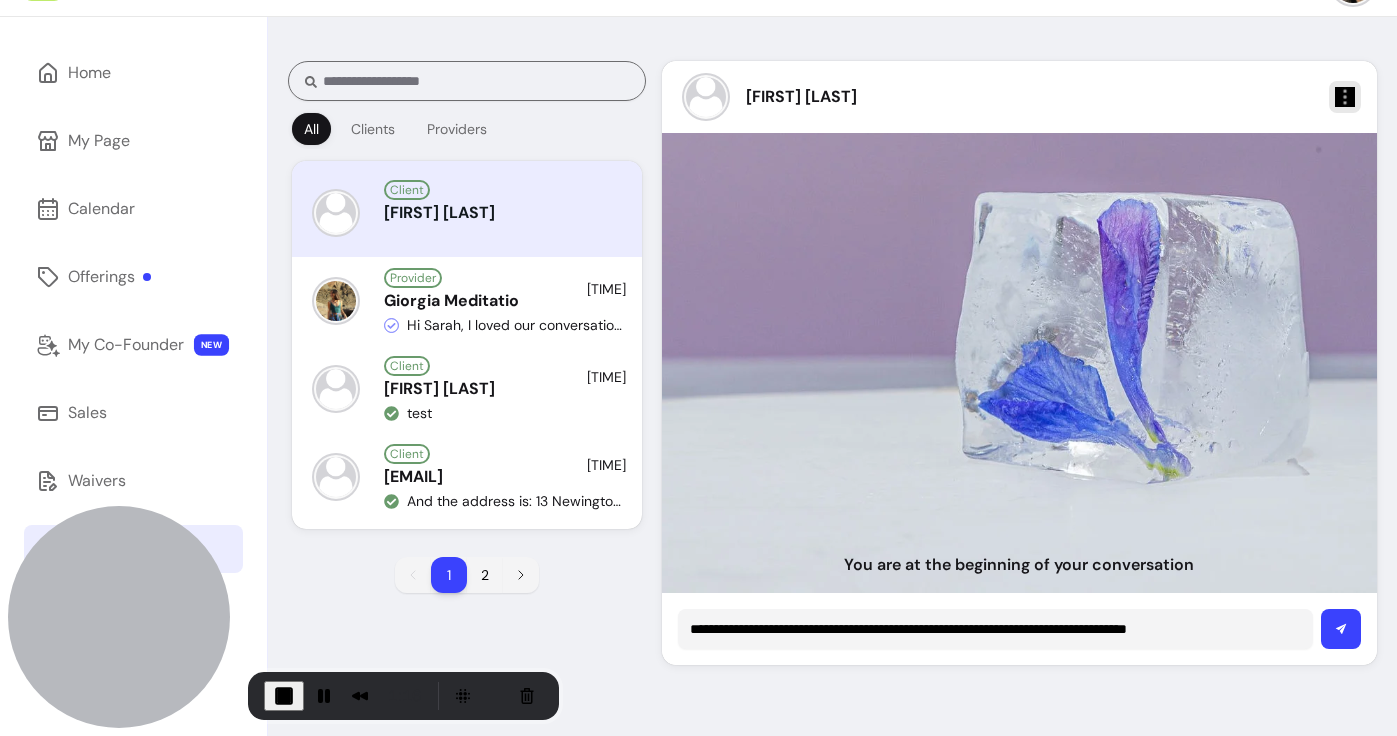 type on "**********" 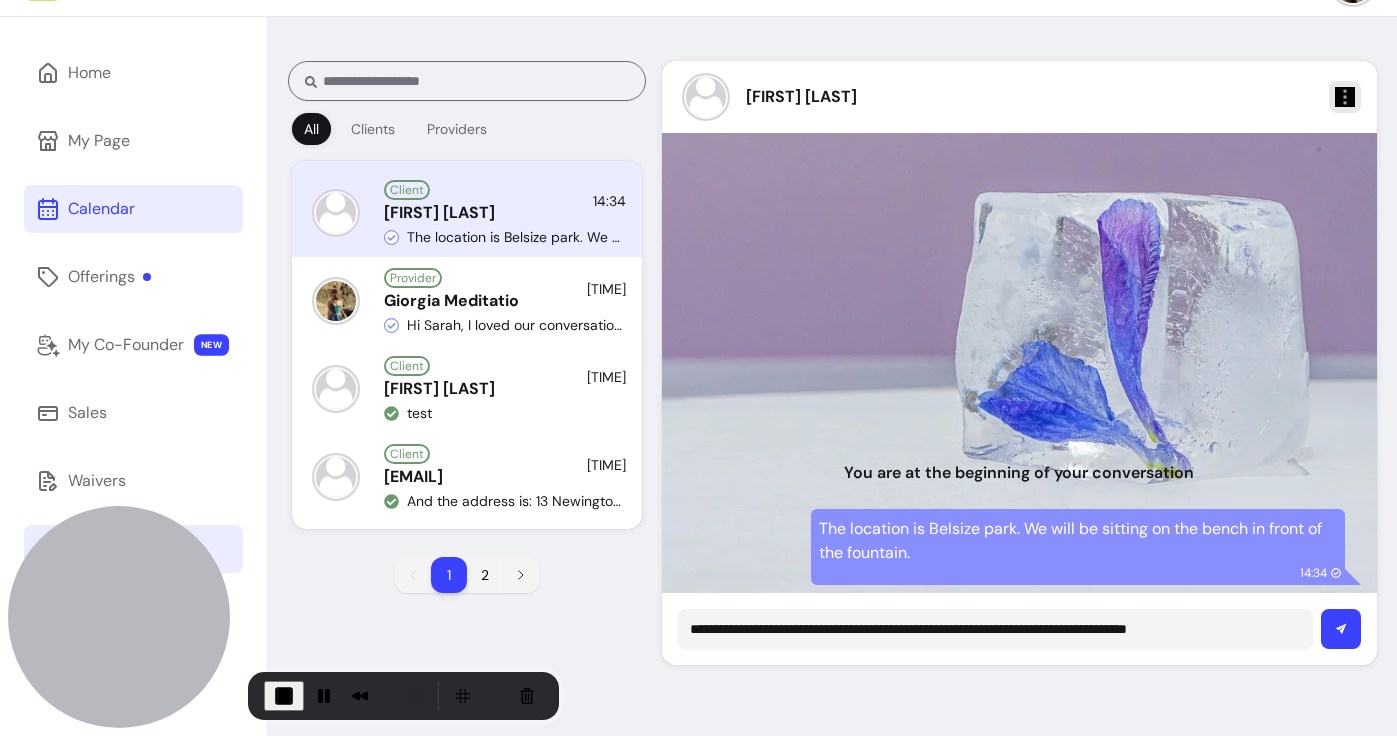click on "Calendar" at bounding box center [133, 209] 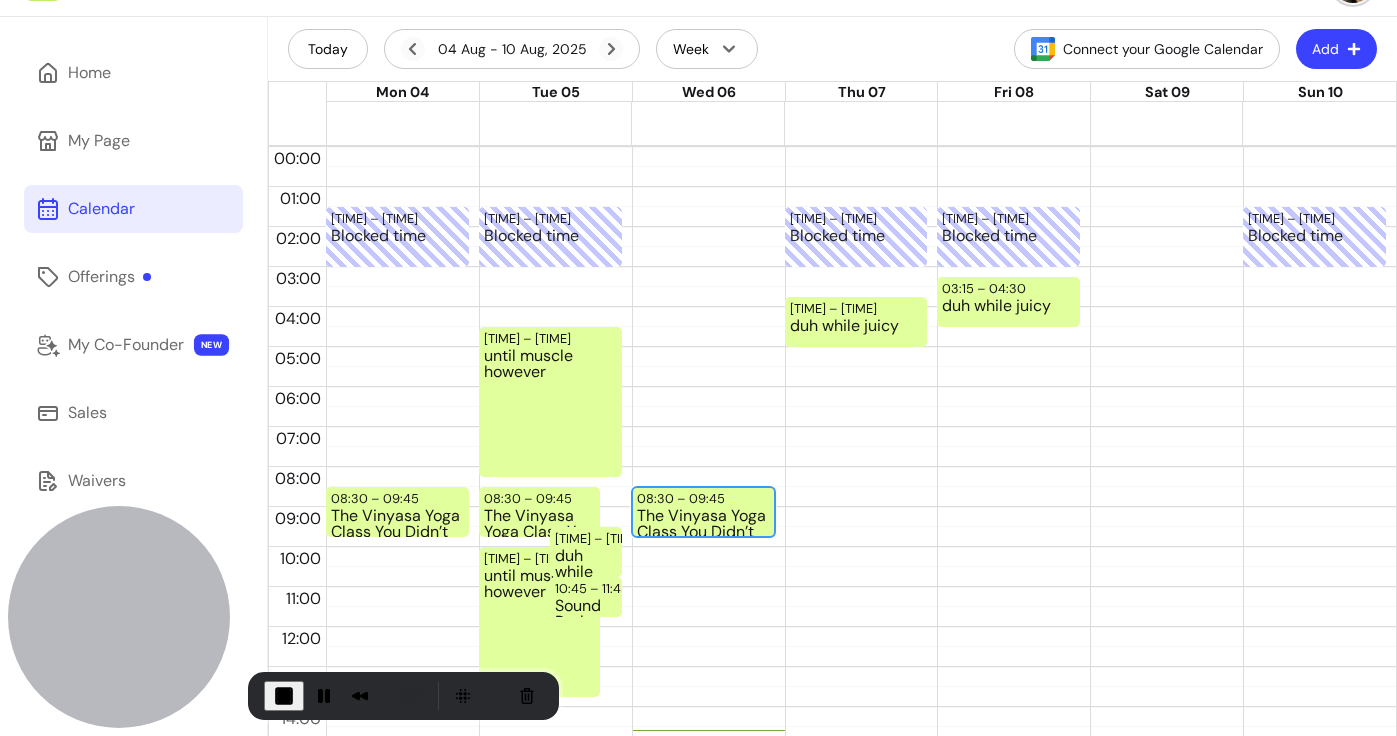 click on "[TIME] The Vinyasa Yoga Class You Didn’t Know You Needed" at bounding box center (703, 512) 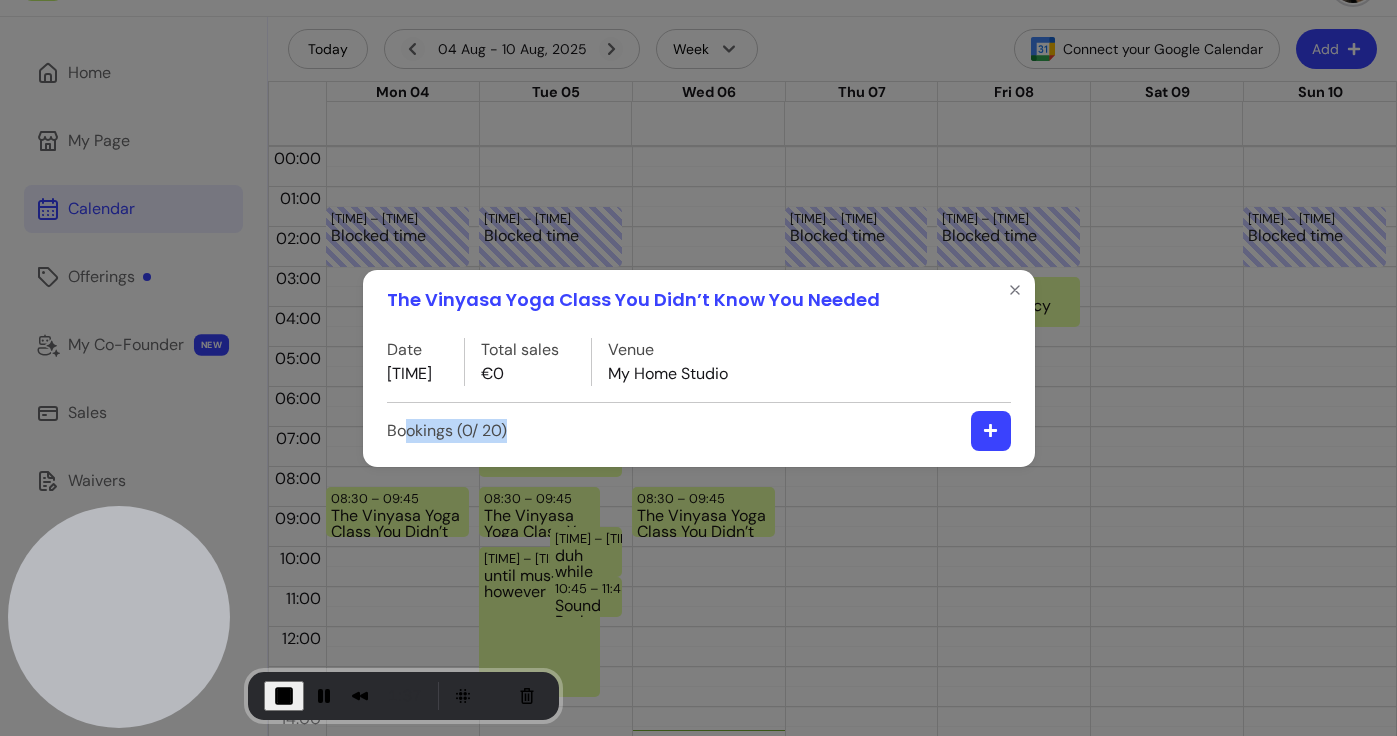 drag, startPoint x: 403, startPoint y: 429, endPoint x: 551, endPoint y: 427, distance: 148.01352 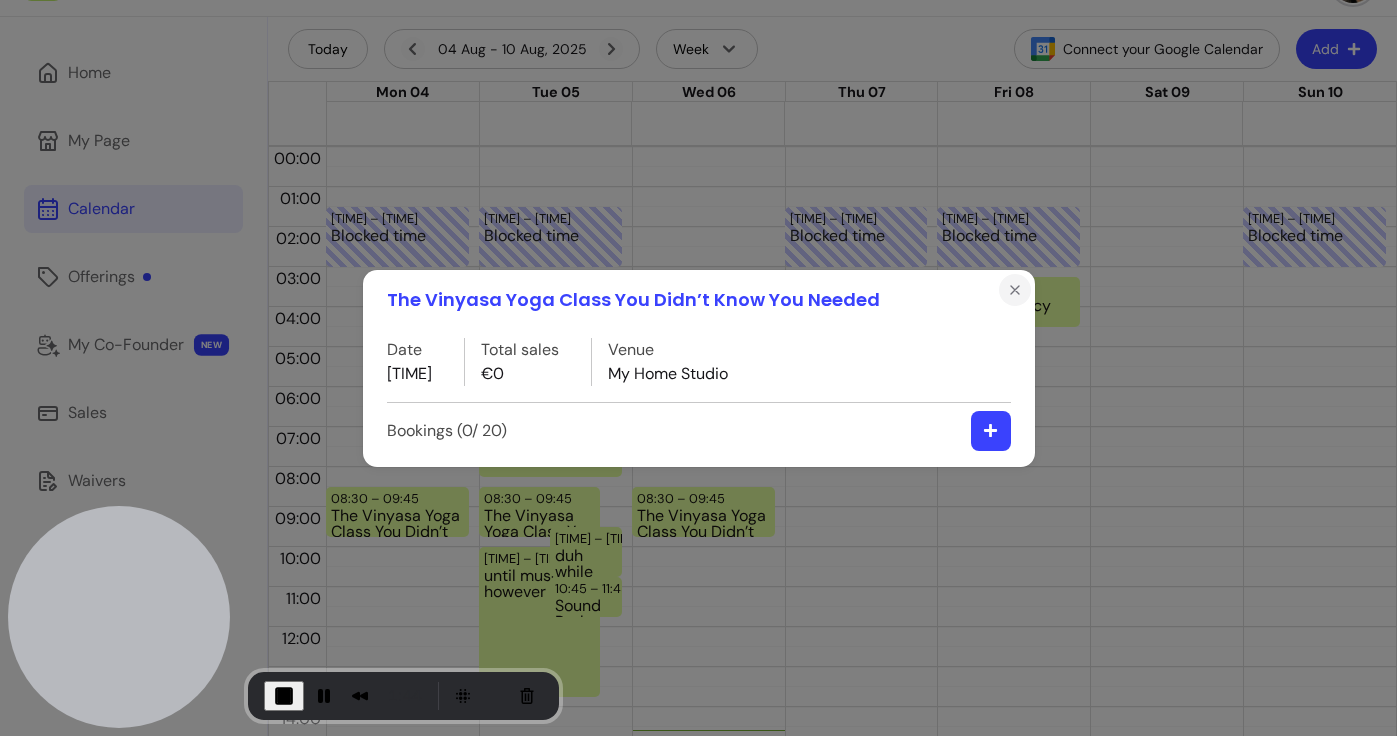 click 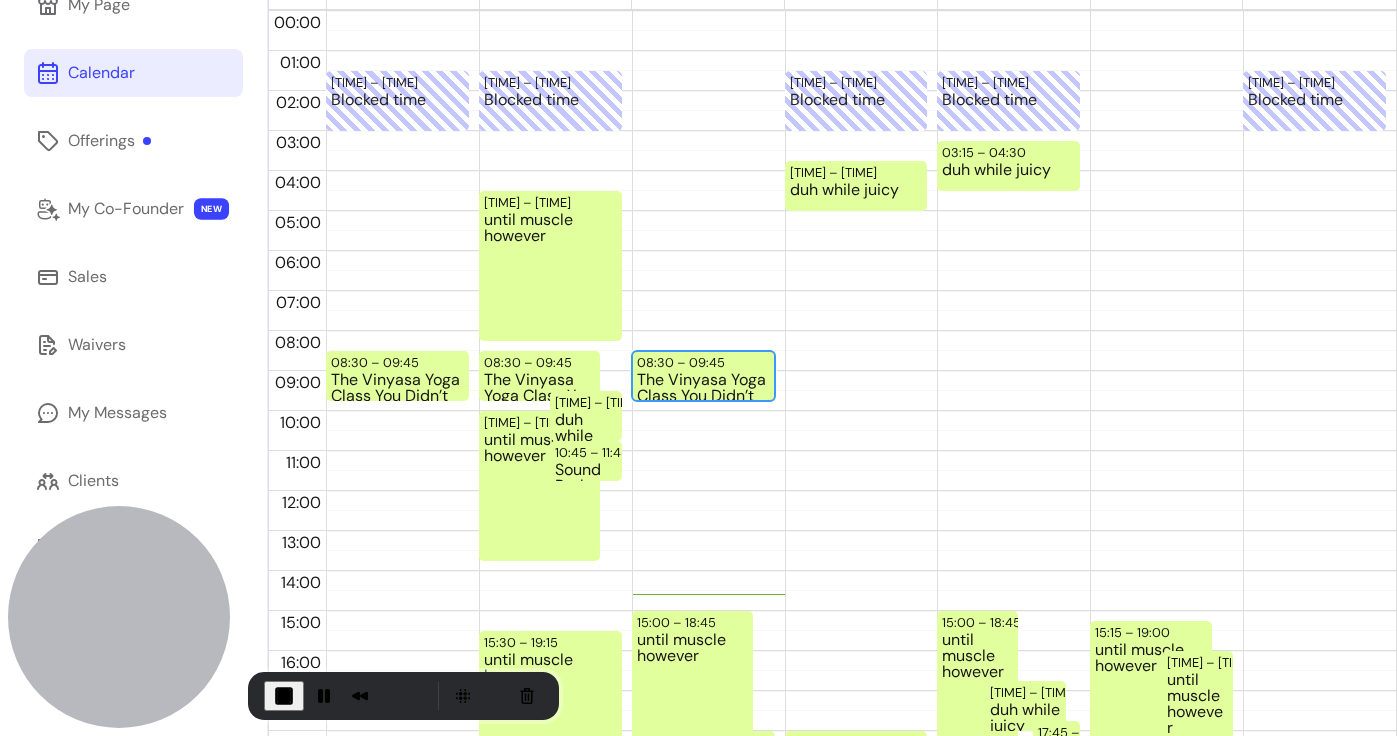 scroll, scrollTop: 312, scrollLeft: 0, axis: vertical 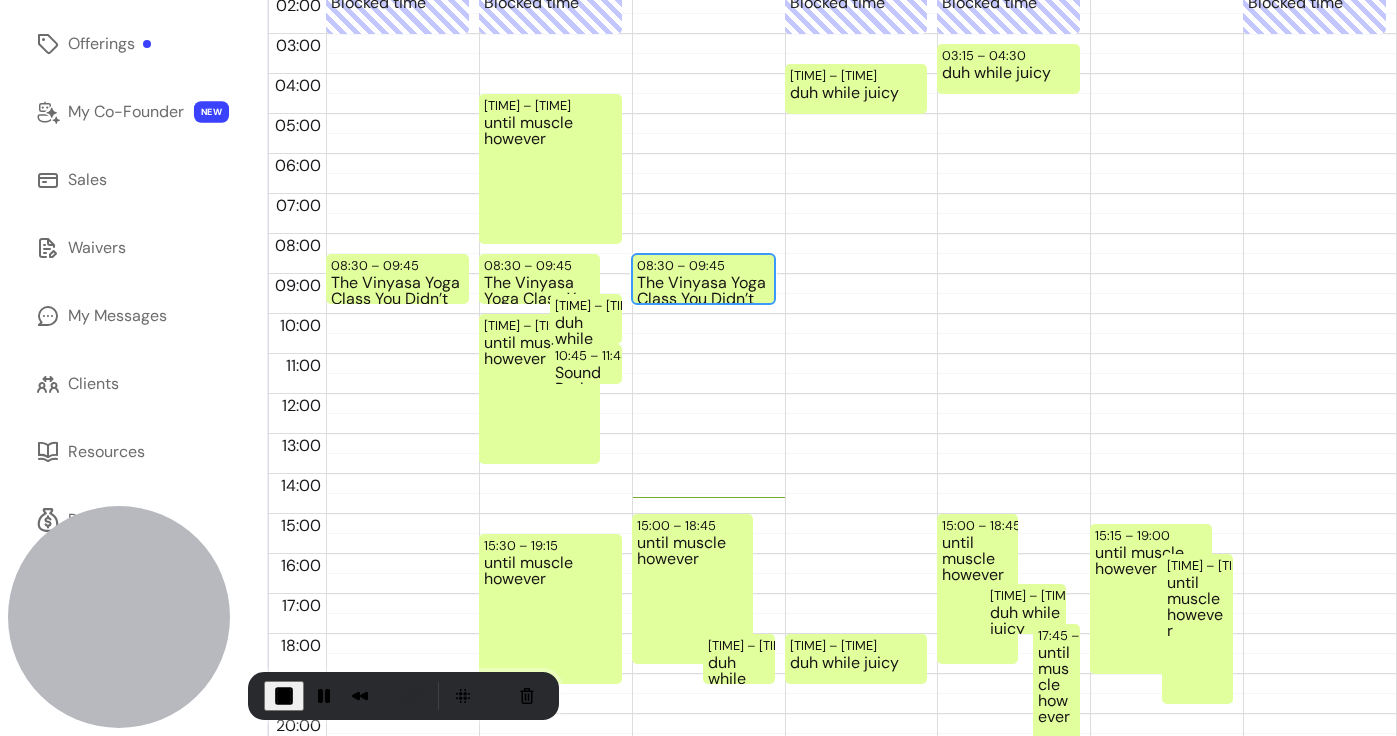 click on "My Messages" at bounding box center [117, 316] 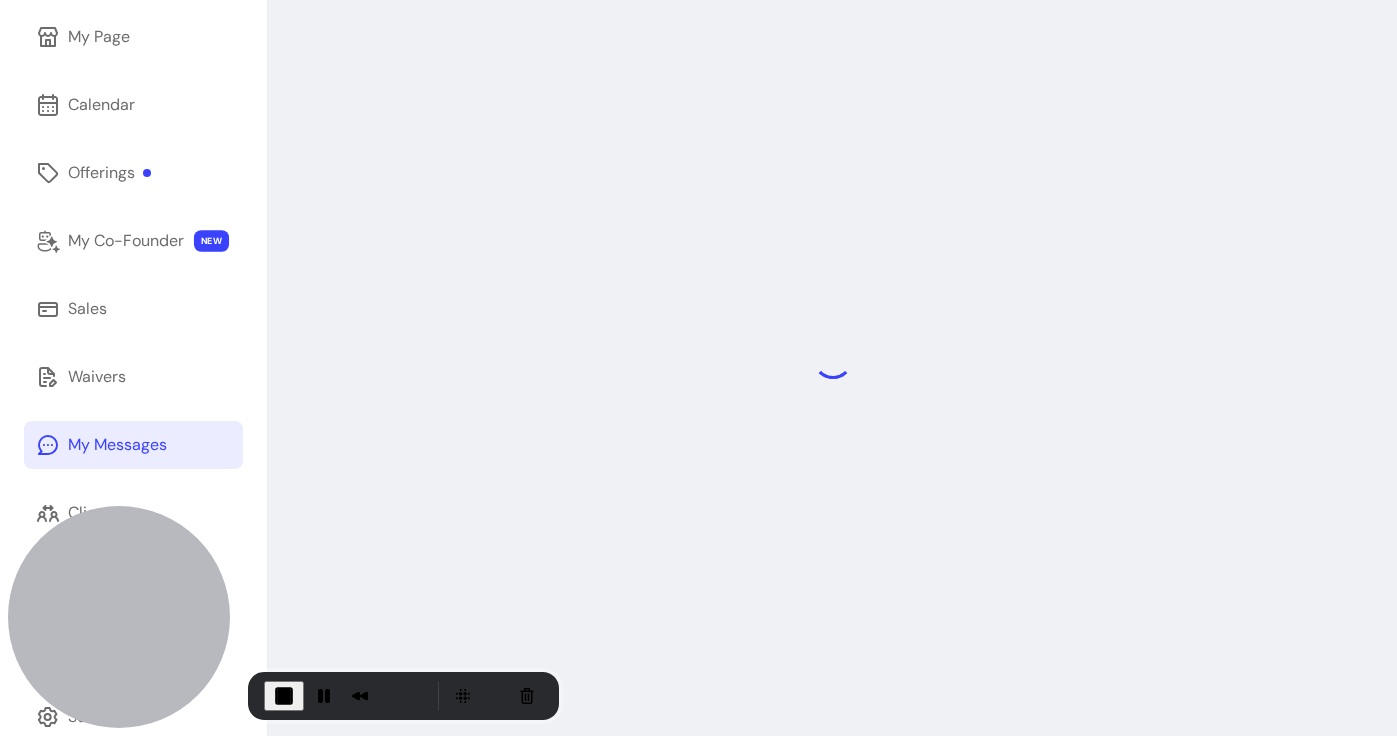 scroll, scrollTop: 140, scrollLeft: 0, axis: vertical 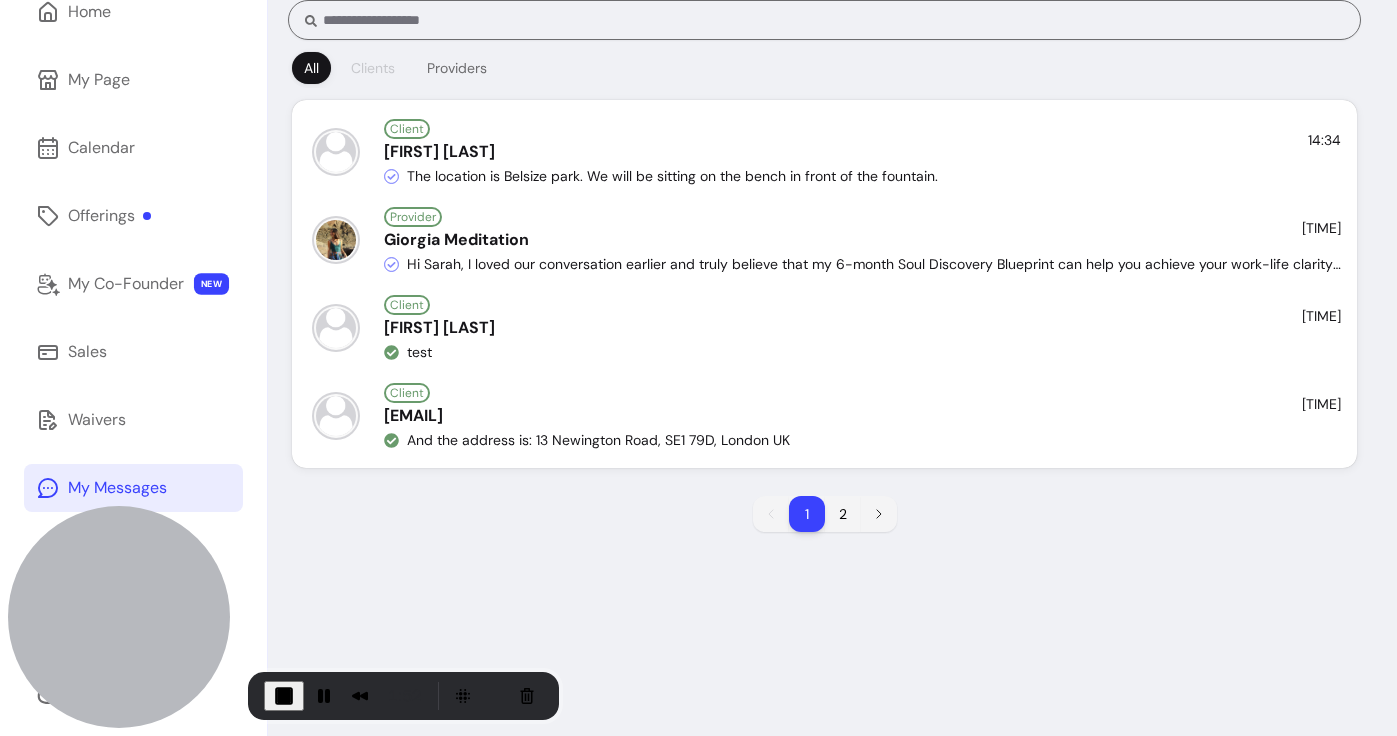 click on "Clients" at bounding box center (373, 68) 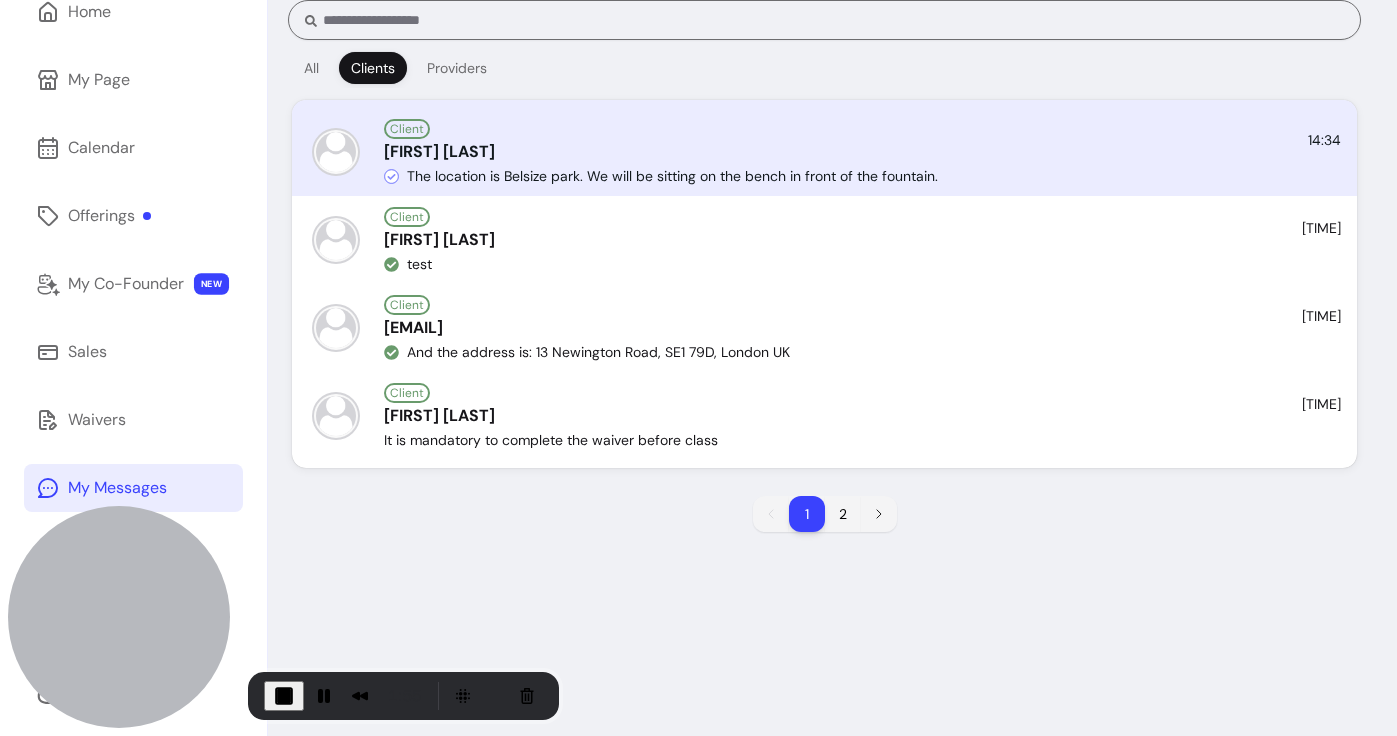 click on "Client [FIRST] [LAST] [TIME] The location is Belsize park. We will be sitting on the bench in front of the fountain." at bounding box center (824, 152) 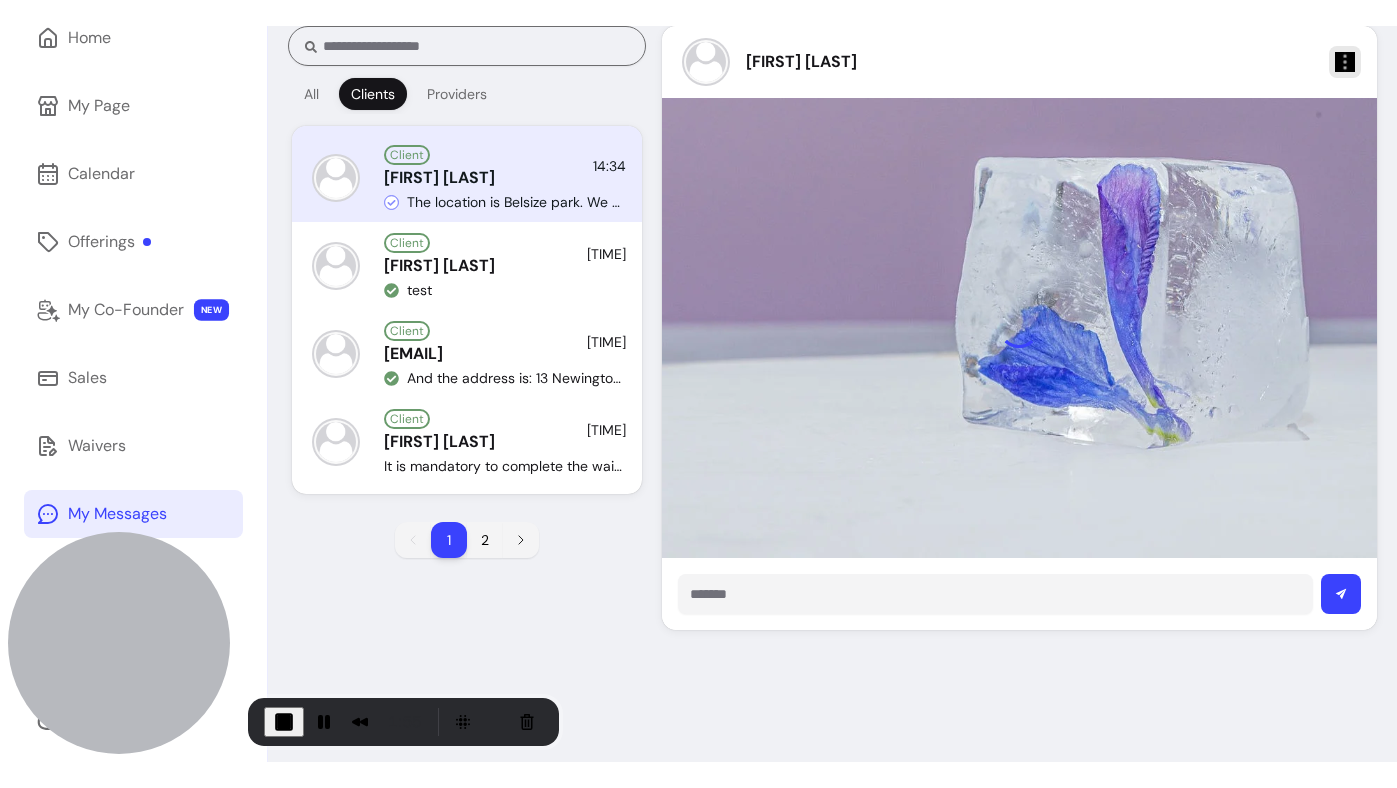 scroll, scrollTop: 0, scrollLeft: 0, axis: both 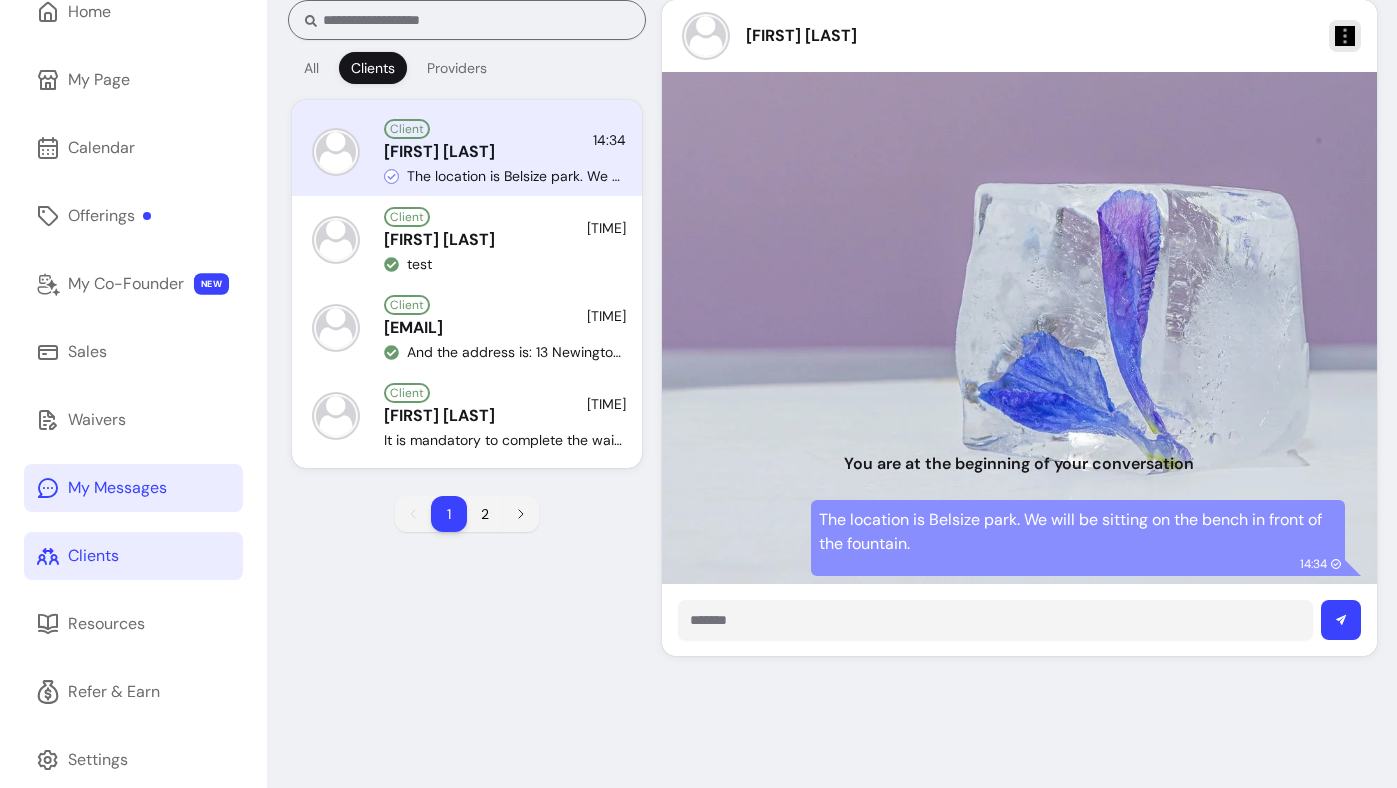 click on "Clients" at bounding box center [133, 556] 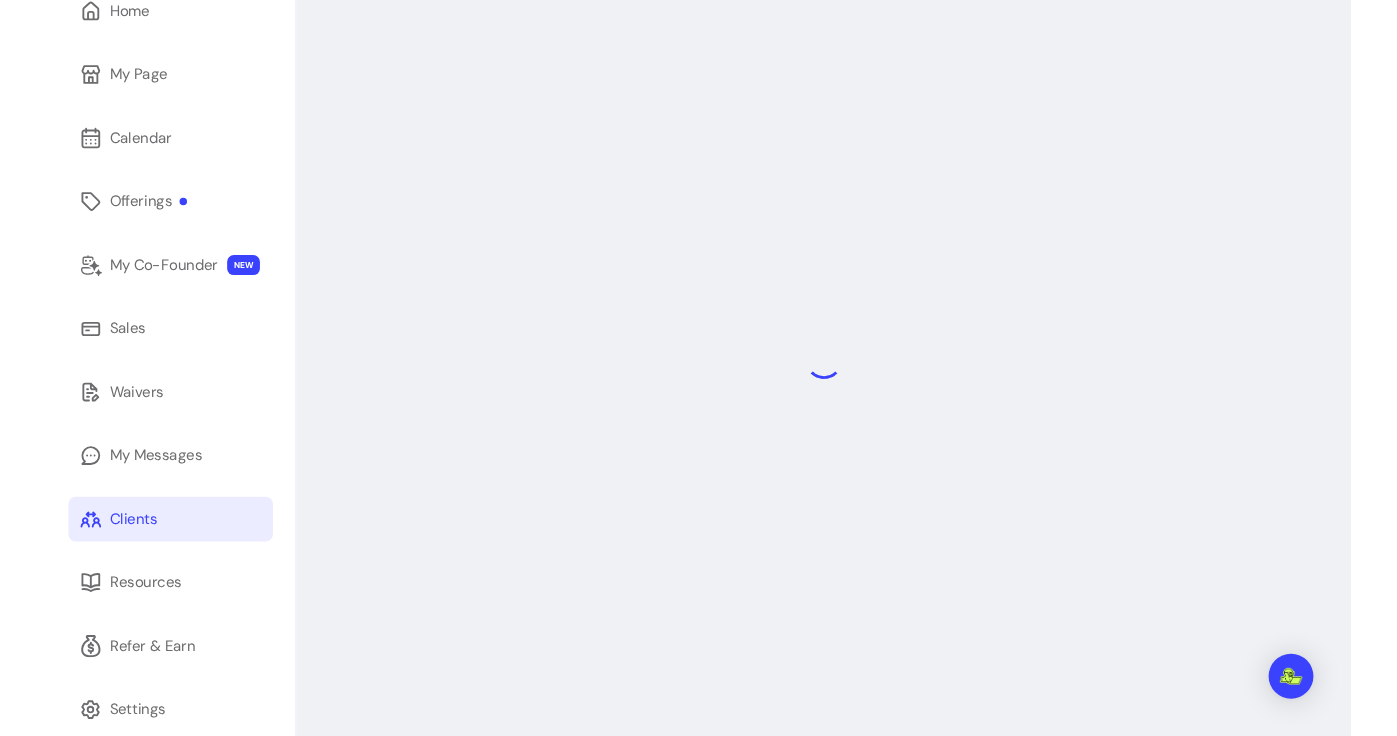 scroll, scrollTop: 96, scrollLeft: 0, axis: vertical 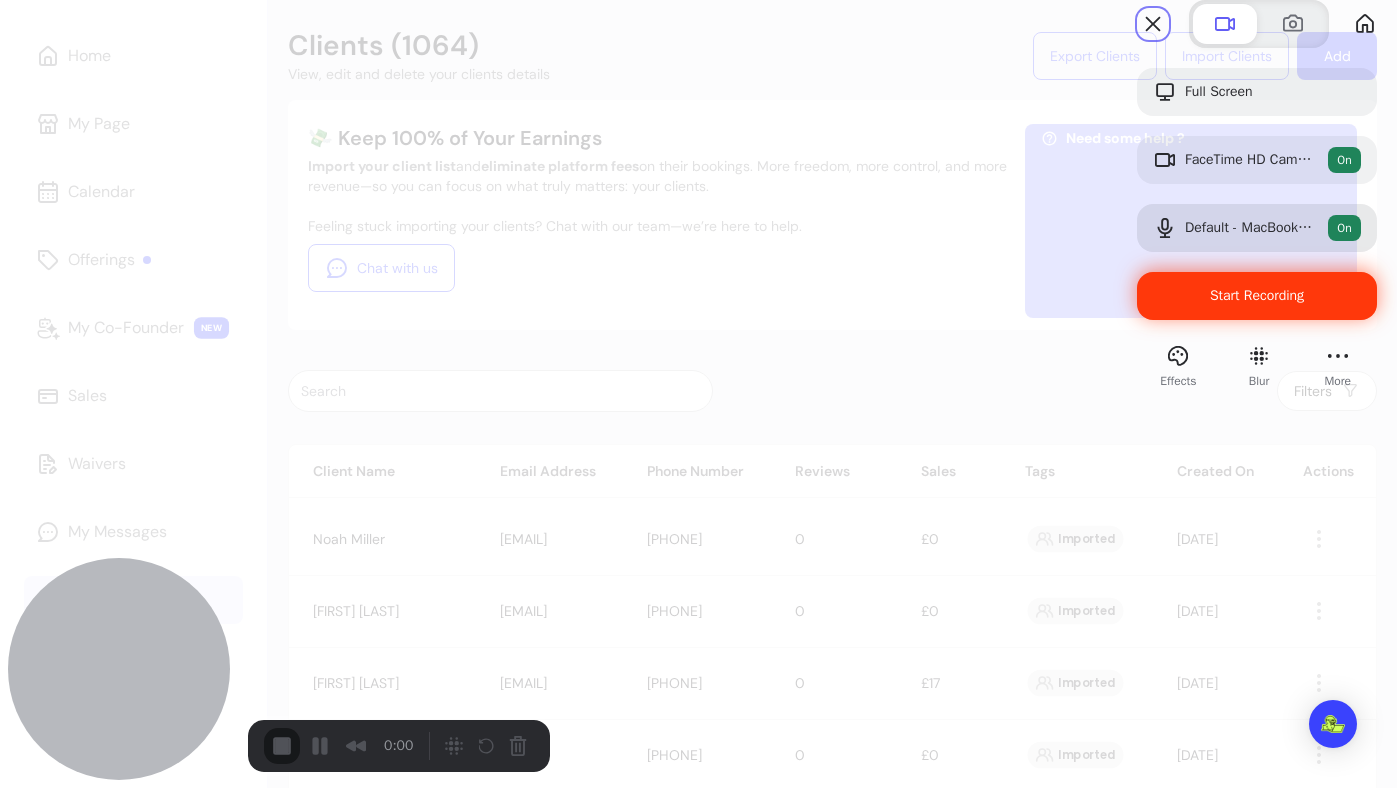 click on "Start Recording" at bounding box center [1257, 296] 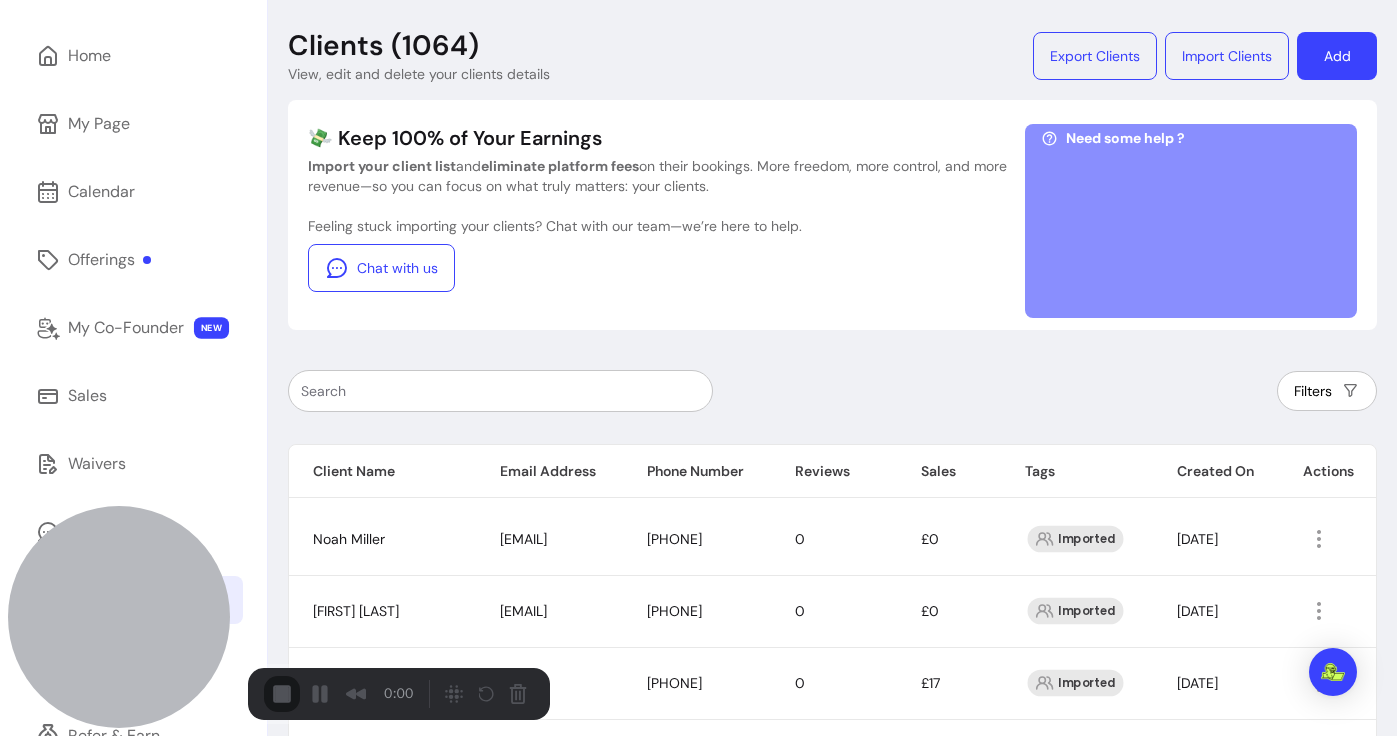 click on "Start Recording" at bounding box center [54, 788] 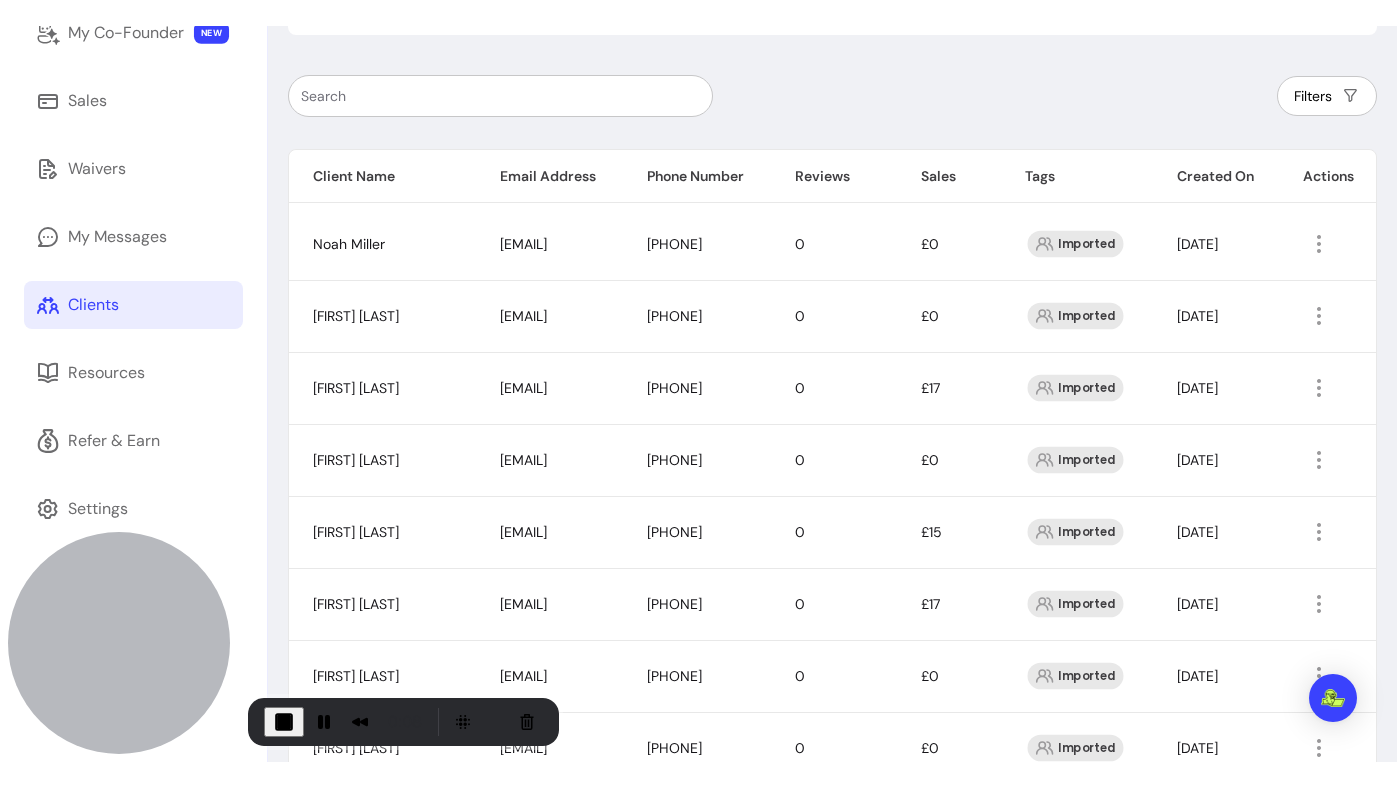 scroll, scrollTop: 417, scrollLeft: 0, axis: vertical 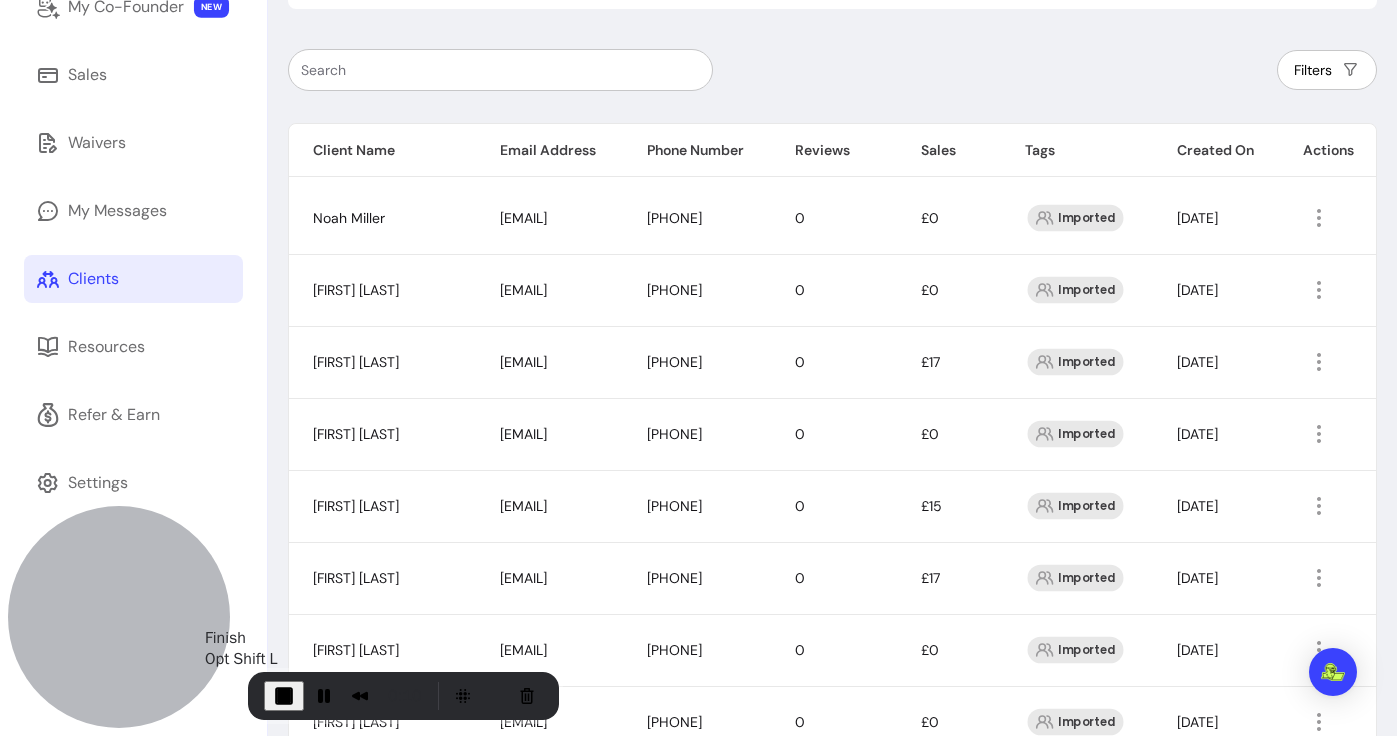click at bounding box center [284, 696] 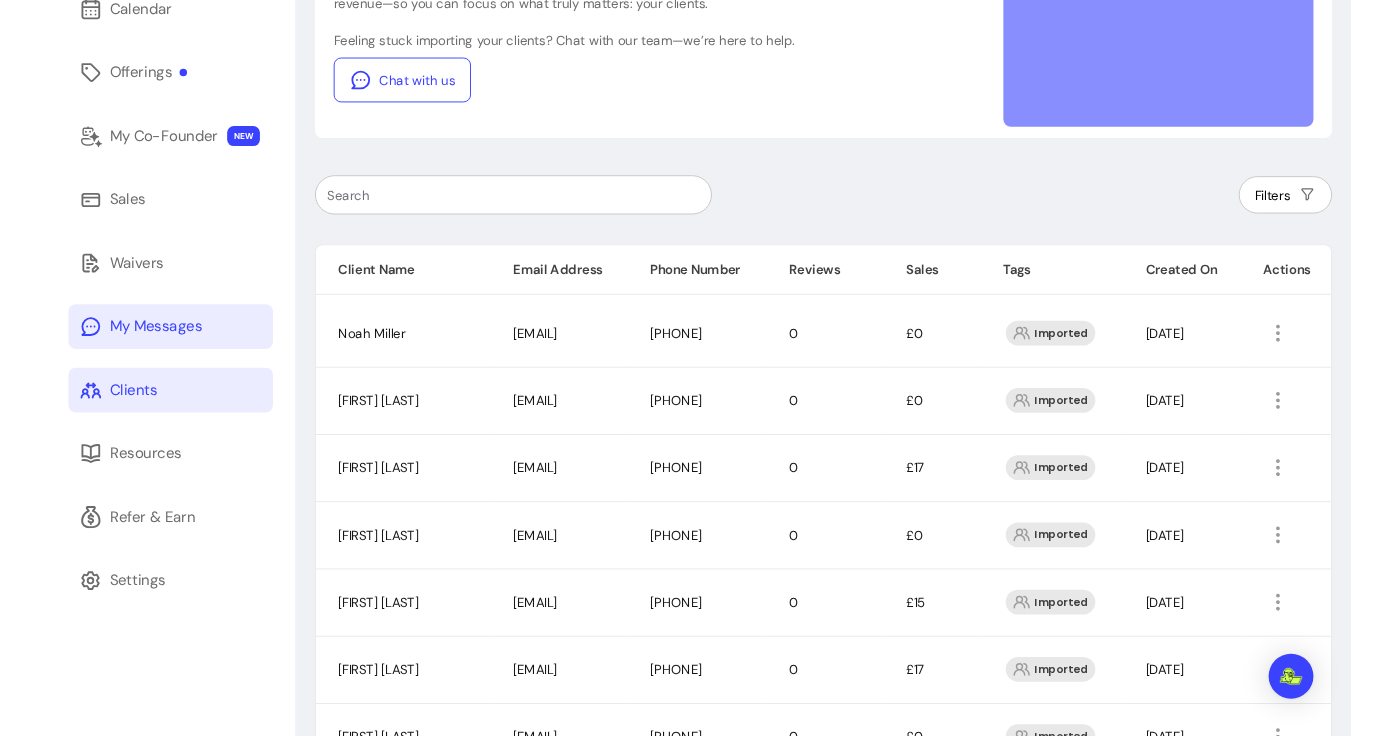 scroll, scrollTop: 0, scrollLeft: 0, axis: both 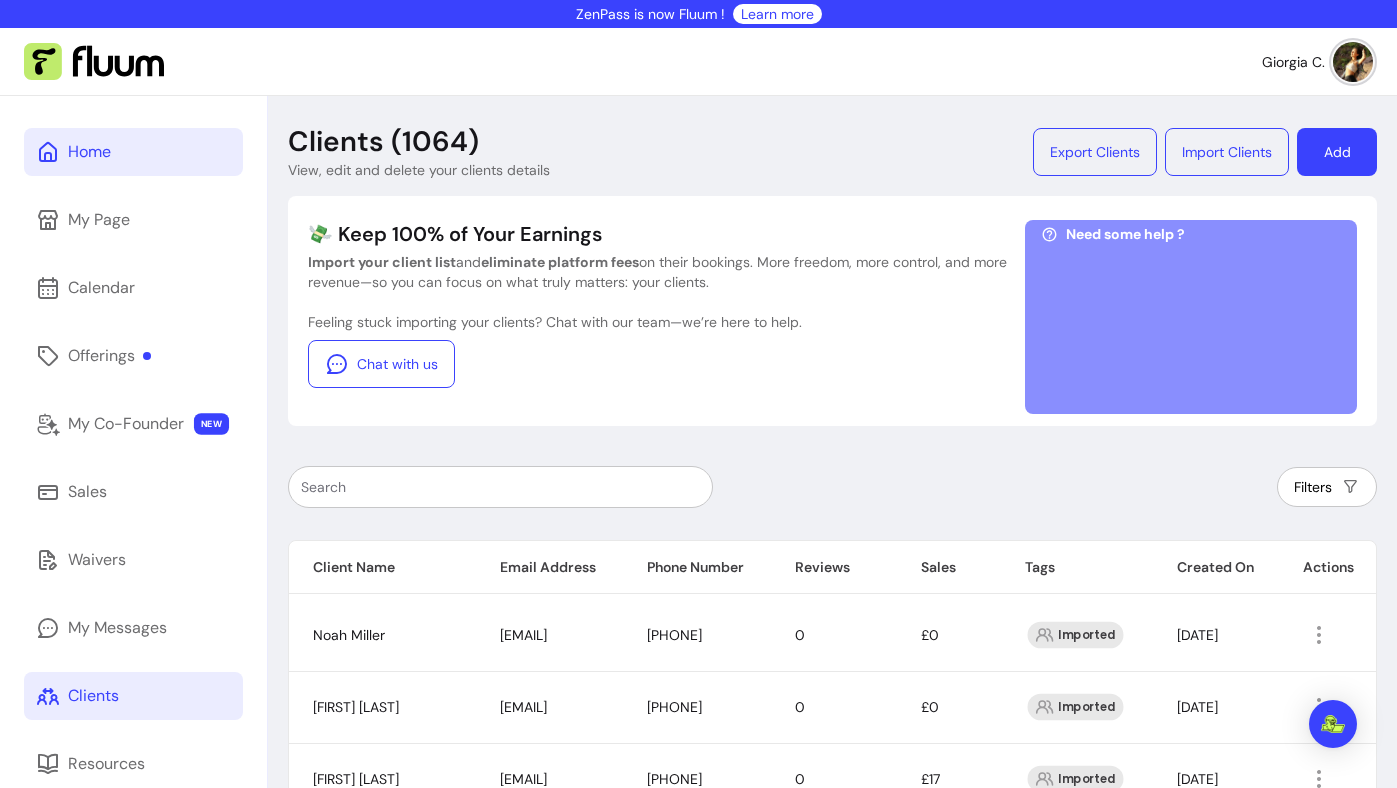 click on "Home" at bounding box center (133, 152) 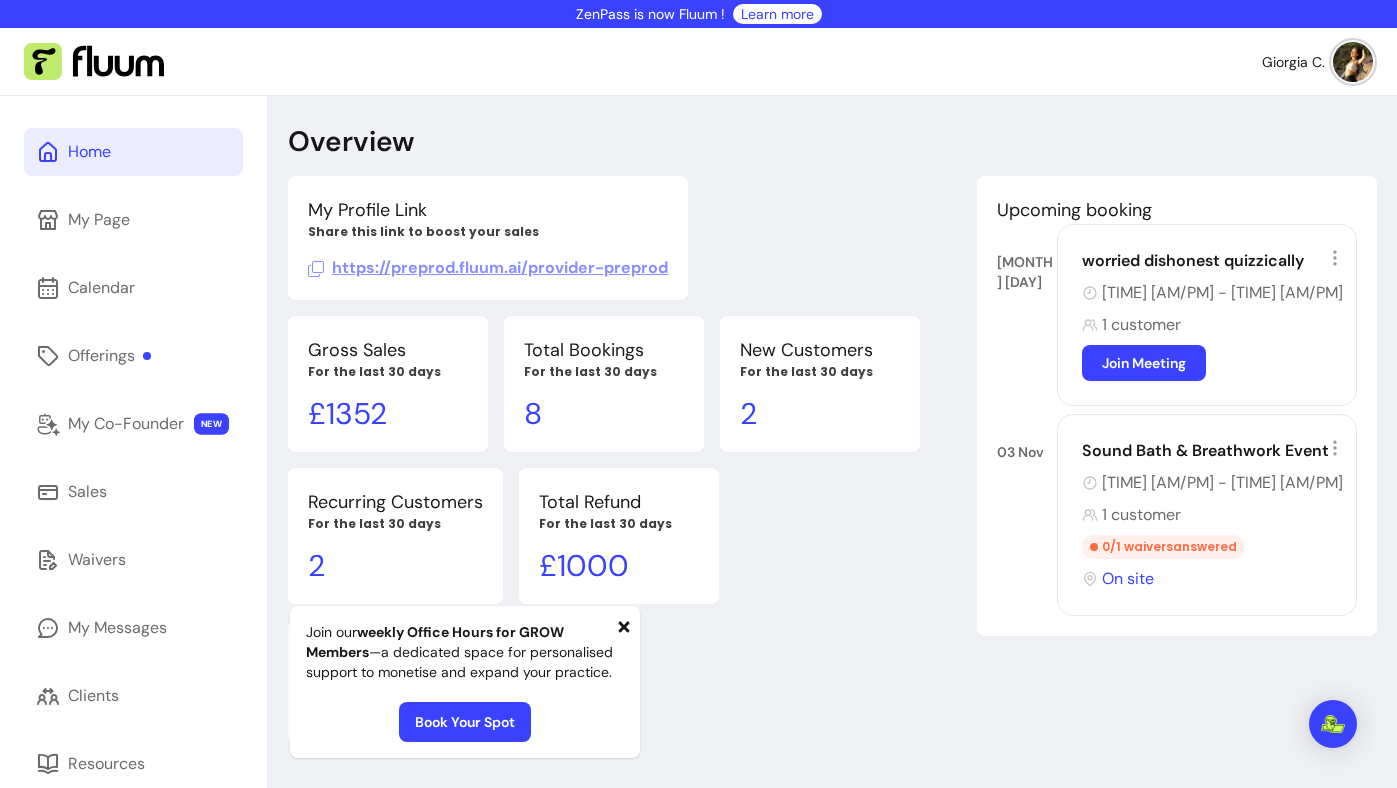 click 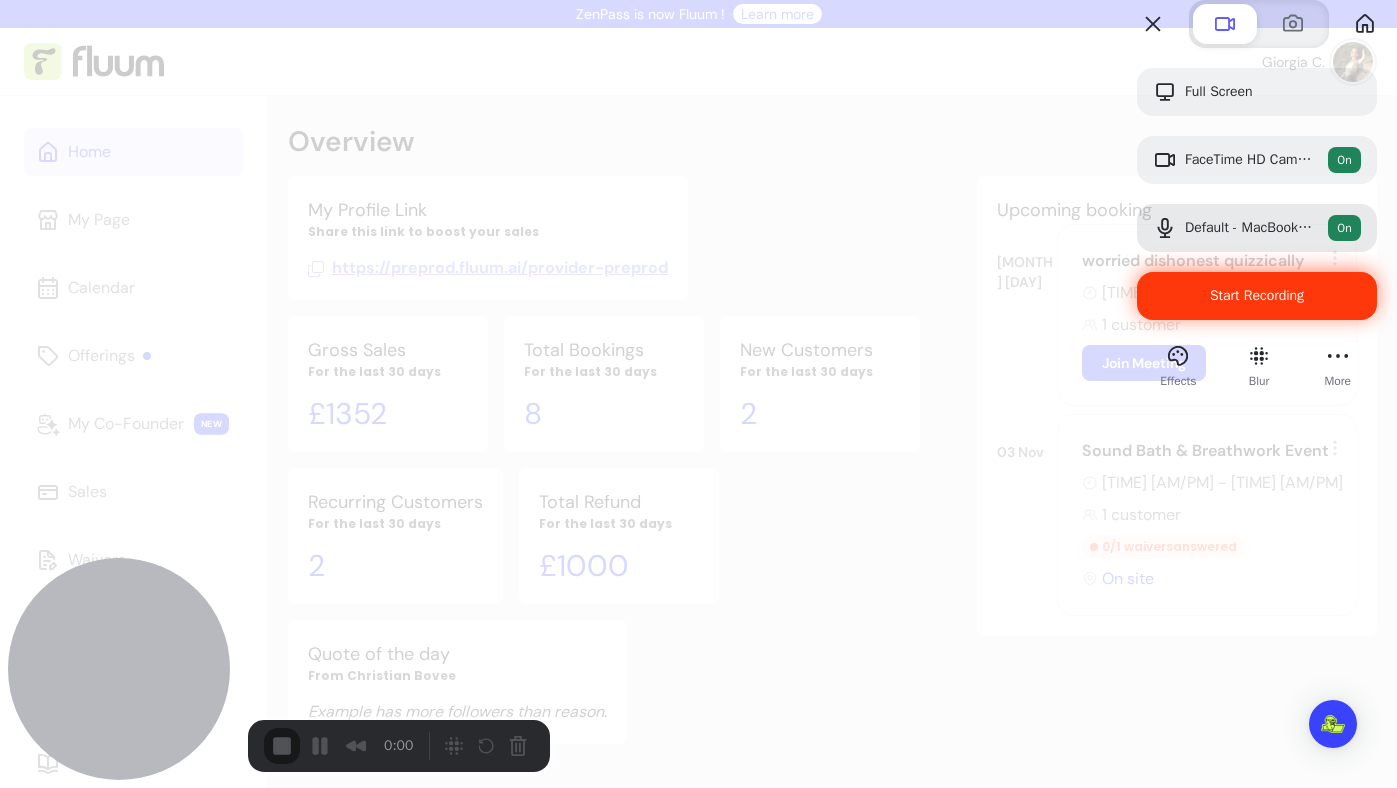click on "Start Recording" at bounding box center [1257, 296] 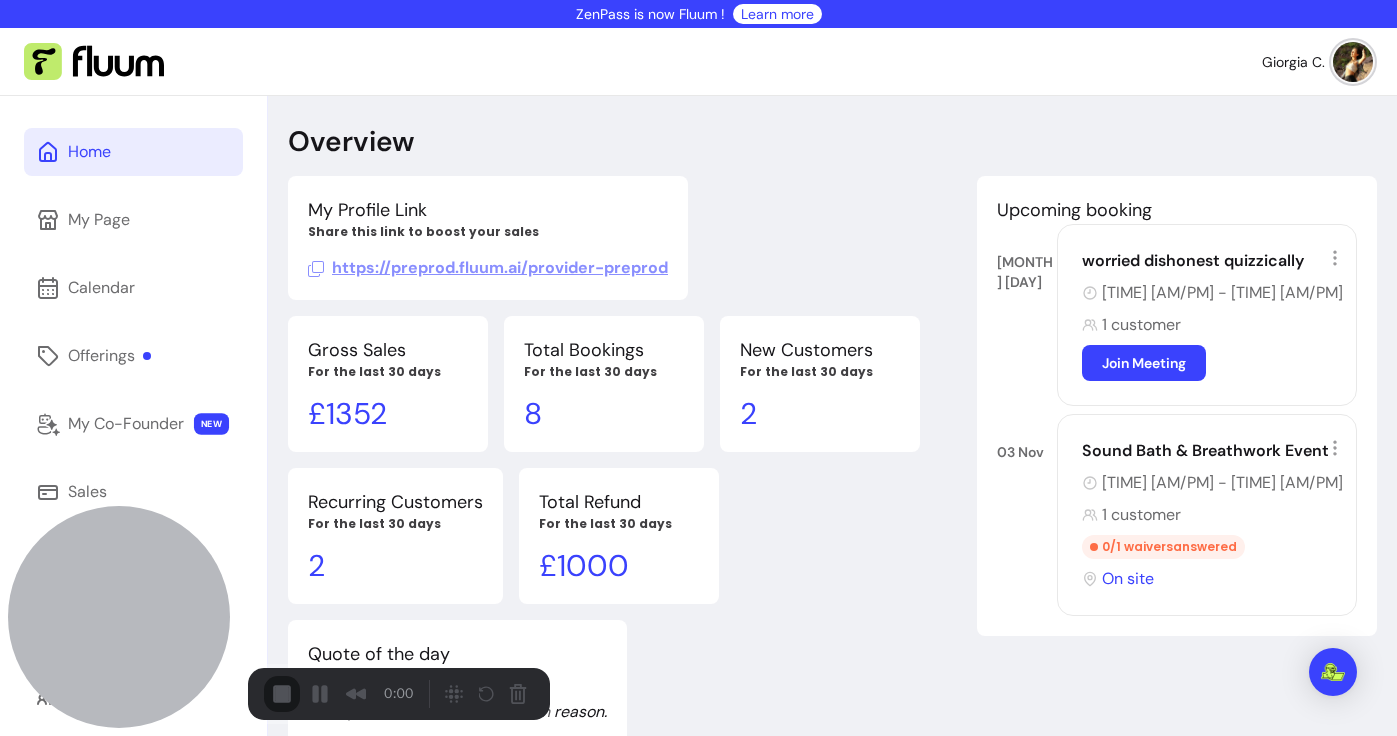 click on "Start Recording" at bounding box center (54, 788) 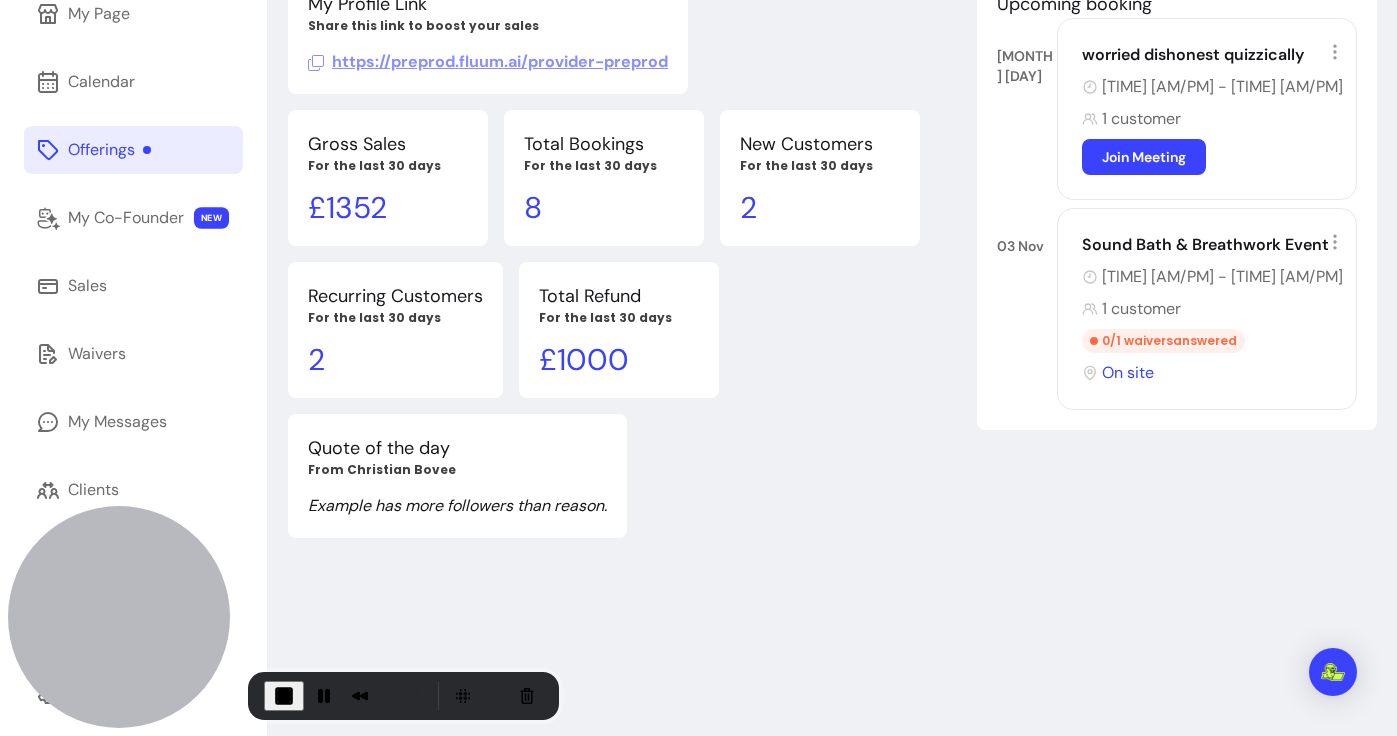 scroll, scrollTop: 220, scrollLeft: 0, axis: vertical 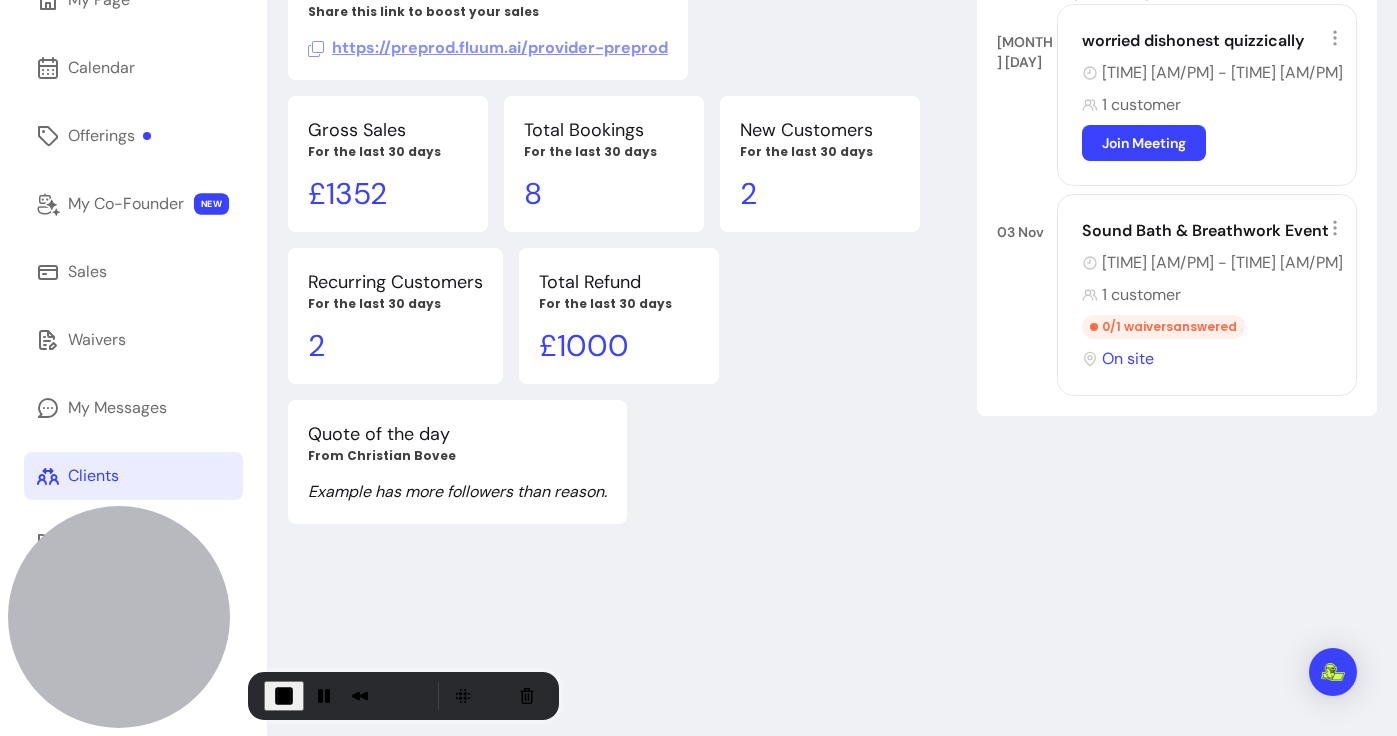 click on "Clients" at bounding box center [133, 476] 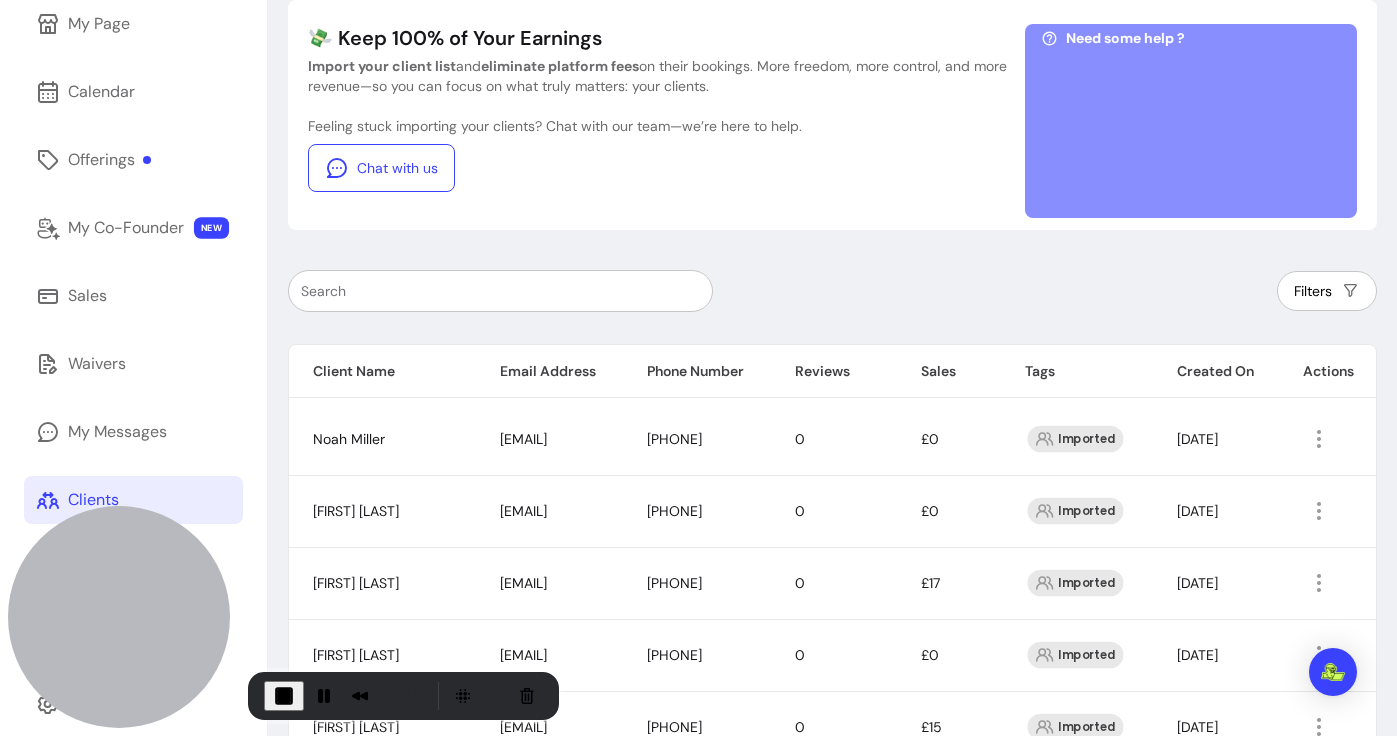 scroll, scrollTop: 0, scrollLeft: 0, axis: both 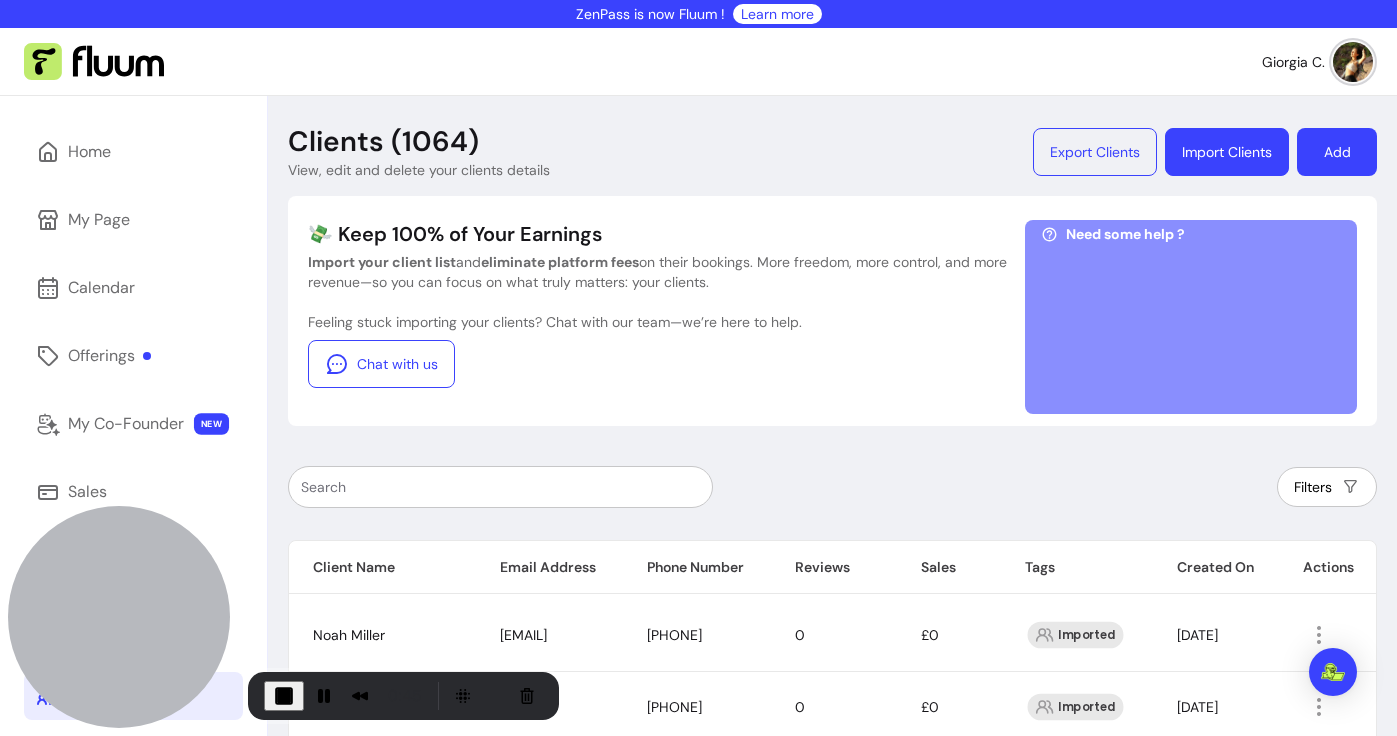 click on "Import Clients" at bounding box center (1227, 152) 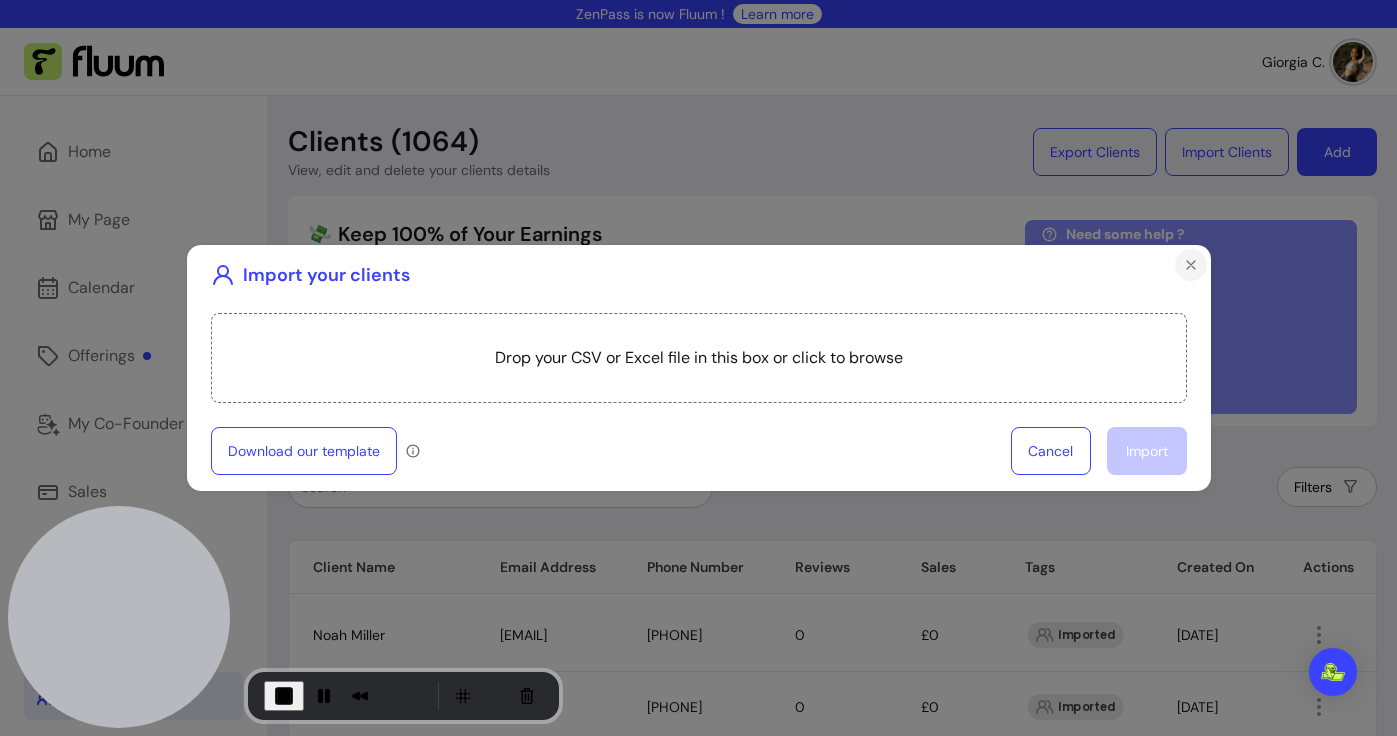 click 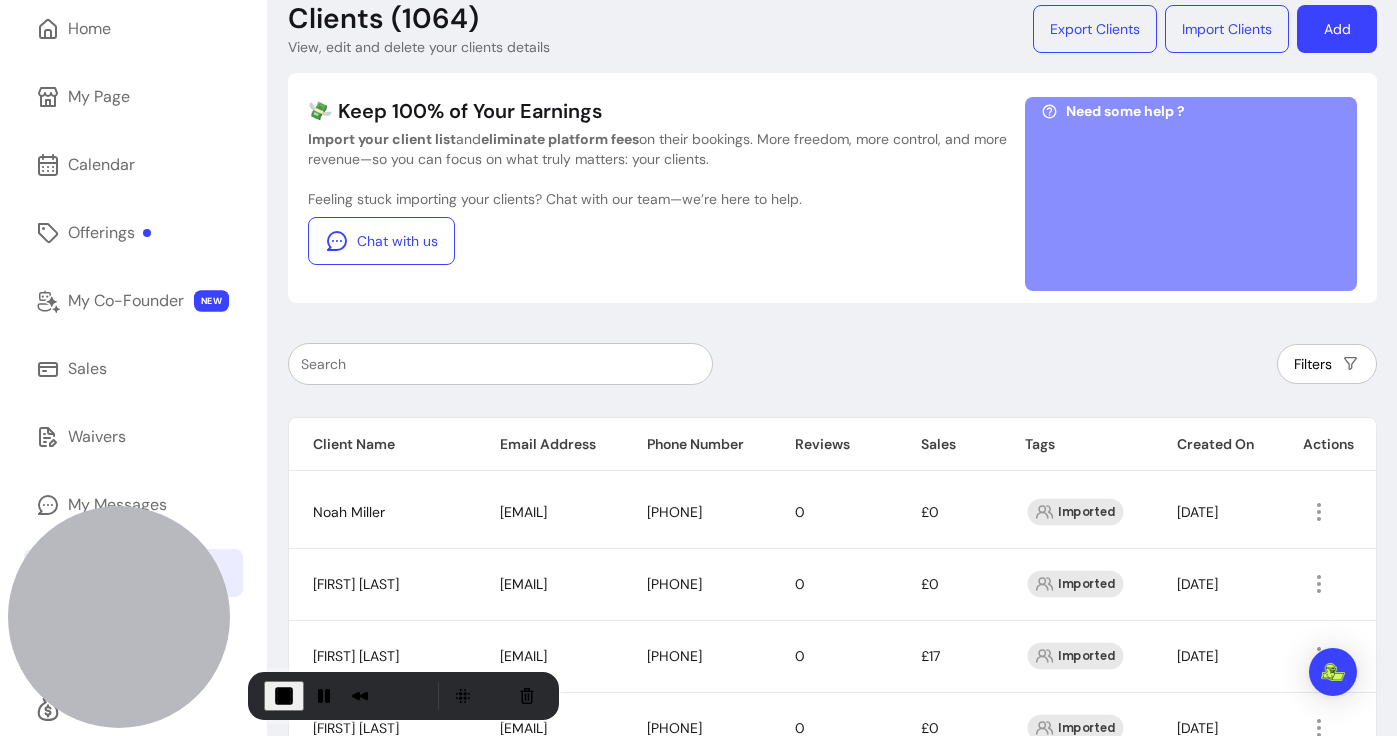 scroll, scrollTop: 109, scrollLeft: 0, axis: vertical 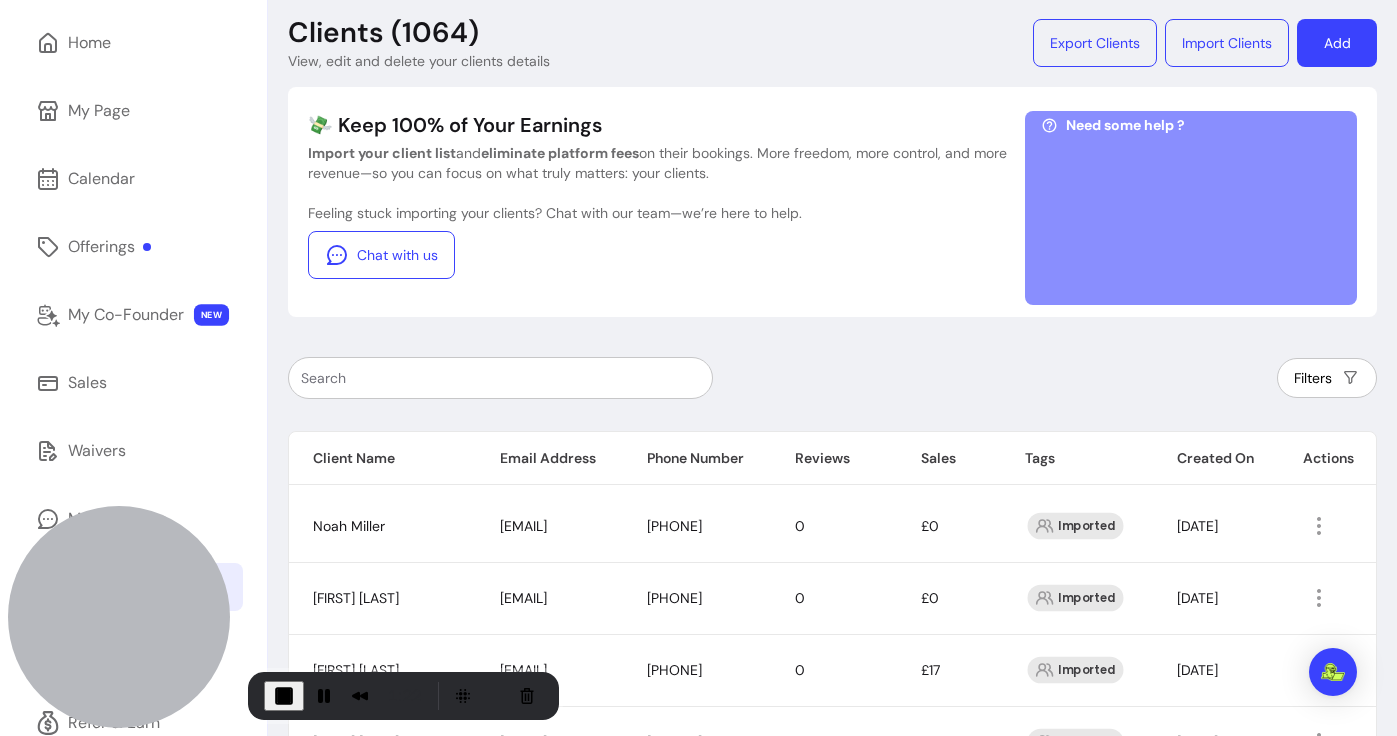 click on "Filters Client Name Email Address Phone Number Reviews Sales Tags Created On Actions [FIRST] [LAST] [EMAIL] [PHONE] 0 £0 Imported [DATE] [FIRST] [LAST] [EMAIL] [PHONE] 0 £0 Imported [DATE] [FIRST] [LAST] [EMAIL] [PHONE] 0 £17 Imported [DATE] [FIRST] [LAST] [EMAIL] [PHONE] 0 £0 Imported [DATE] [FIRST] [LAST] [EMAIL] [PHONE] 0 £15 Imported [DATE] [FIRST] [LAST] [EMAIL] [PHONE] 0 £17 Imported [DATE] [FIRST] [LAST] [EMAIL] [PHONE] 0 £0 Imported [DATE] [FIRST] [LAST] [EMAIL] [PHONE] 0 £0 Imported [DATE] [FIRST] [LAST] [EMAIL] [PHONE] 0 £0 Imported [DATE] [FIRST] [LAST] [EMAIL] [PHONE] 0 £0 Imported [DATE] [FIRST] [LAST] [EMAIL] [PHONE] 0 £0 Imported [DATE] [FIRST] [LAST] [EMAIL] [PHONE] 0 £45 Imported 0 0" at bounding box center [832, 1170] 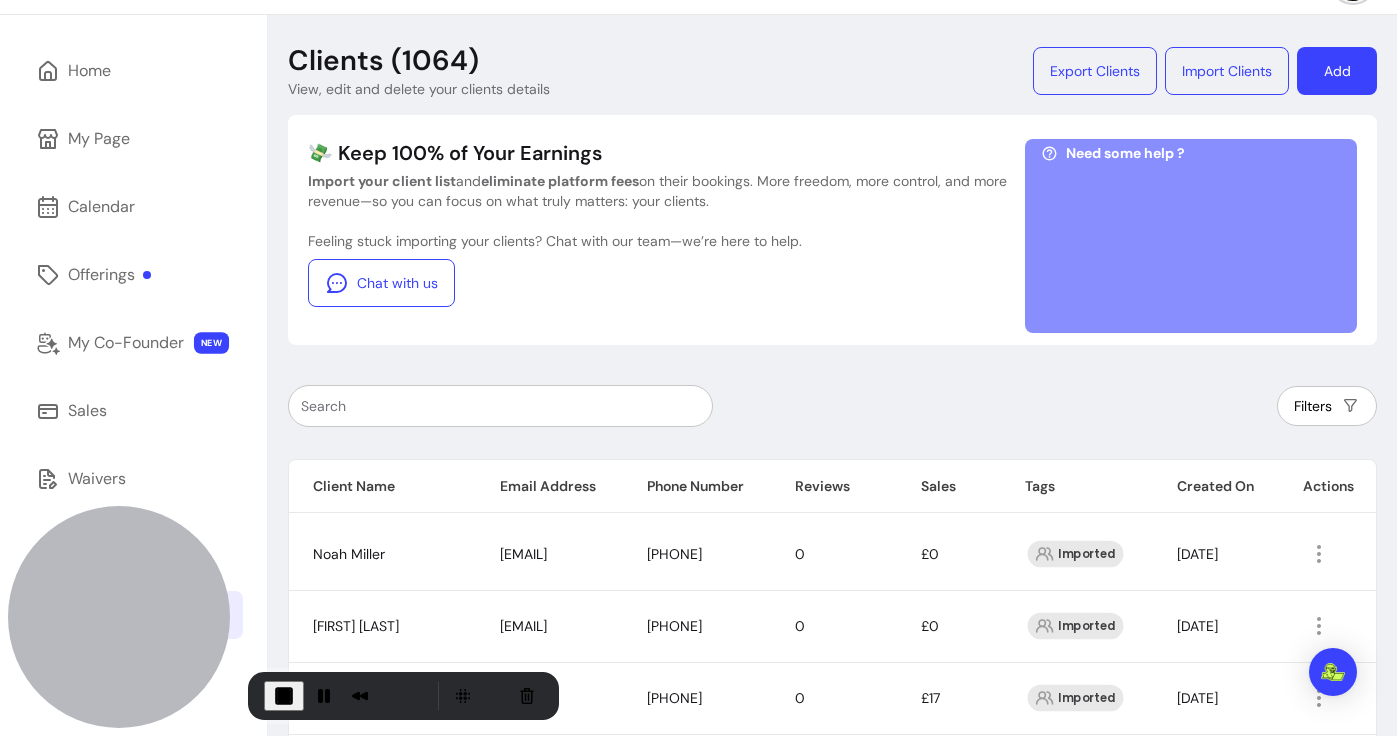 scroll, scrollTop: 65, scrollLeft: 0, axis: vertical 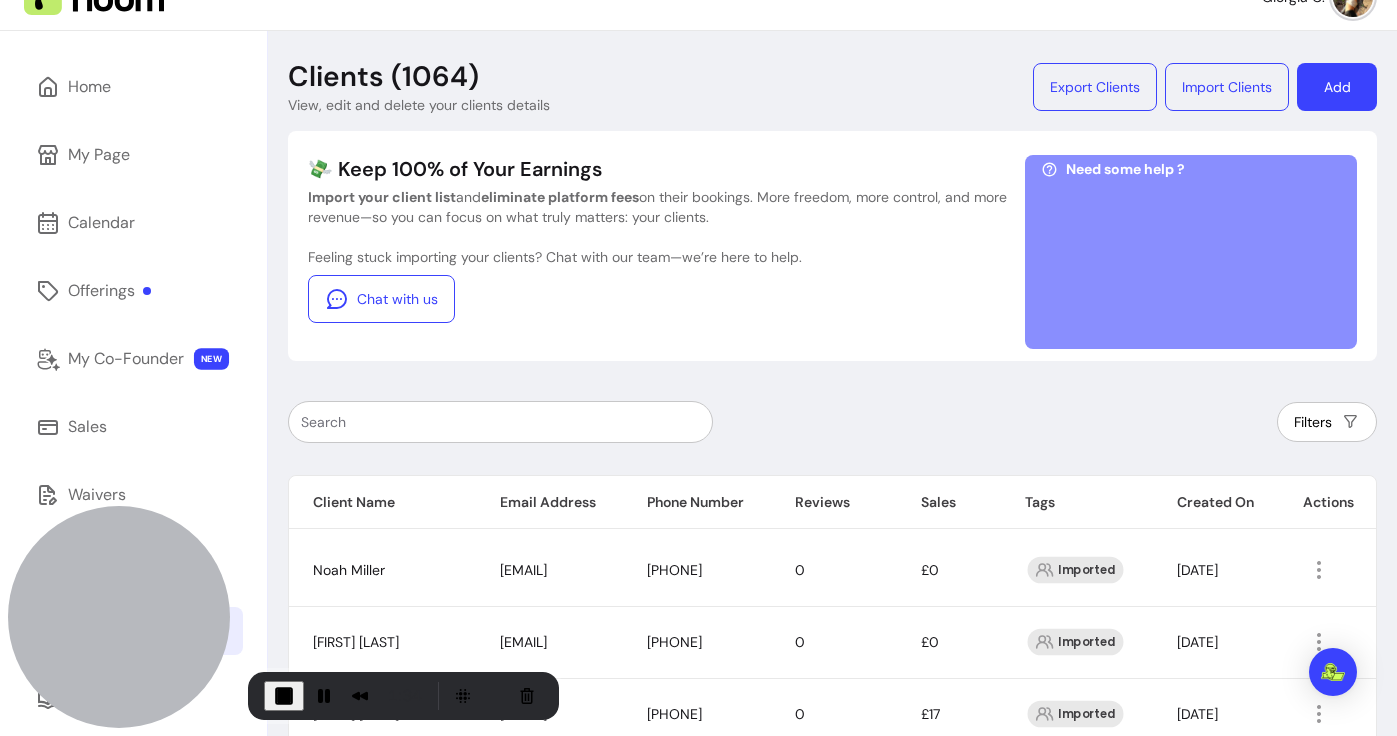 click on "Clients (1064) View, edit and delete your clients details Export Clients Import Clients Add" at bounding box center (832, 87) 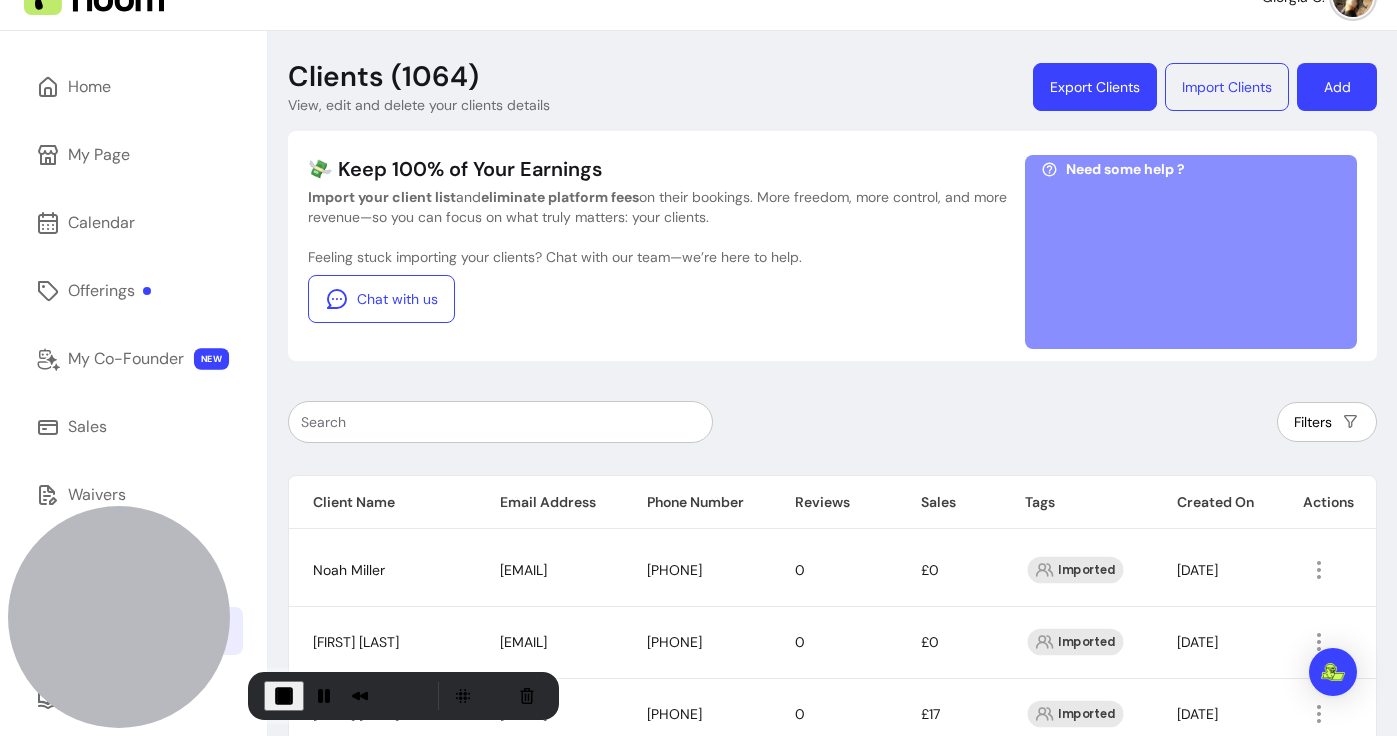 click on "Export Clients" at bounding box center [1095, 87] 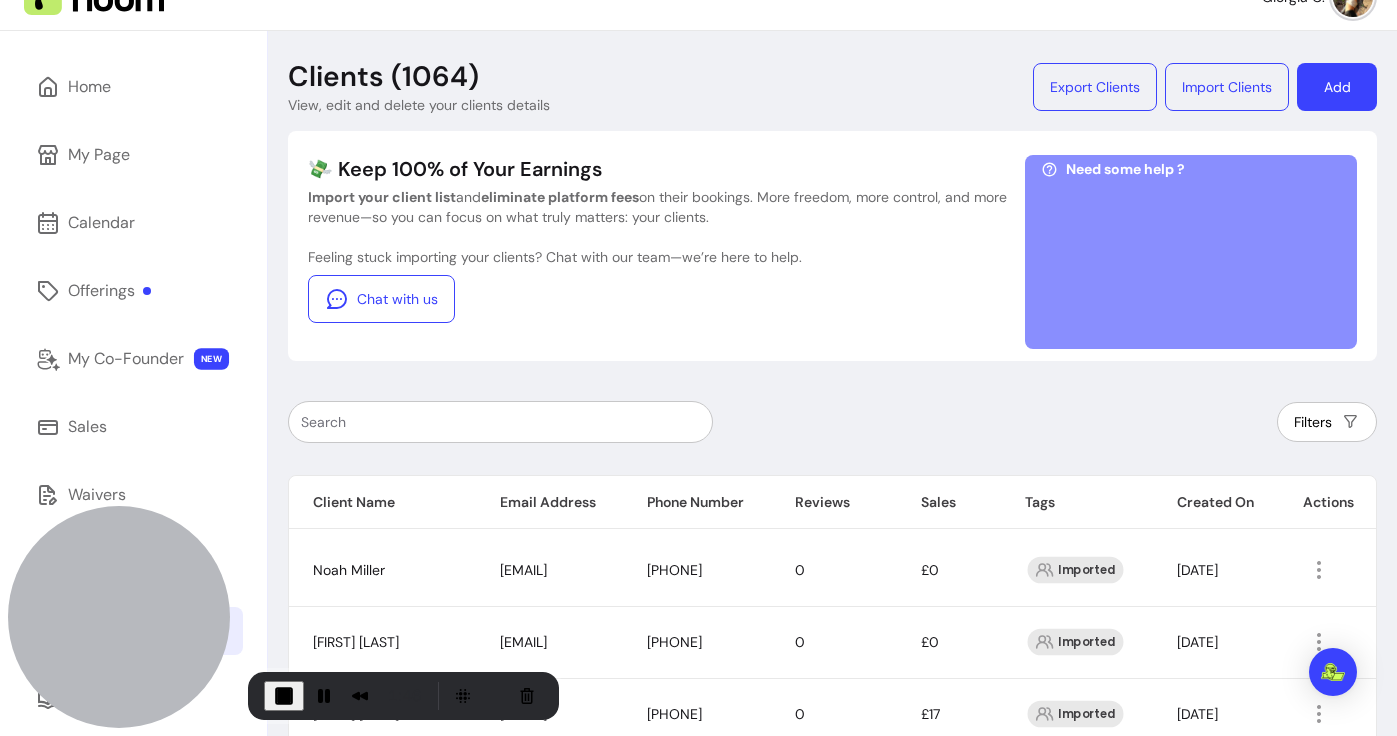 click on "Clients (1064) View, edit and delete your clients details Export Clients Import Clients Add 💸 Keep 100% of Your Earnings Import your client list  and  eliminate platform fees  on their bookings. More freedom, more control, and more revenue—so you can focus on what truly matters: your clients. Feeling stuck importing your clients? Chat with our team—we’re here to help. Chat with us Need some help ? Filters Client Name Email Address Phone Number Reviews Sales Tags Created On Actions [FIRST] [LAST] [EMAIL] [PHONE] 0 £0 Imported [DATE] [FIRST] [LAST] [EMAIL] [PHONE] 0 £0 Imported [DATE] [FIRST] [LAST] [EMAIL] [PHONE] 0 £17 Imported [DATE] [FIRST] [LAST] [EMAIL] [PHONE] 0 £0 Imported [DATE] [FIRST] [LAST] [EMAIL] [PHONE] 0 £15 Imported [DATE] [FIRST] [LAST] [EMAIL] [PHONE] 0 £17 Imported [DATE] [FIRST] [LAST] [EMAIL] [PHONE] 0 £0 Imported [DATE] [FIRST] [LAST] [EMAIL] [PHONE] 0 £0 Imported [DATE]" at bounding box center [832, 1051] 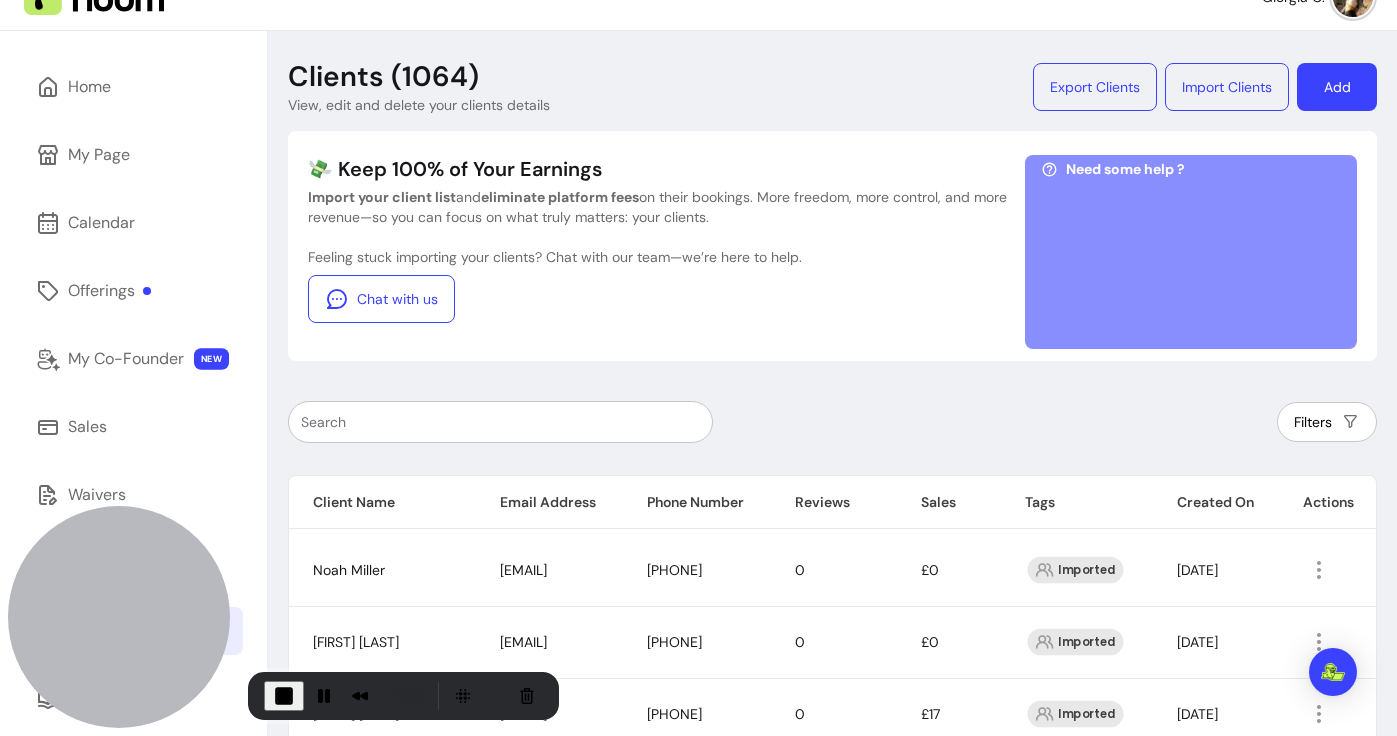 click on "Clients (1064) View, edit and delete your clients details Export Clients Import Clients Add 💸 Keep 100% of Your Earnings Import your client list  and  eliminate platform fees  on their bookings. More freedom, more control, and more revenue—so you can focus on what truly matters: your clients. Feeling stuck importing your clients? Chat with our team—we’re here to help. Chat with us Need some help ? Filters Client Name Email Address Phone Number Reviews Sales Tags Created On Actions [FIRST] [LAST] [EMAIL] [PHONE] 0 £0 Imported [DATE] [FIRST] [LAST] [EMAIL] [PHONE] 0 £0 Imported [DATE] [FIRST] [LAST] [EMAIL] [PHONE] 0 £17 Imported [DATE] [FIRST] [LAST] [EMAIL] [PHONE] 0 £0 Imported [DATE] [FIRST] [LAST] [EMAIL] [PHONE] 0 £15 Imported [DATE] [FIRST] [LAST] [EMAIL] [PHONE] 0 £17 Imported [DATE] [FIRST] [LAST] [EMAIL] [PHONE] 0 £0 Imported [DATE] [FIRST] [LAST] [EMAIL] [PHONE] 0 £0 Imported [DATE]" at bounding box center [832, 1051] 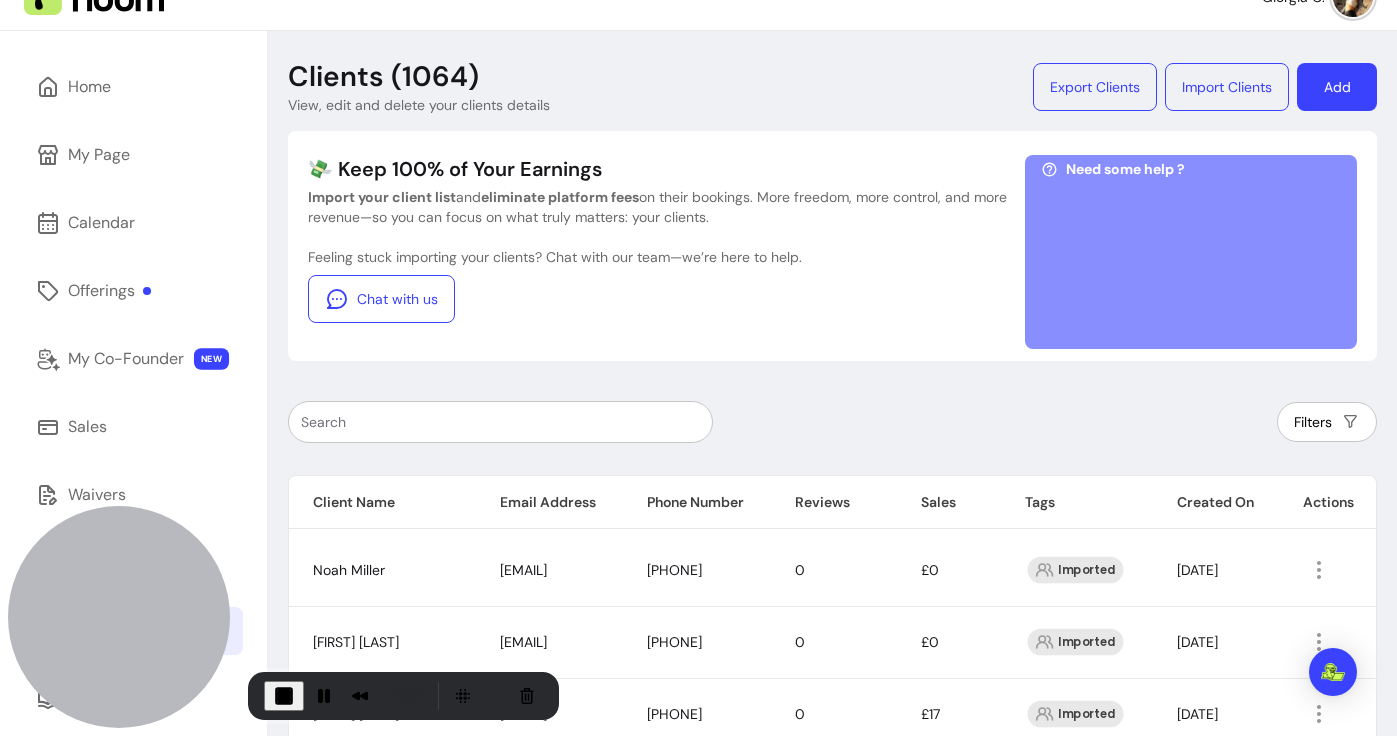click on "Add" at bounding box center (1337, 87) 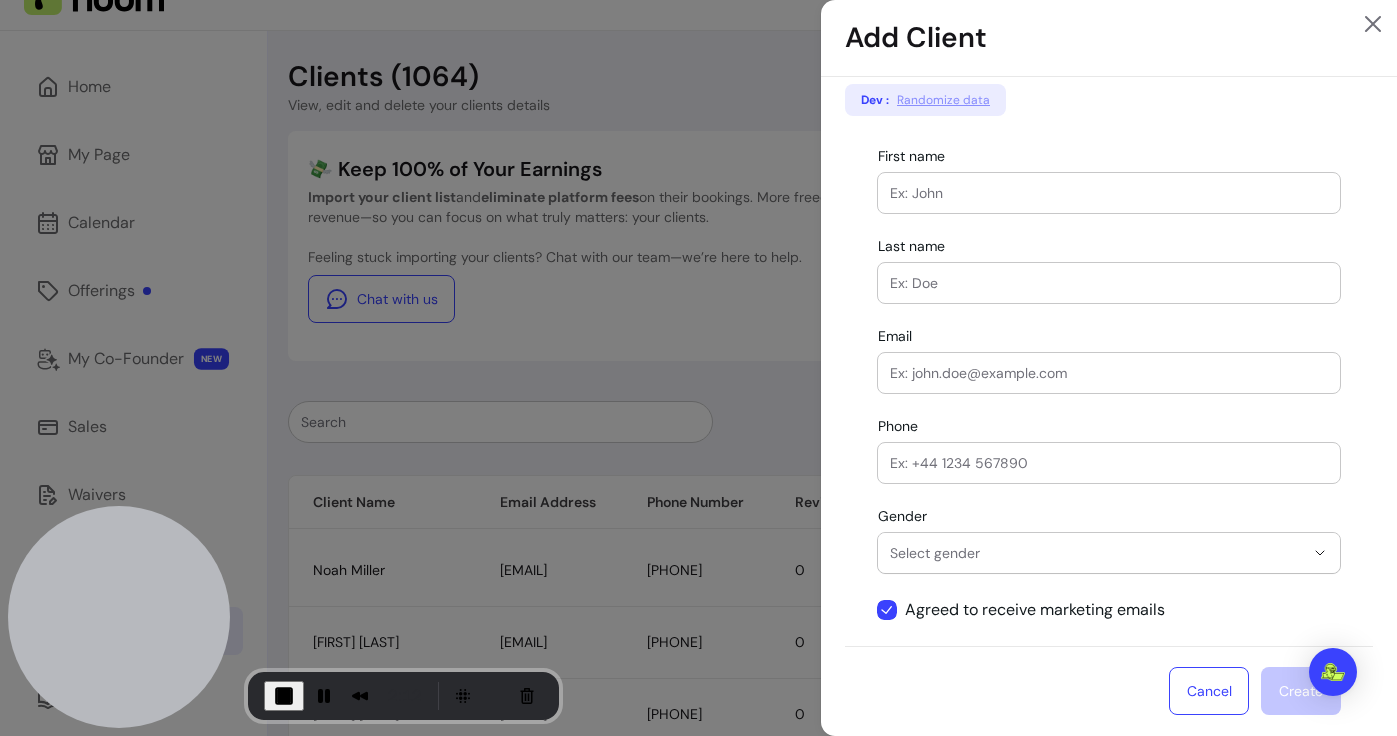 scroll, scrollTop: 16, scrollLeft: 0, axis: vertical 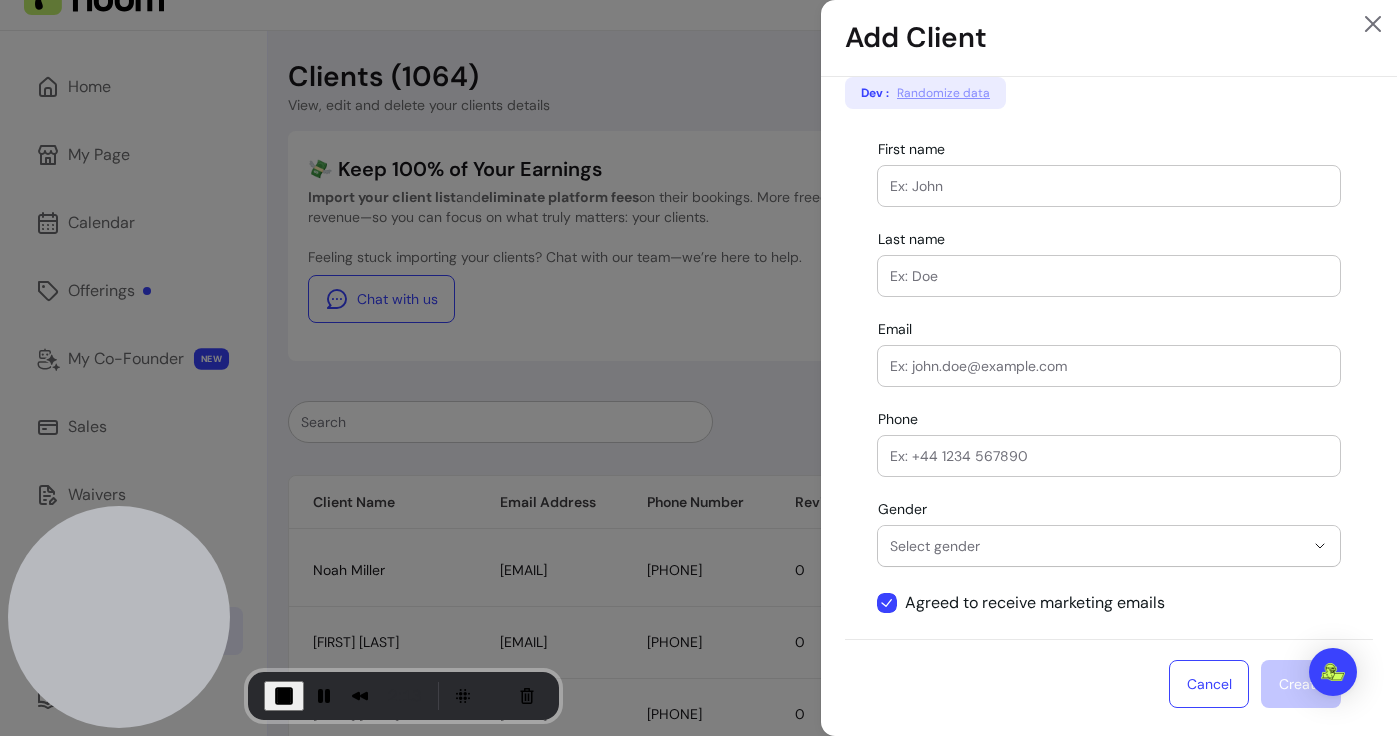 click at bounding box center (1109, 186) 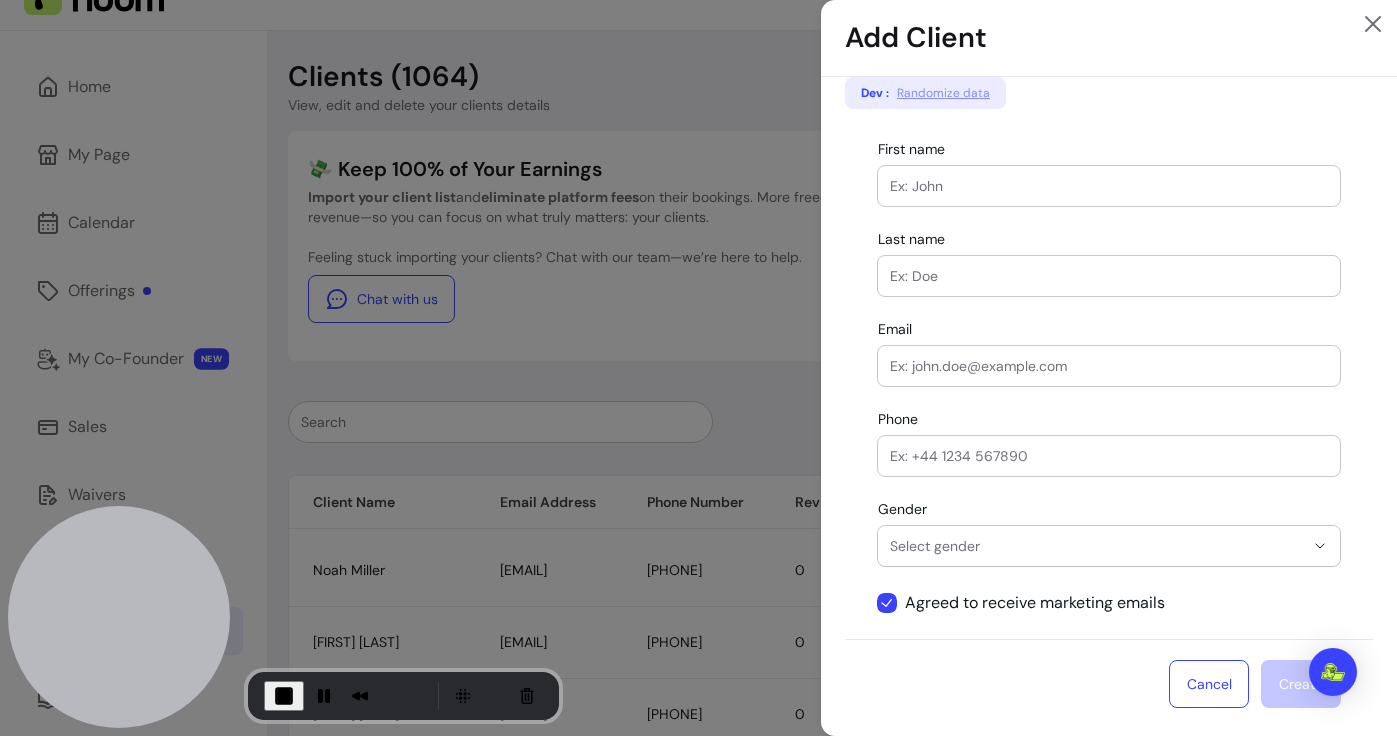 scroll, scrollTop: 10, scrollLeft: 0, axis: vertical 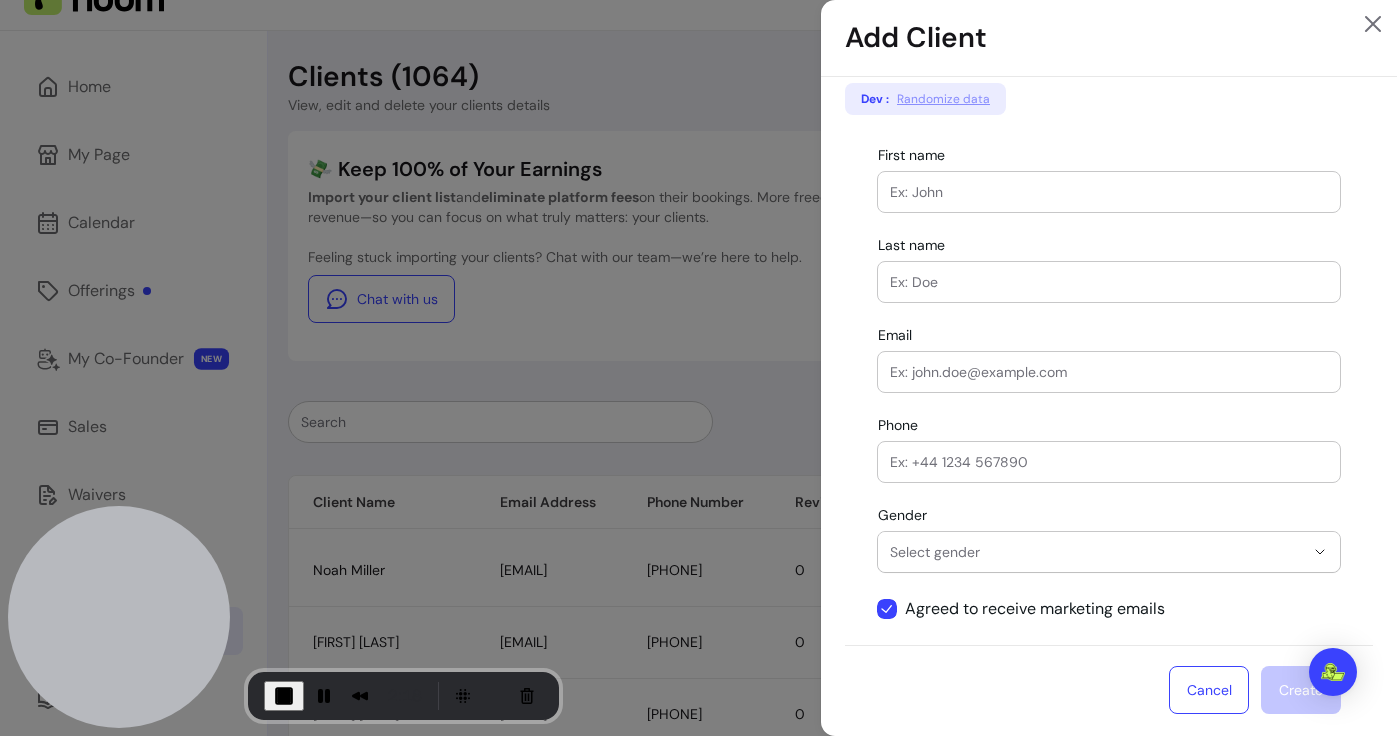 click at bounding box center [1109, 282] 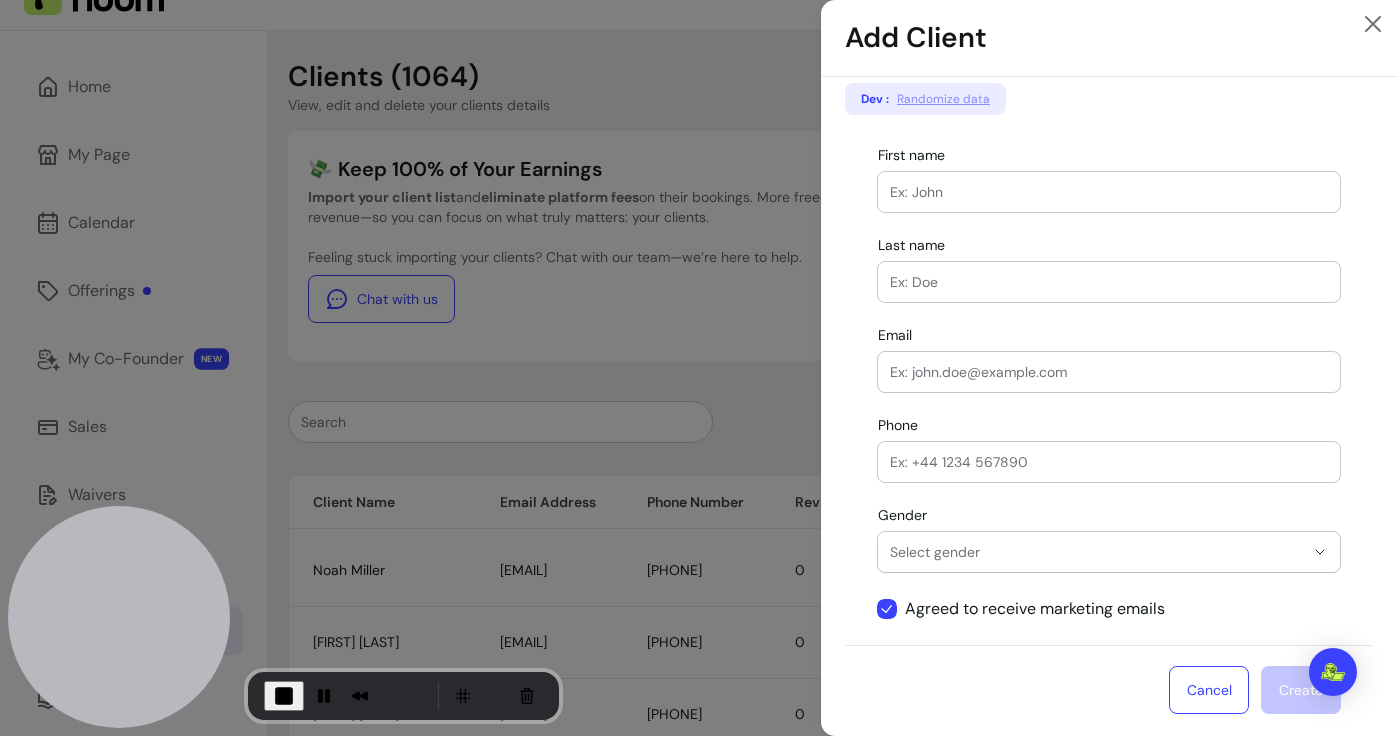 click on "Email" at bounding box center [1109, 372] 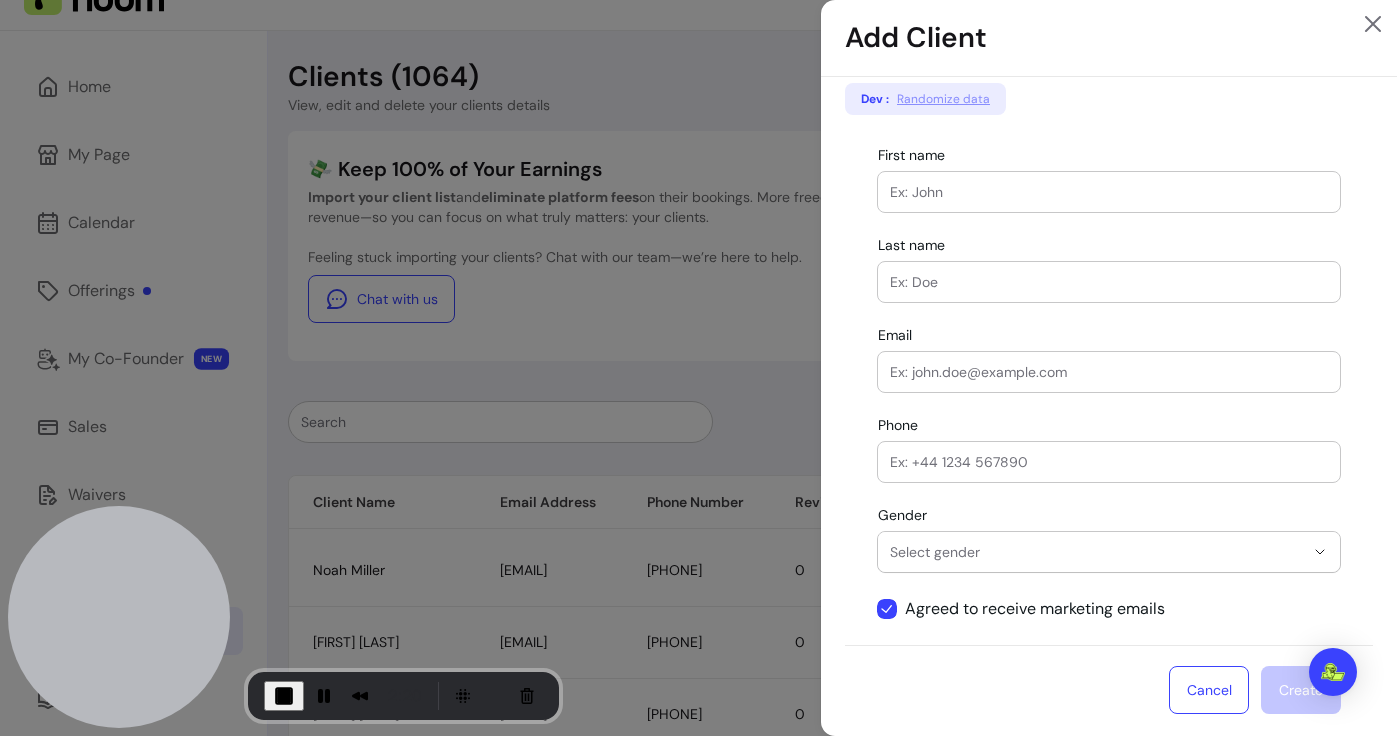 scroll, scrollTop: 16, scrollLeft: 0, axis: vertical 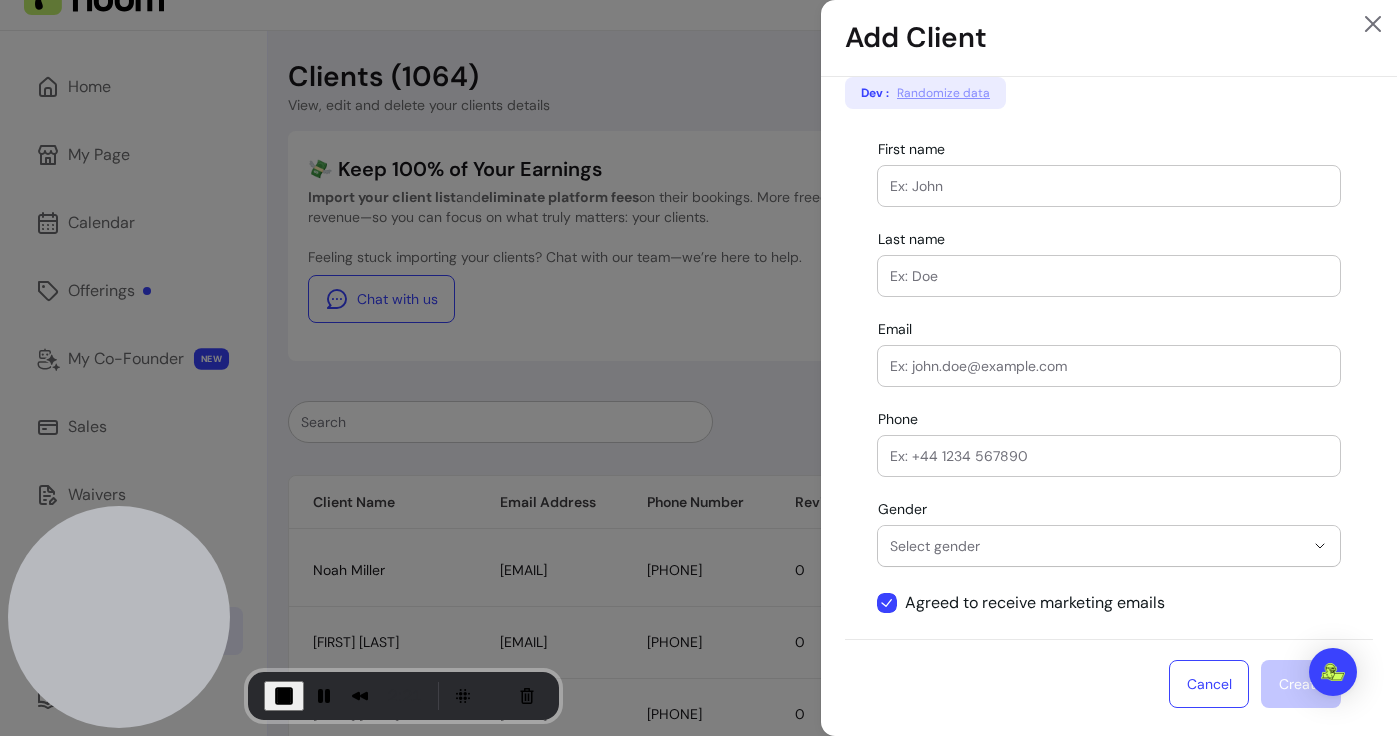 click on "Phone" at bounding box center (1109, 456) 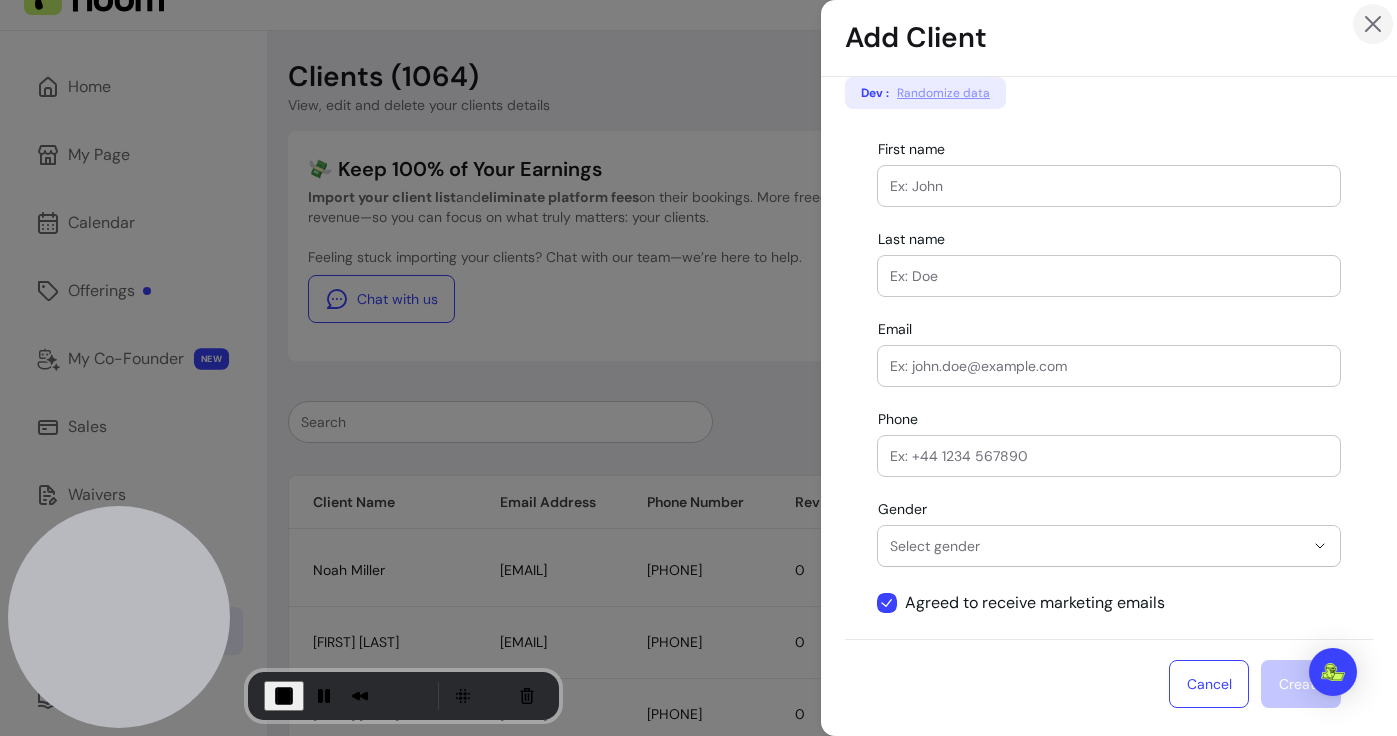 click 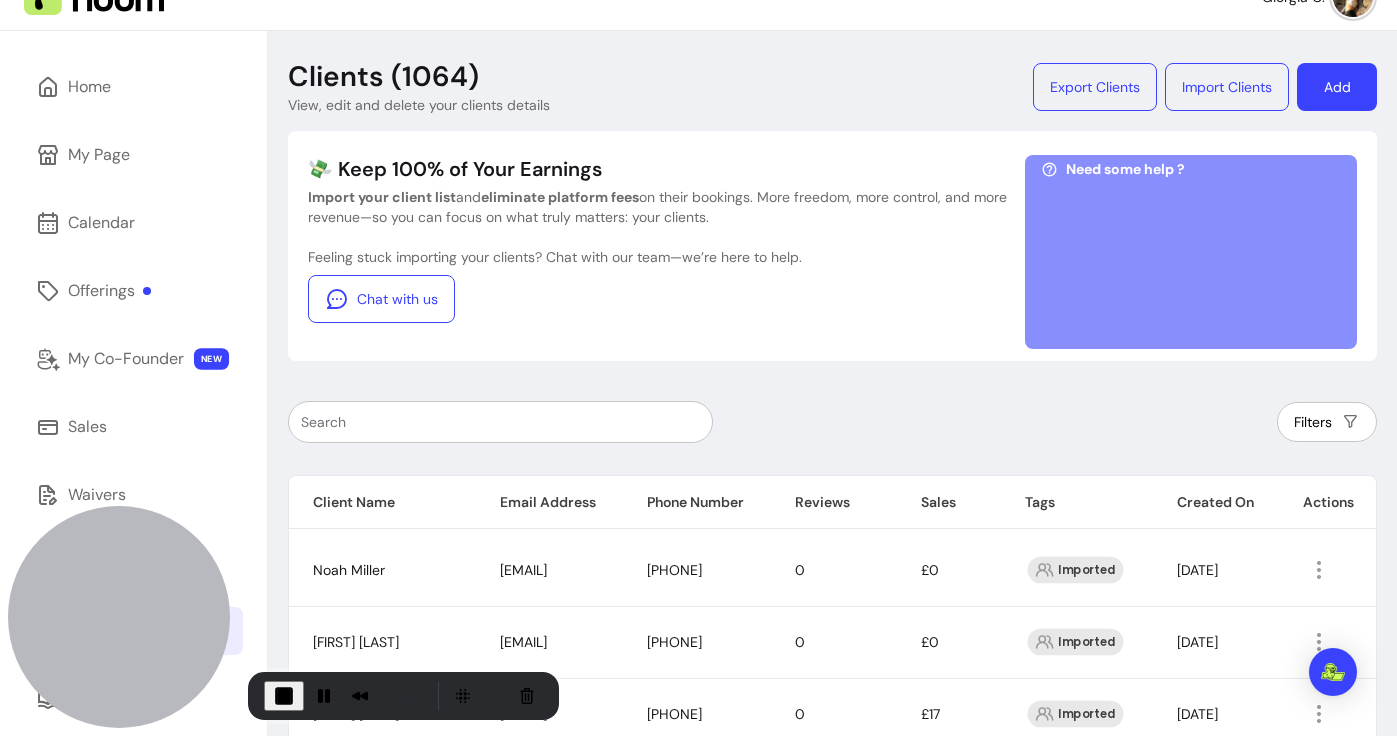 click on "Filters" at bounding box center [832, 422] 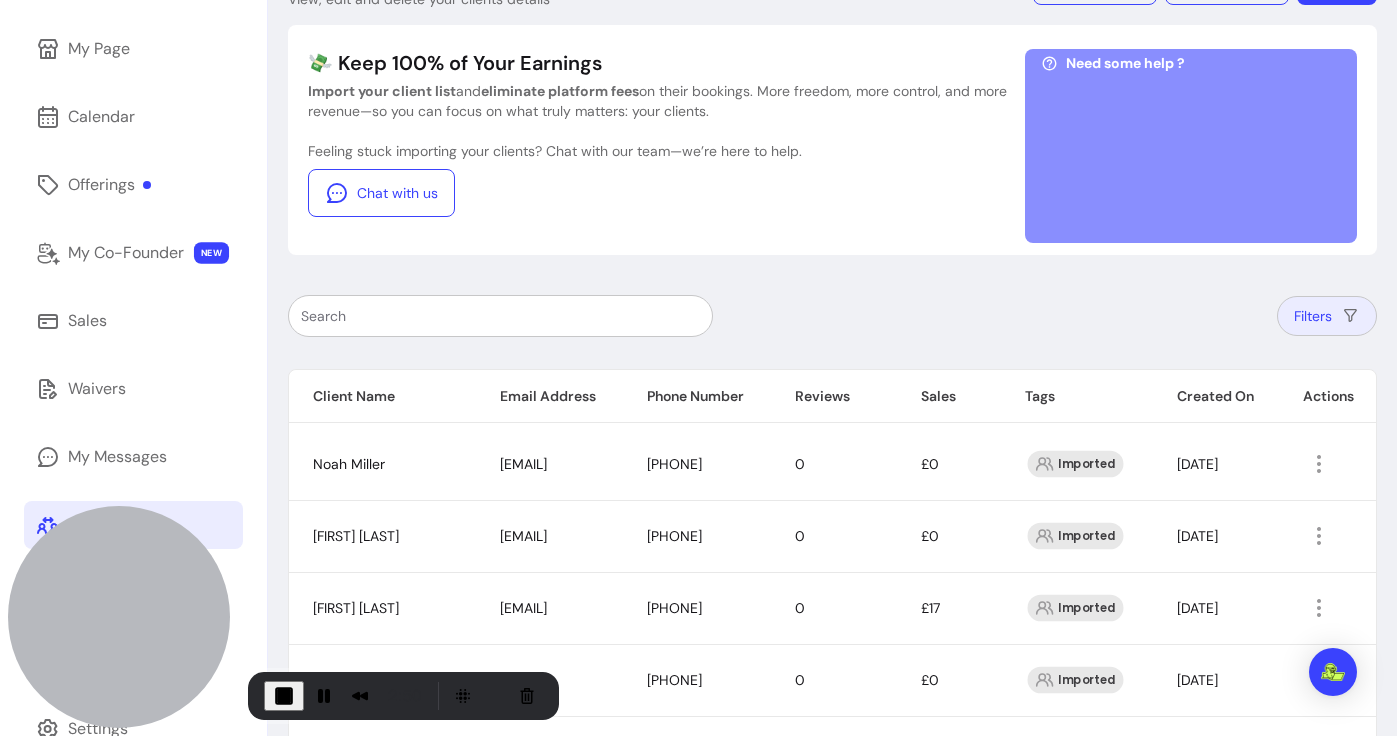scroll, scrollTop: 190, scrollLeft: 0, axis: vertical 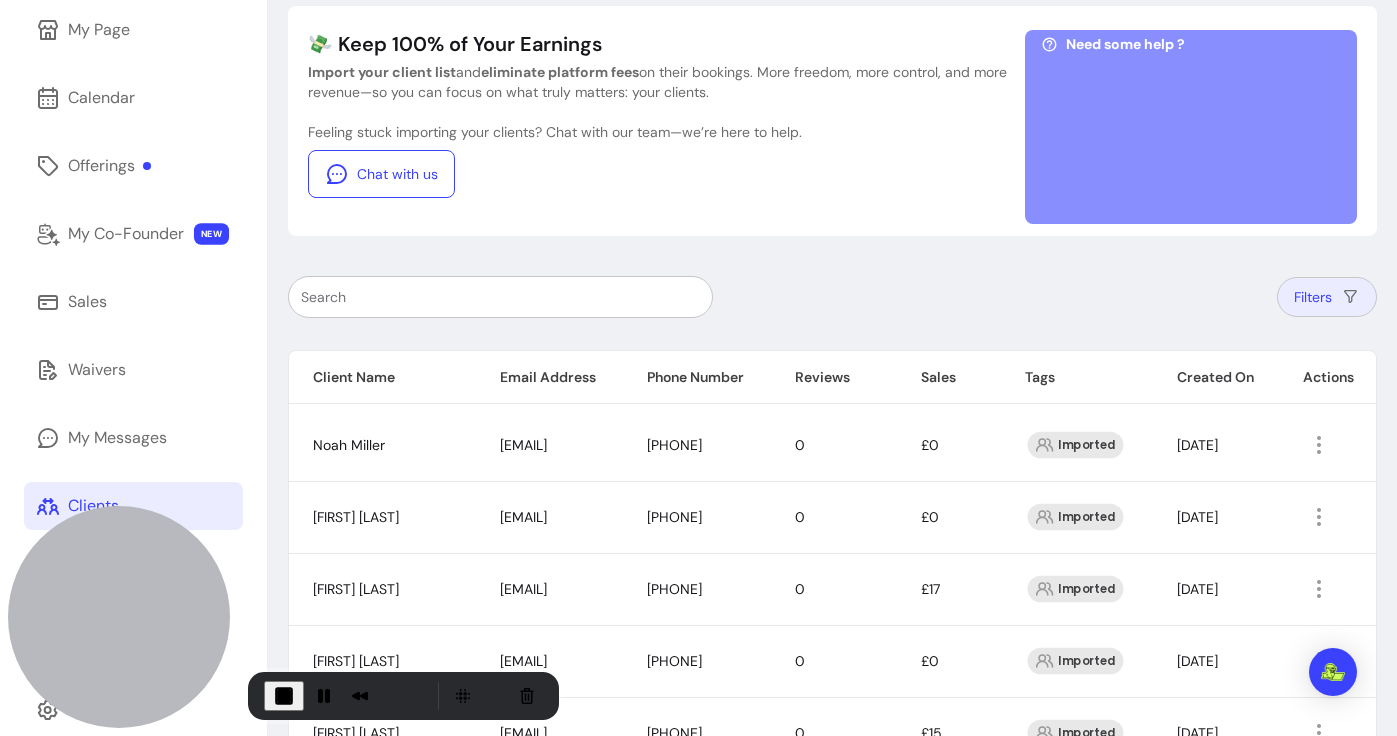 click on "Filters" at bounding box center [1327, 297] 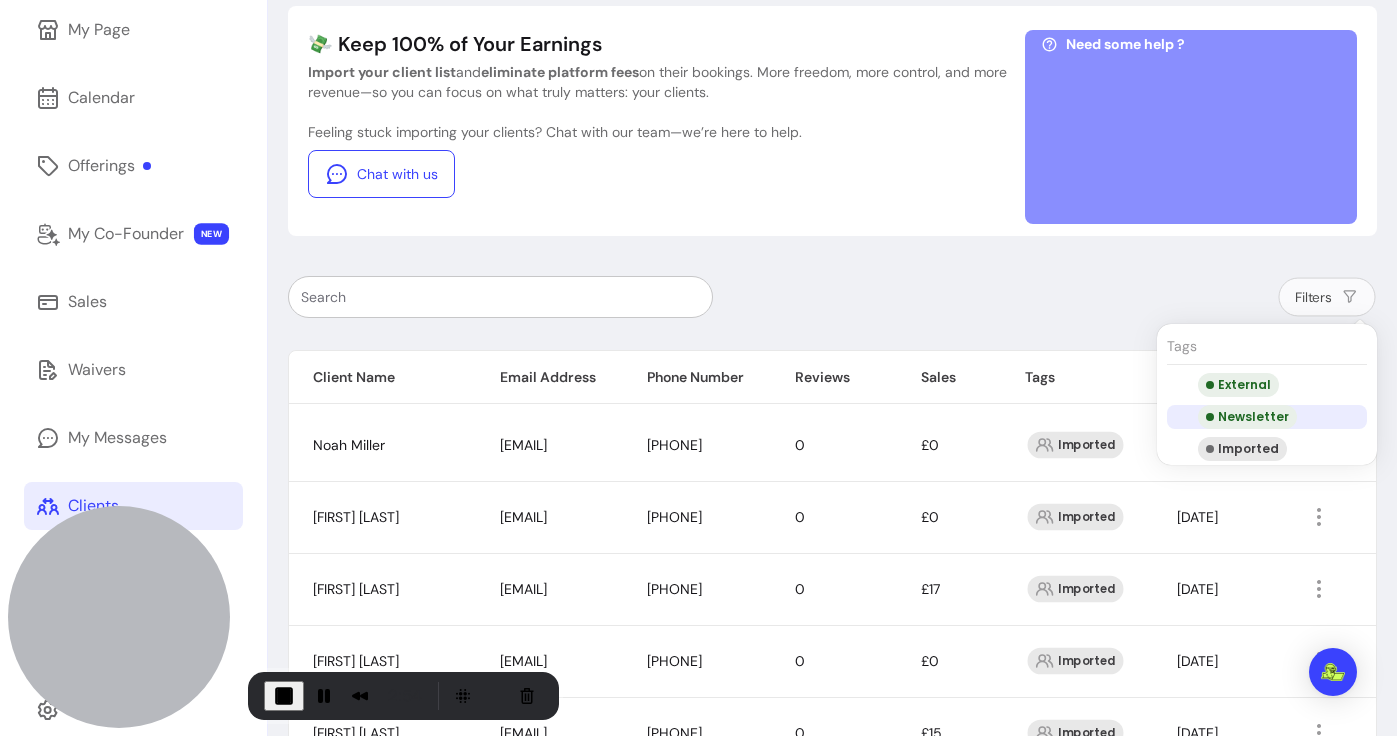 click on "Newsletter" at bounding box center (1267, 417) 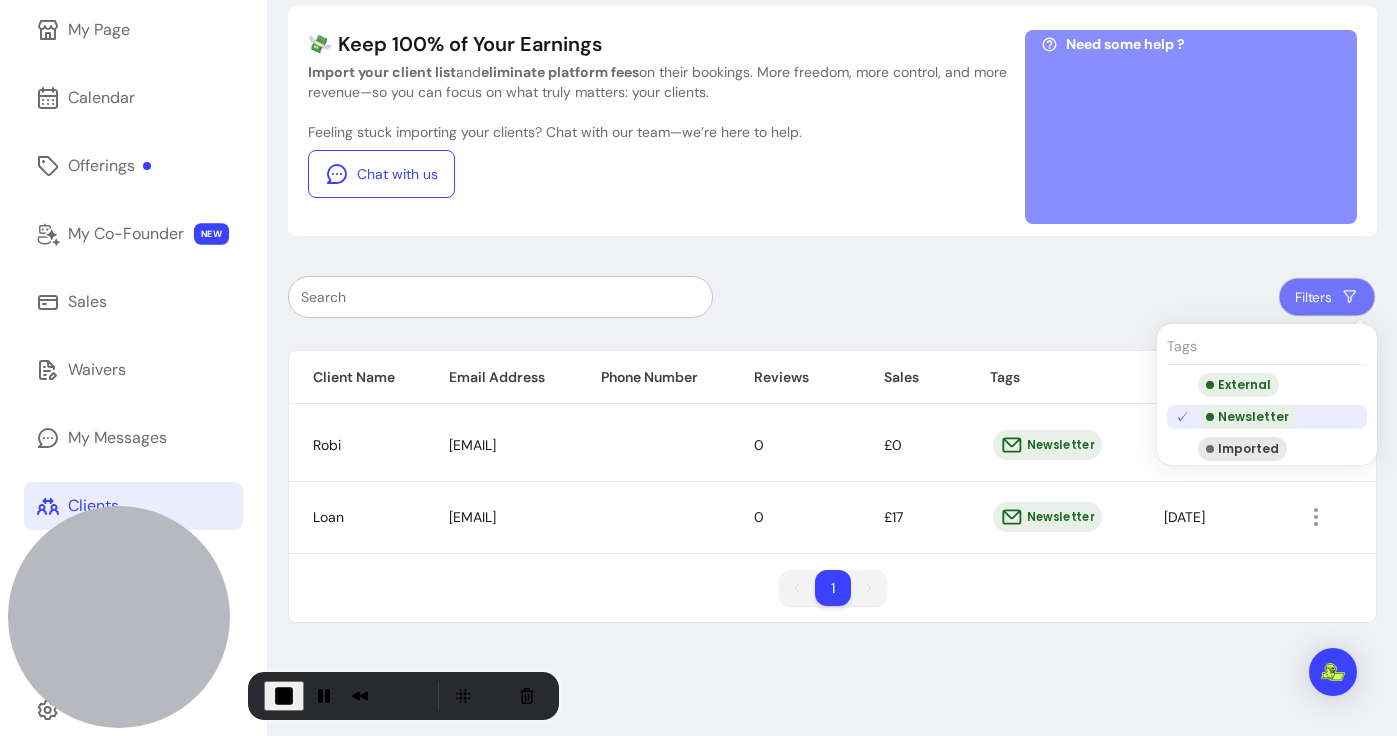 click on "Newsletter" at bounding box center [1267, 417] 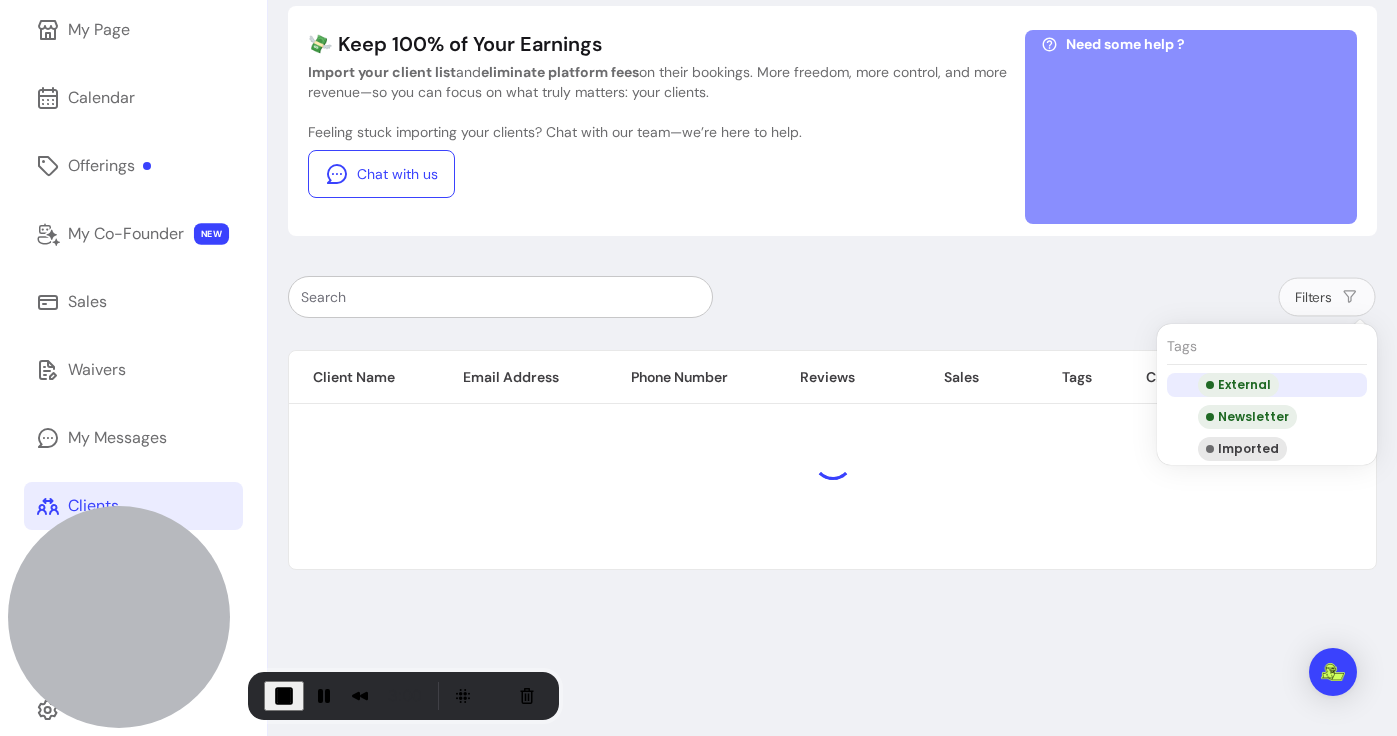 click on "External" at bounding box center [1267, 385] 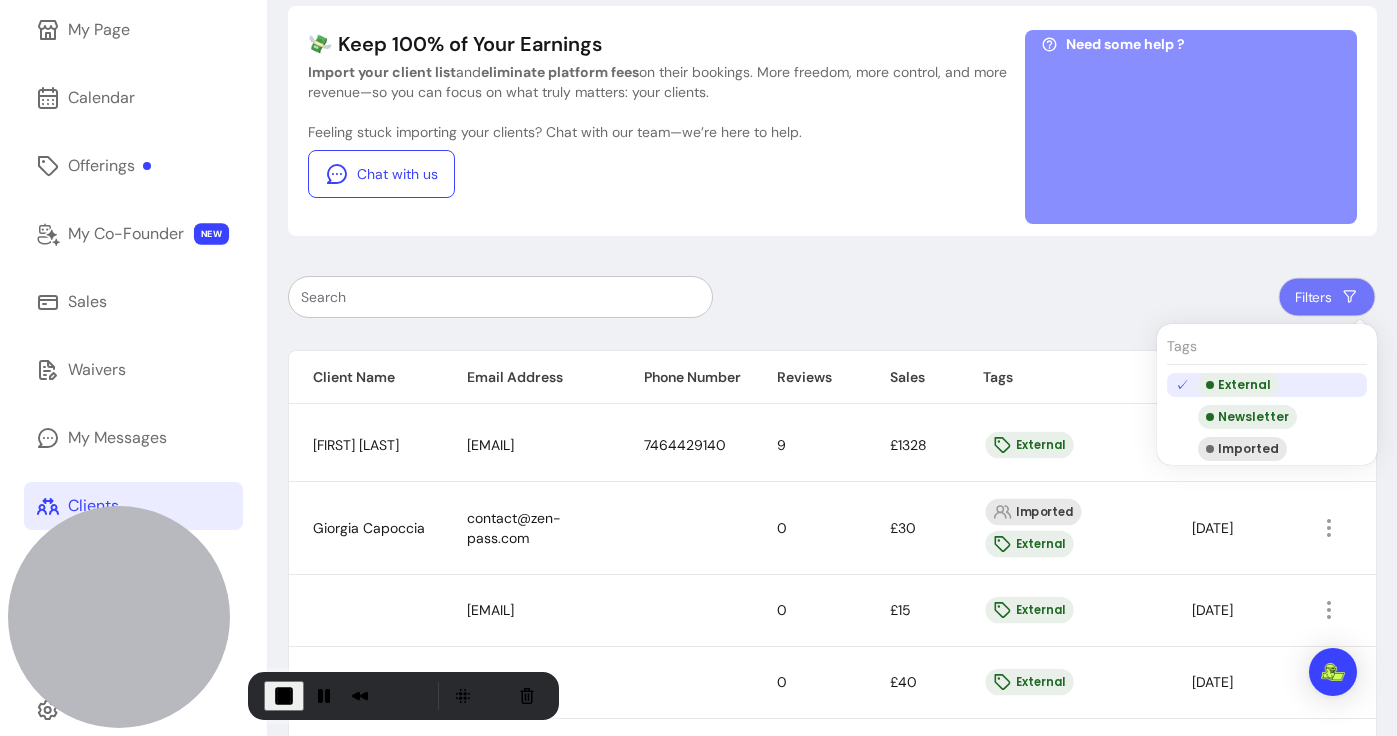 click on "External" at bounding box center [1267, 385] 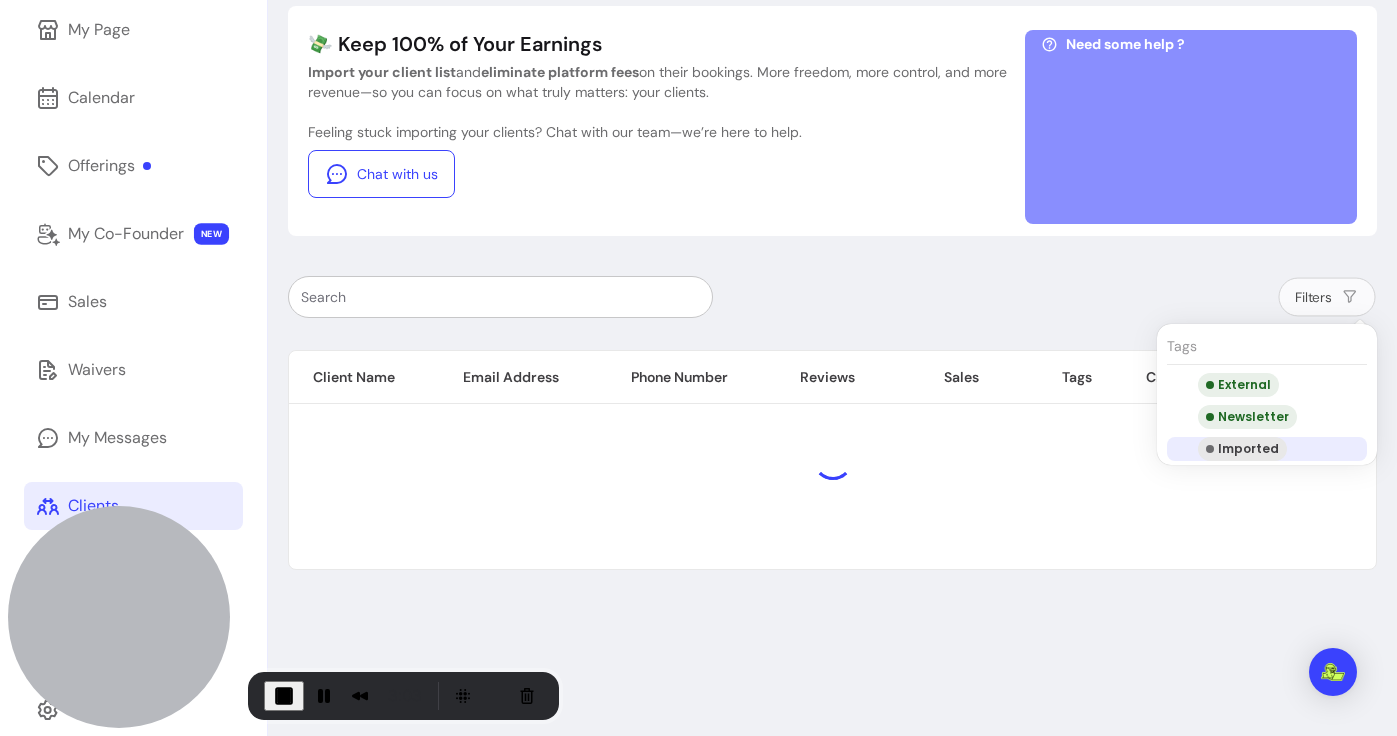 click on "Imported" at bounding box center [1267, 449] 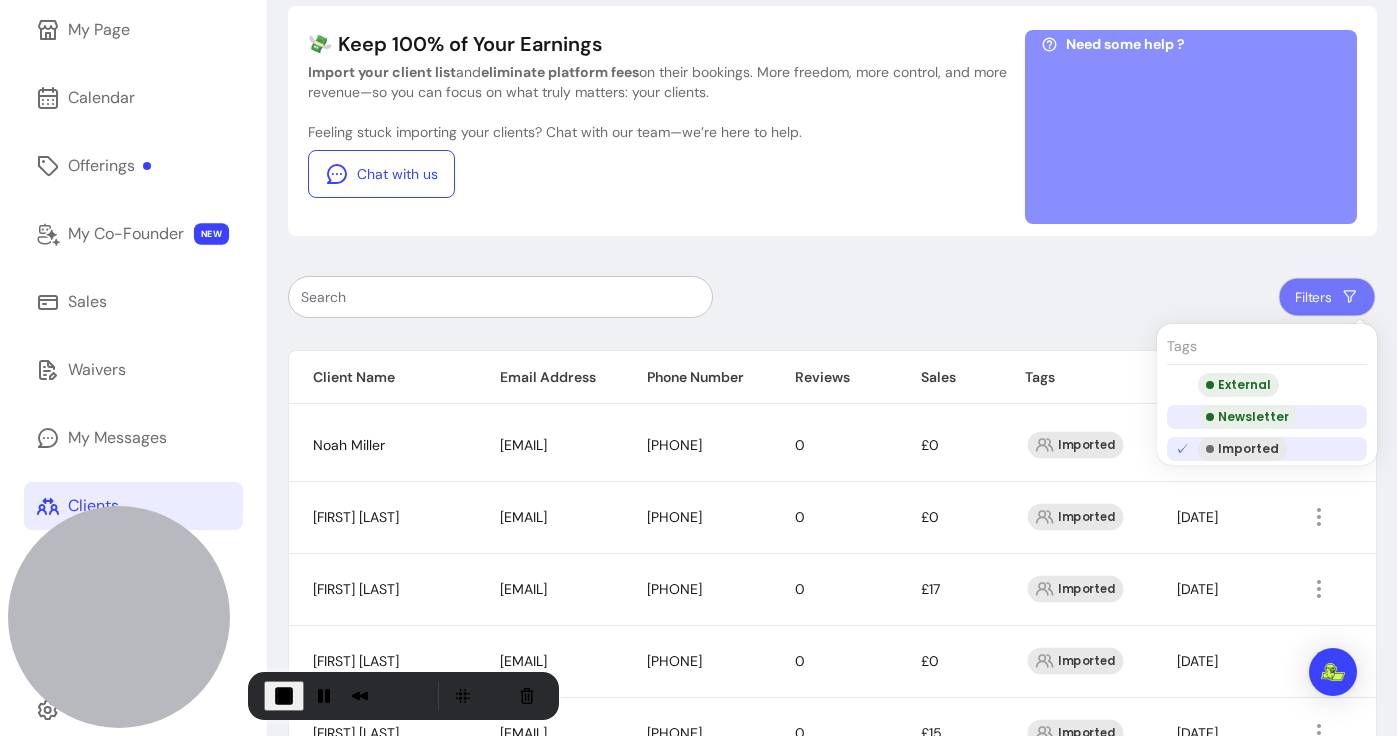 click on "Newsletter" at bounding box center (1247, 417) 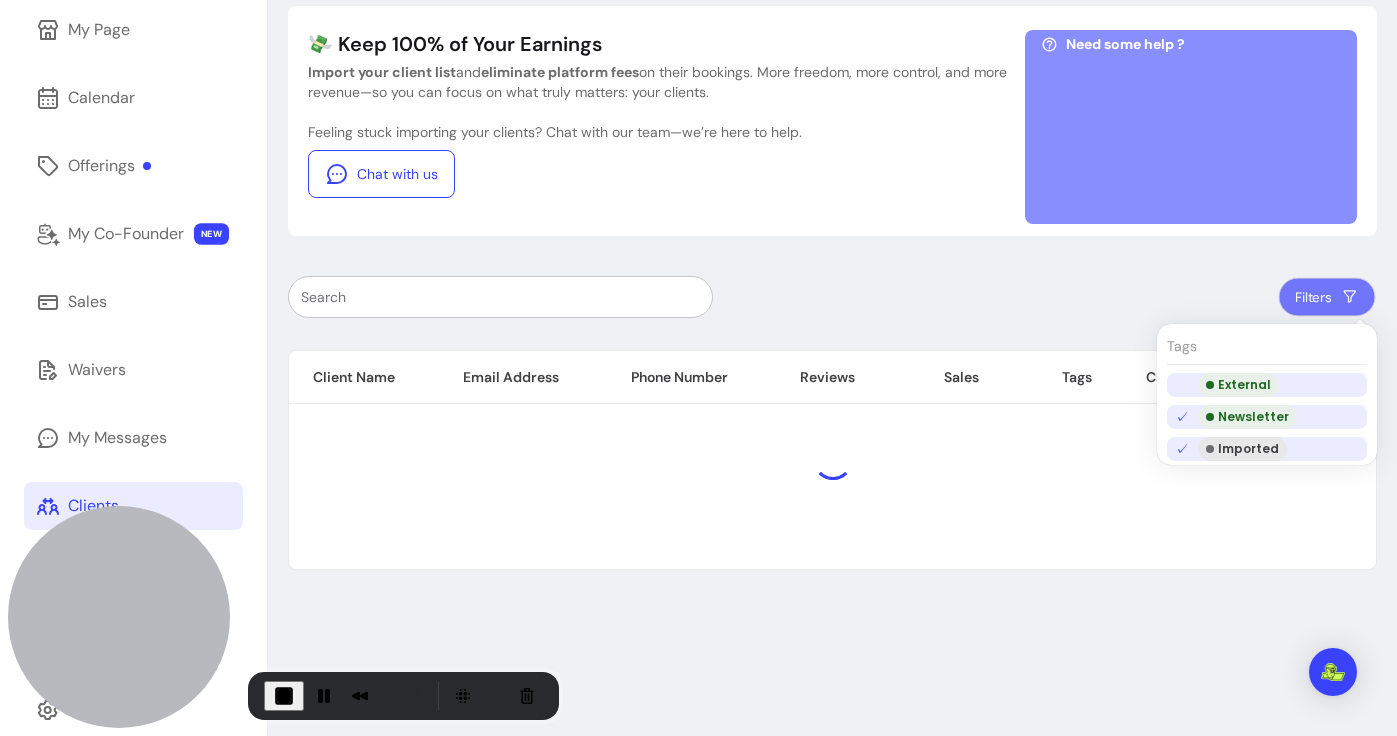 click on "External" at bounding box center (1238, 385) 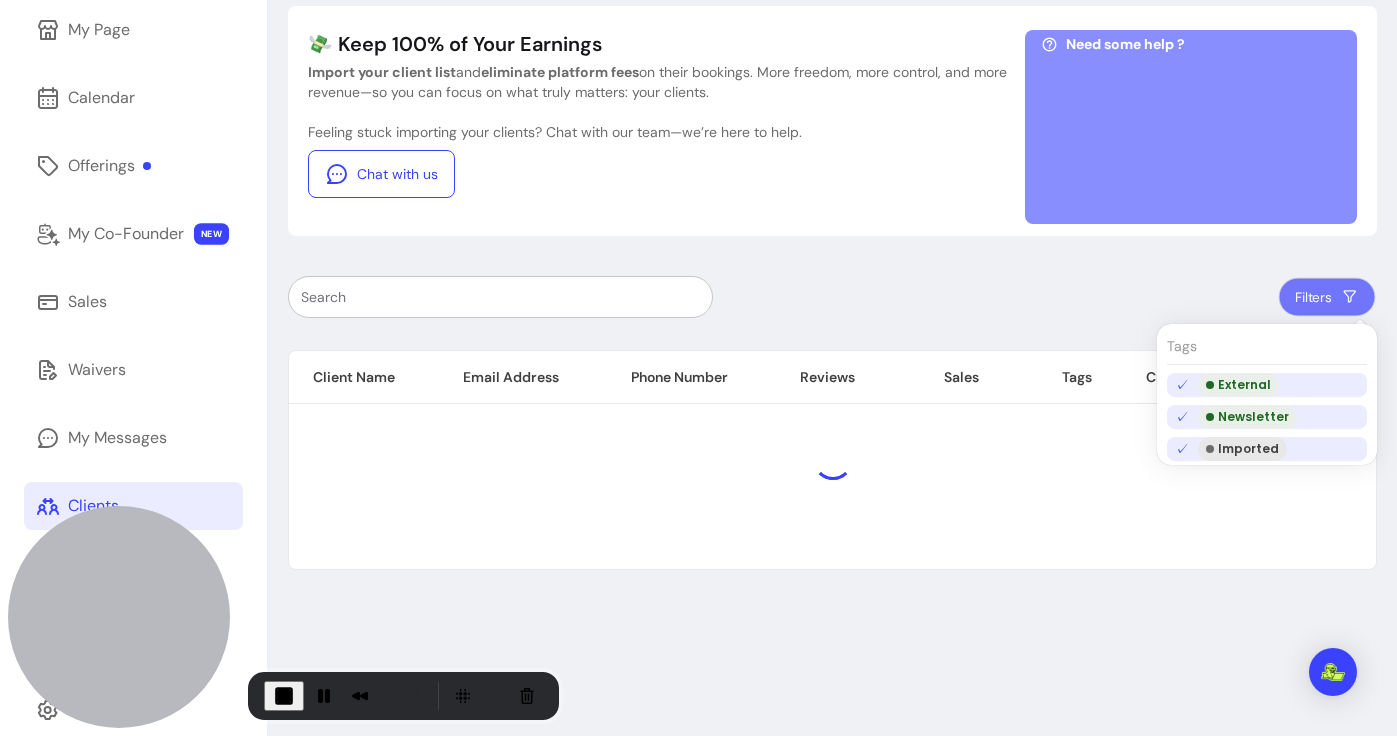click on "Filters Client Name Email Address Phone Number Reviews Sales Tags Created On Actions" at bounding box center [832, 415] 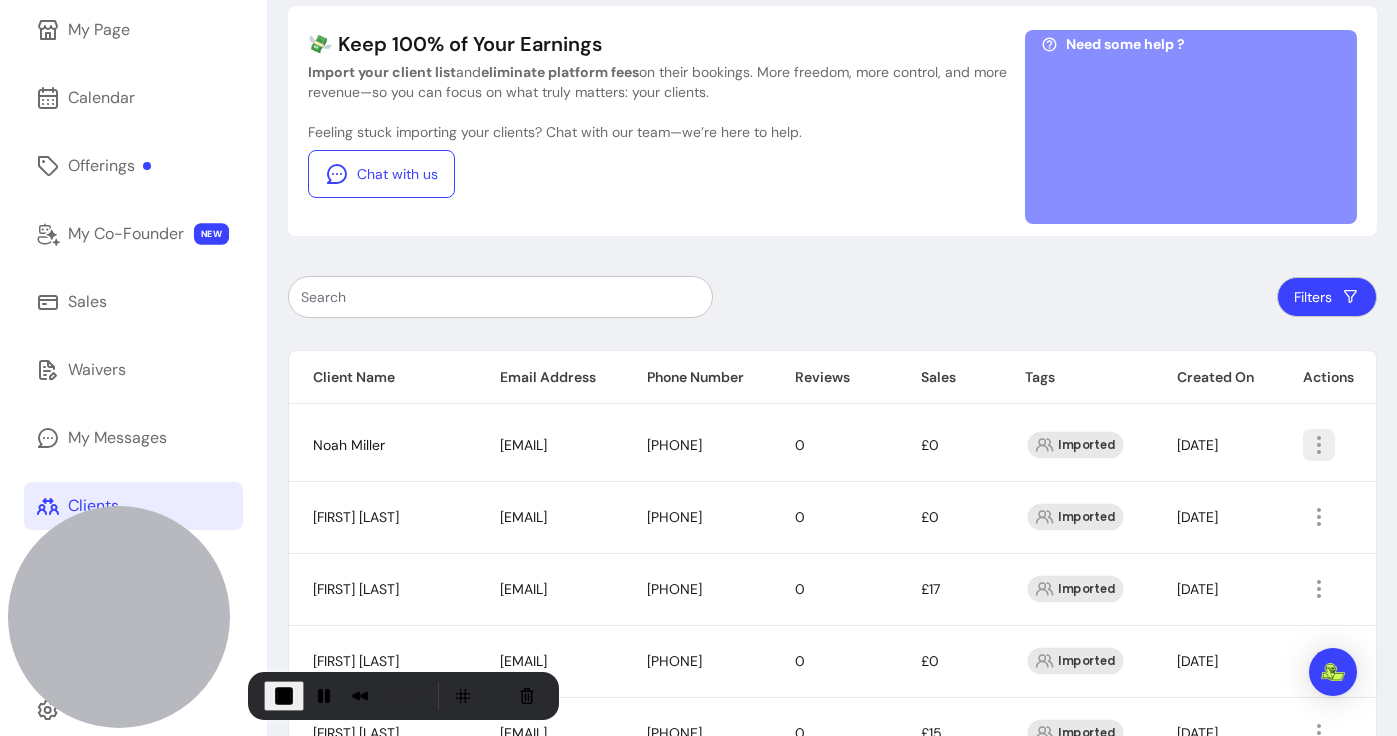 click 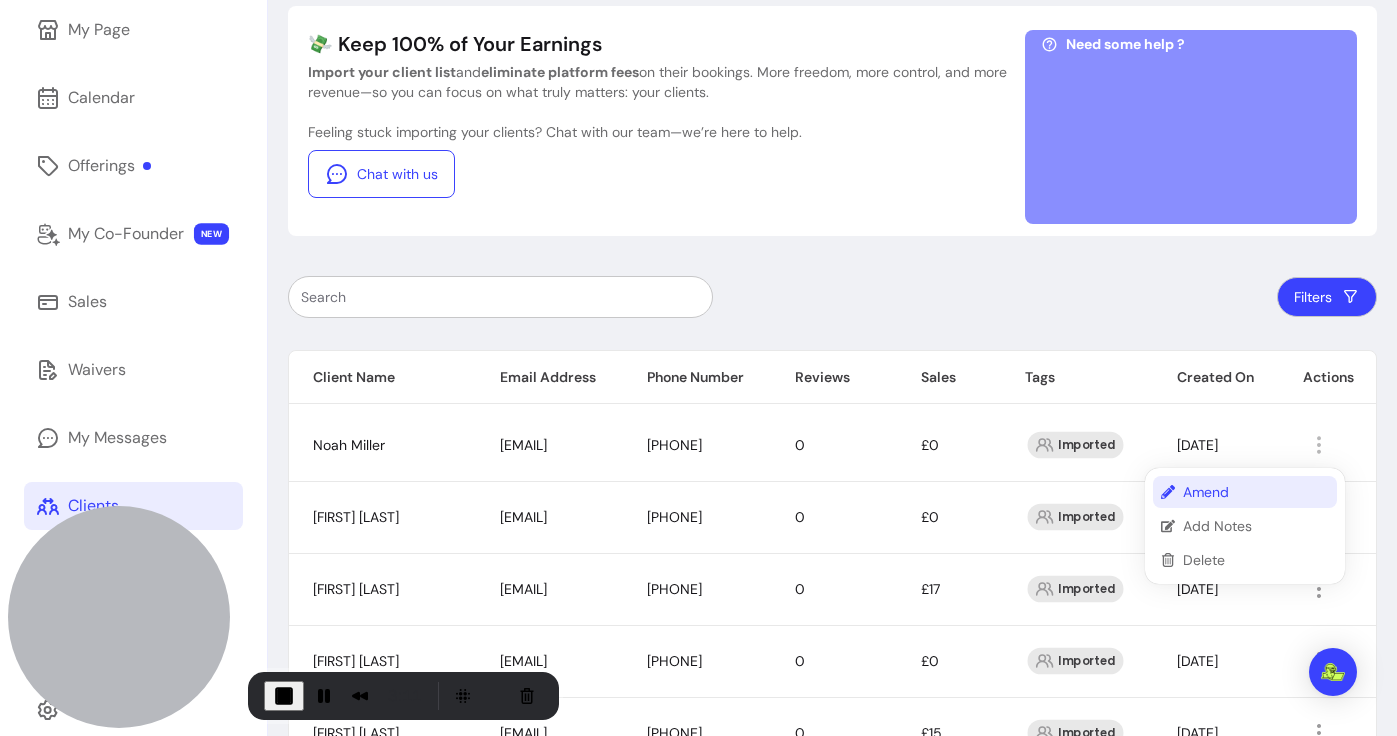click on "Amend" at bounding box center [1245, 492] 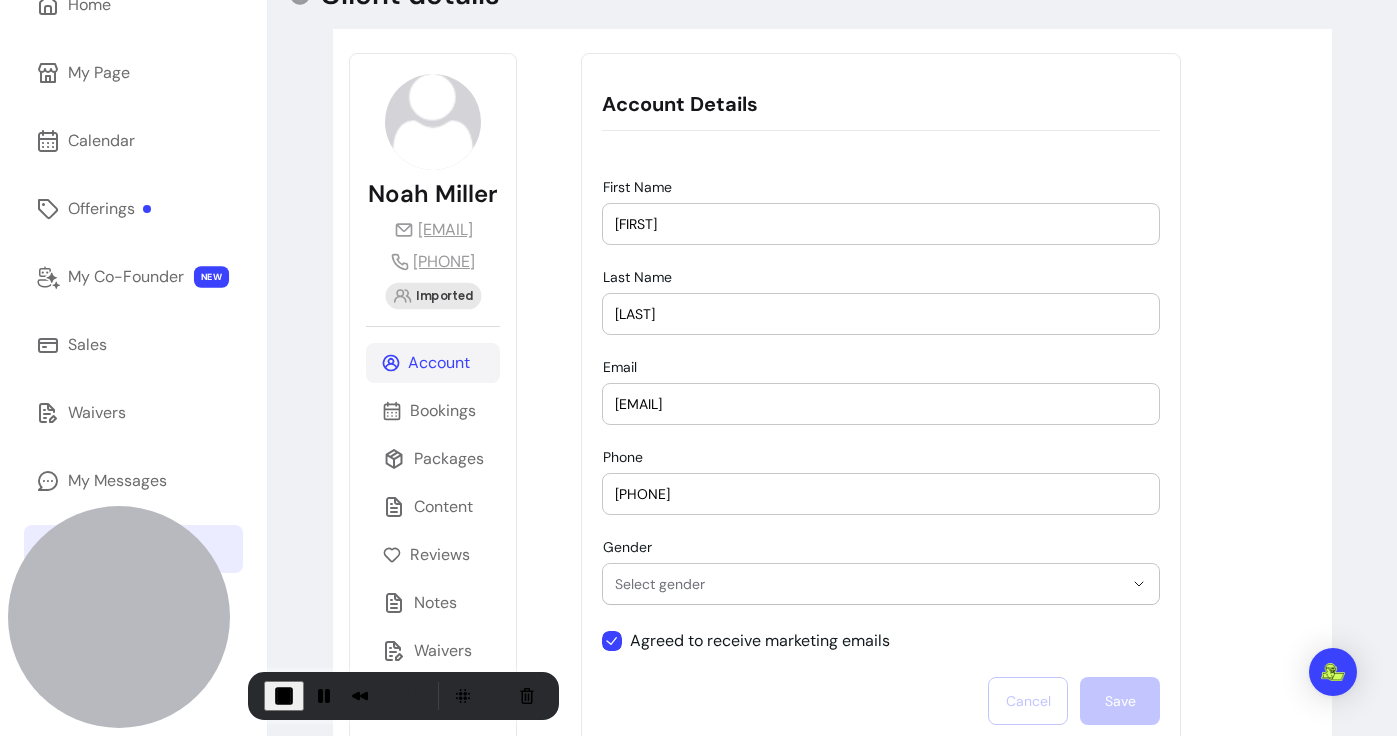 scroll, scrollTop: 149, scrollLeft: 0, axis: vertical 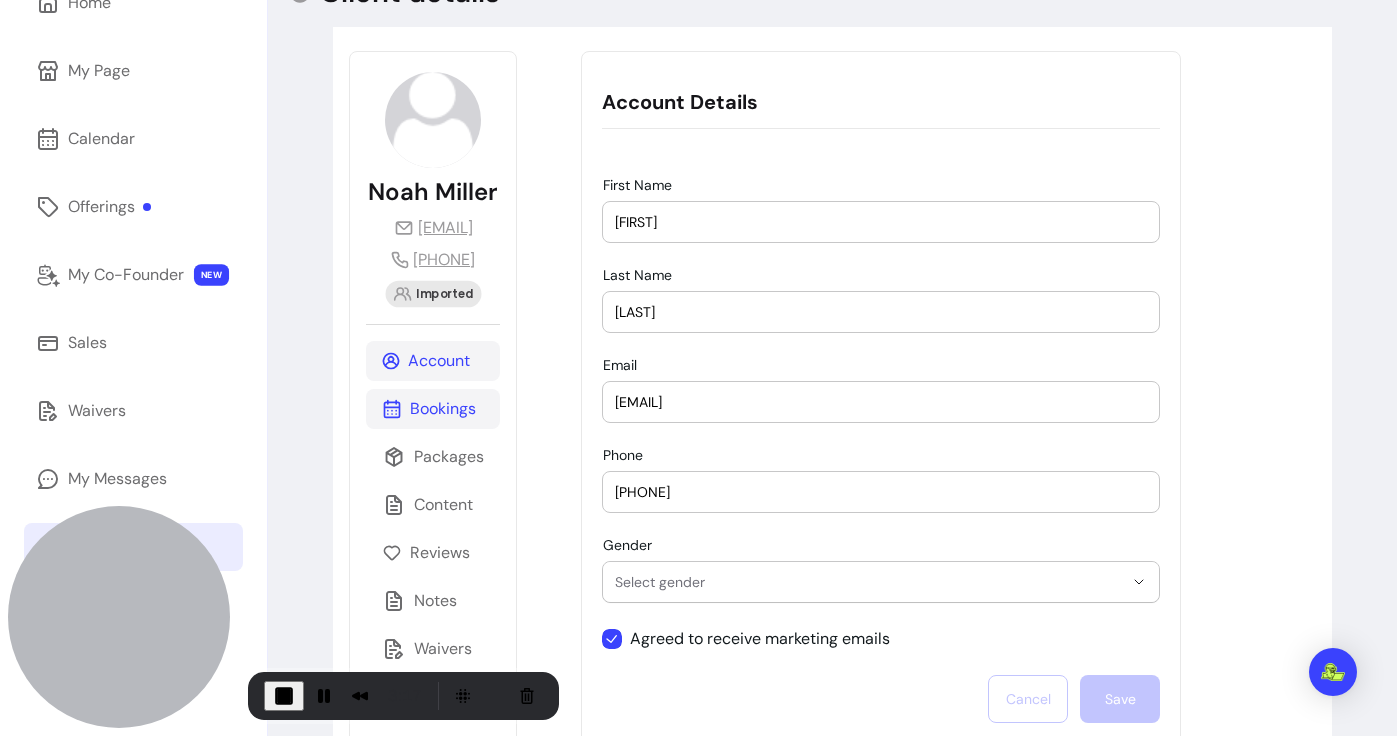 click on "Bookings" at bounding box center (433, 409) 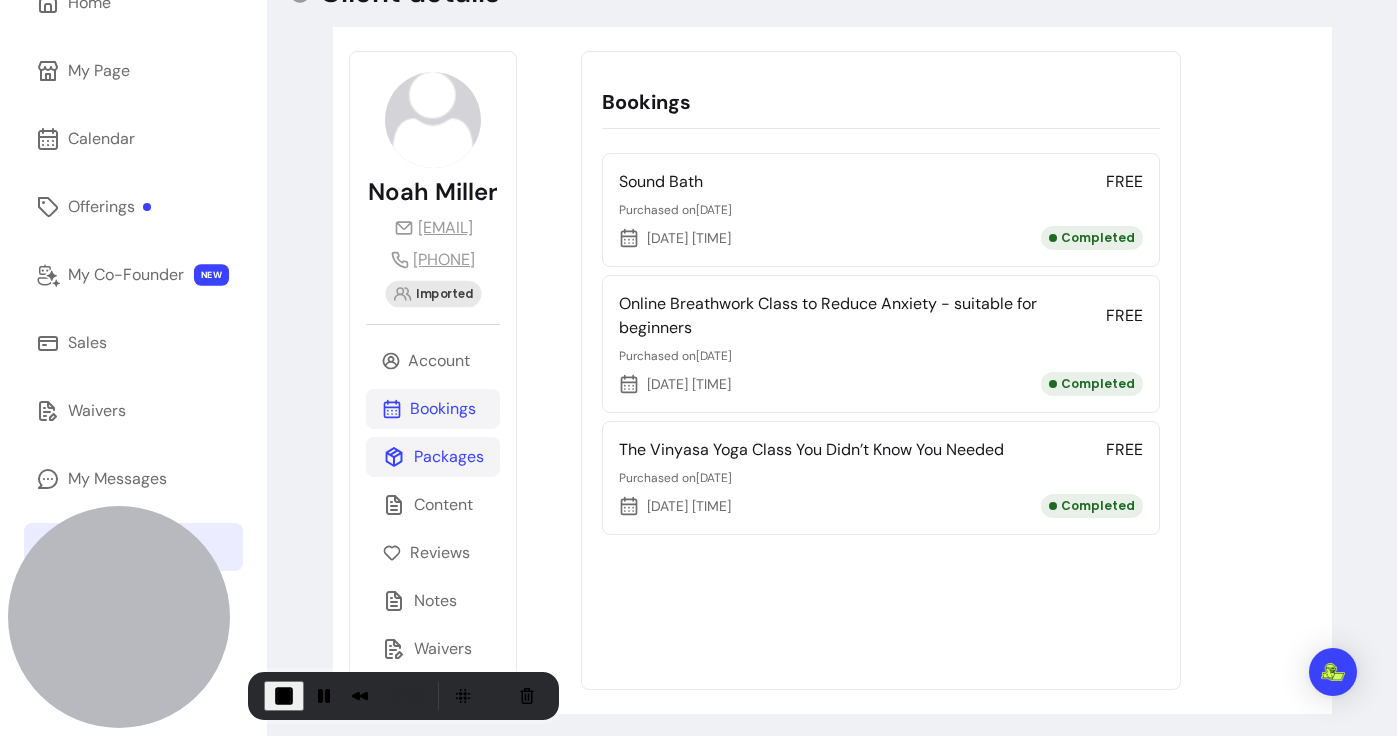 click on "Packages" at bounding box center [433, 457] 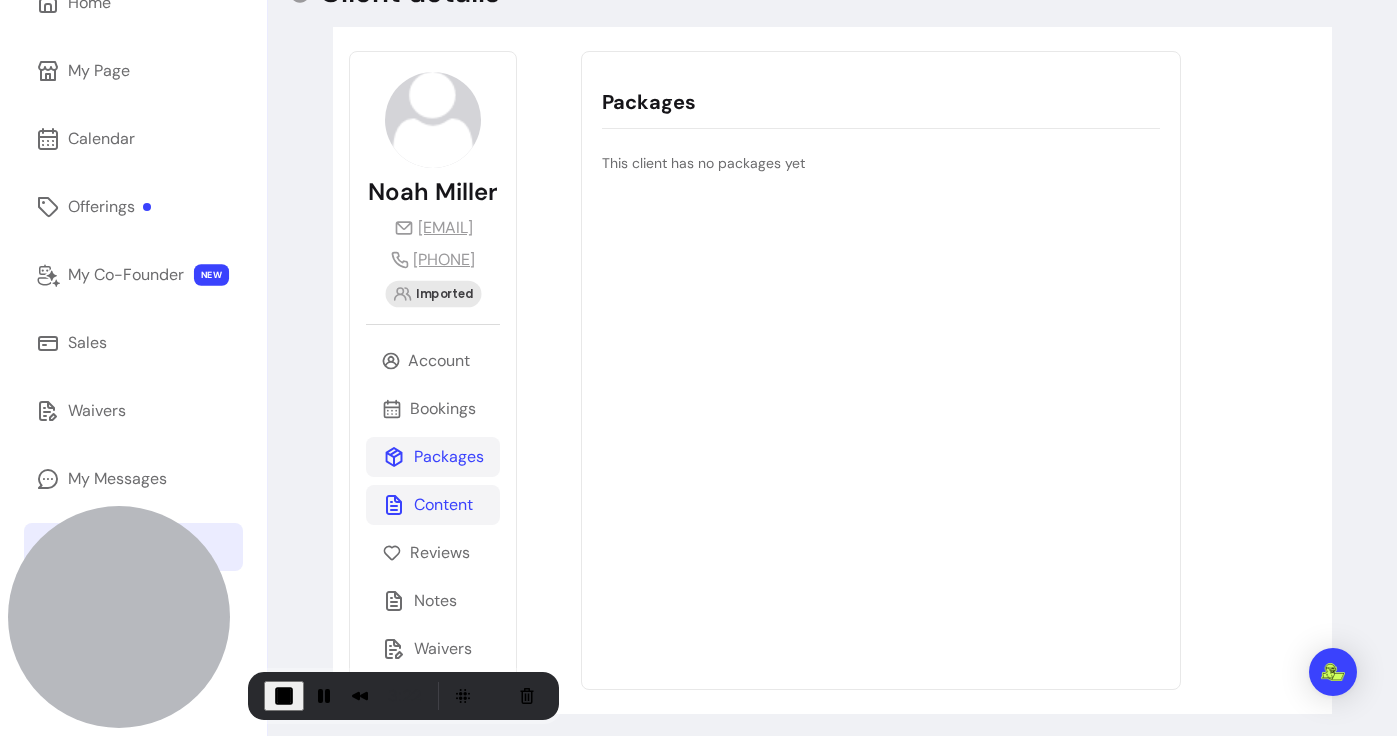 click on "Content" at bounding box center [433, 505] 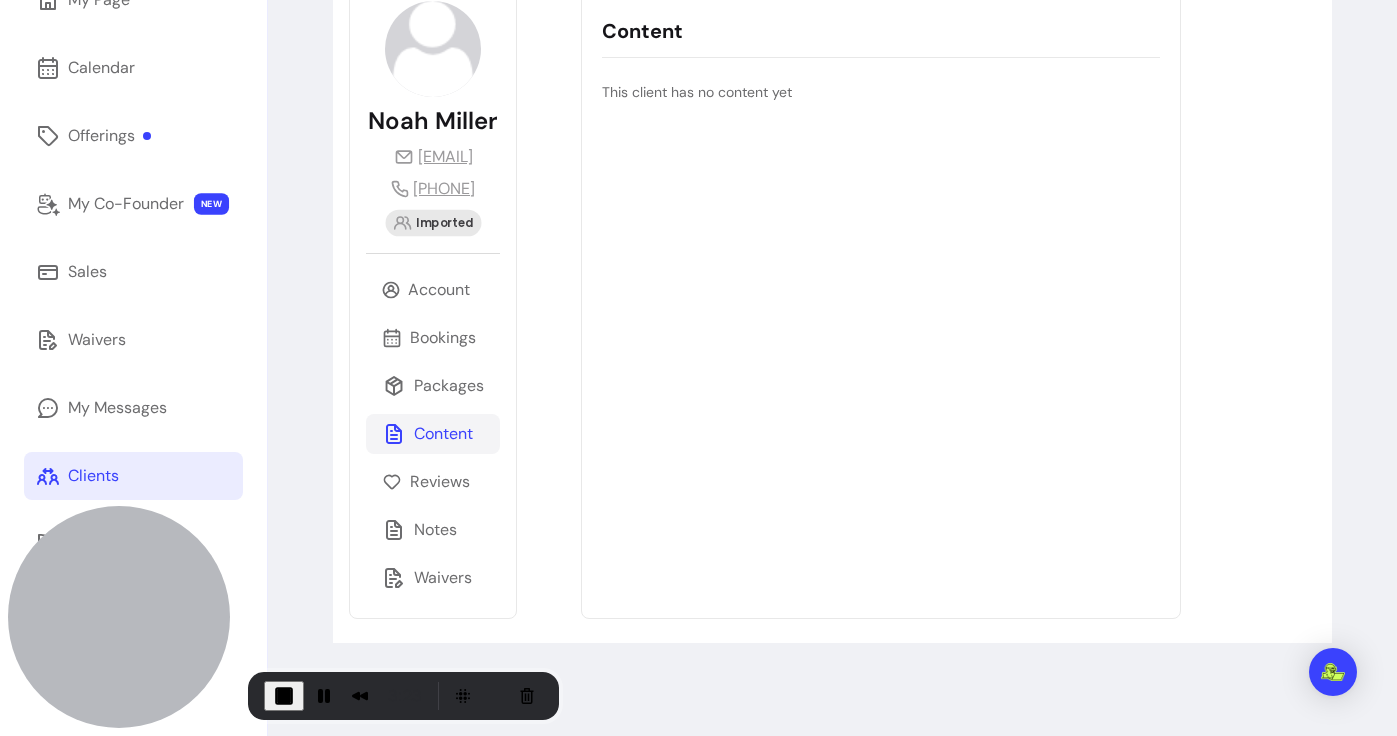 scroll, scrollTop: 218, scrollLeft: 0, axis: vertical 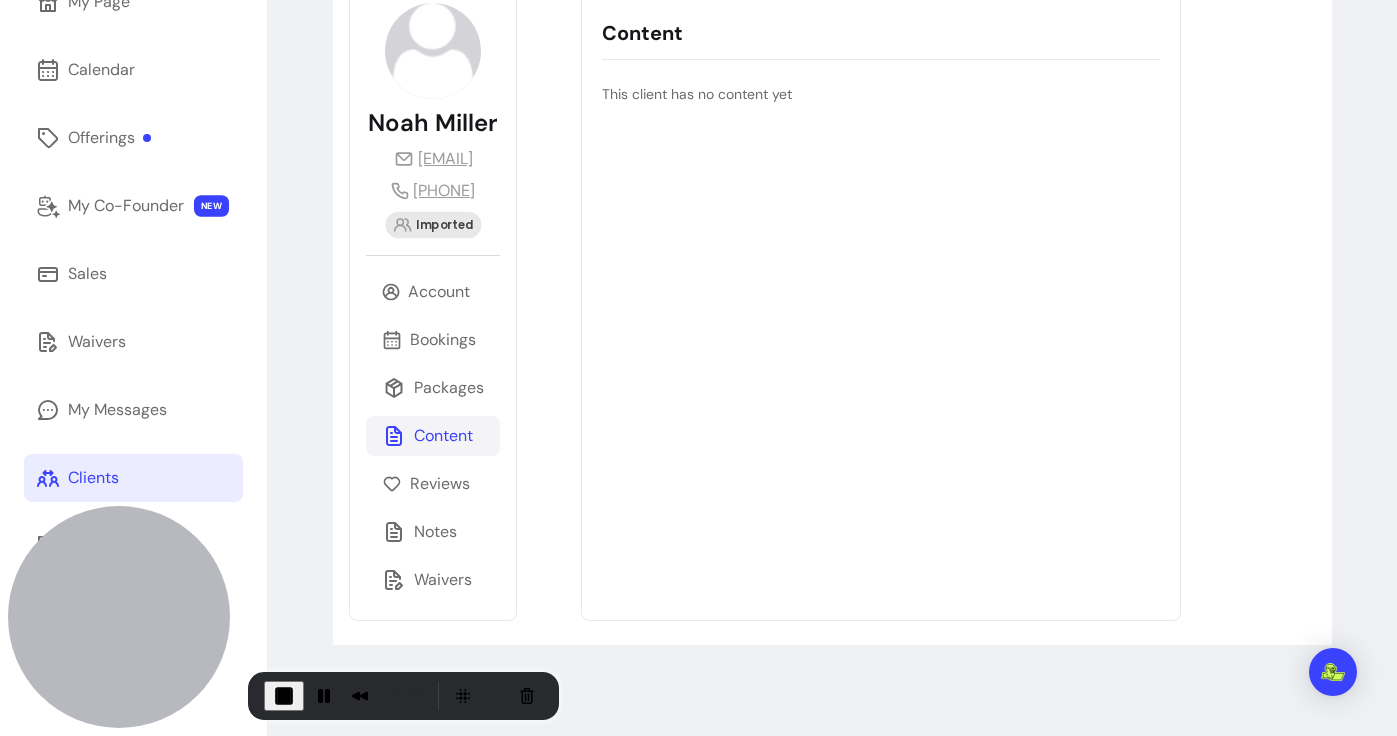 click on "Reviews" at bounding box center [433, 484] 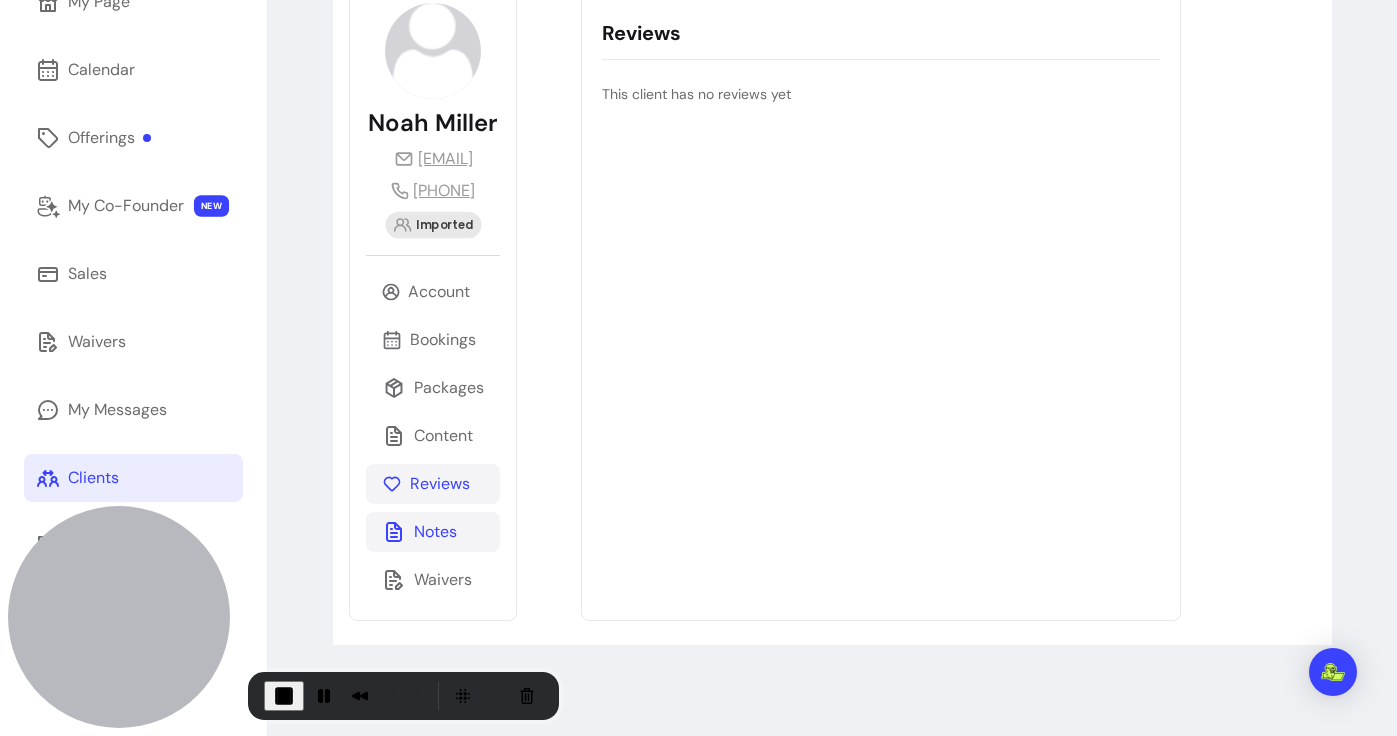 click on "Notes" at bounding box center [433, 532] 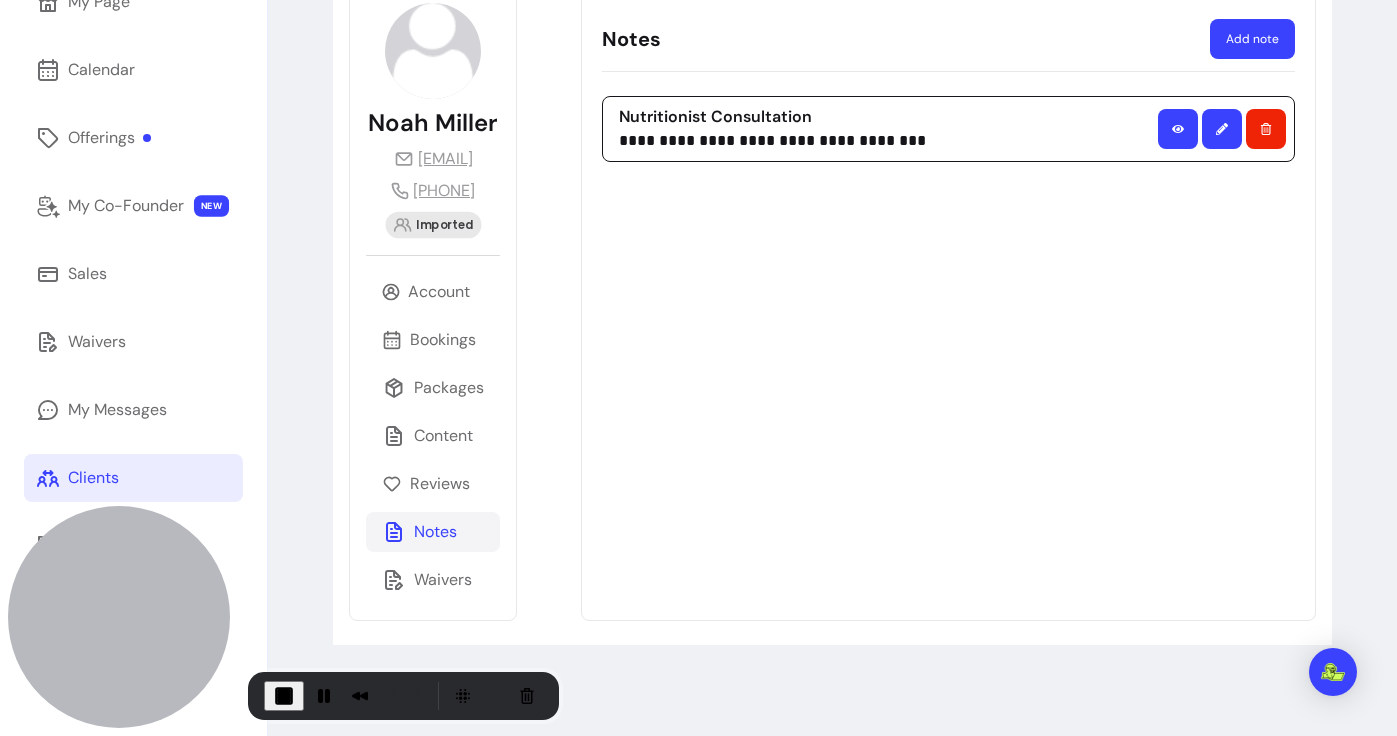 select on "*" 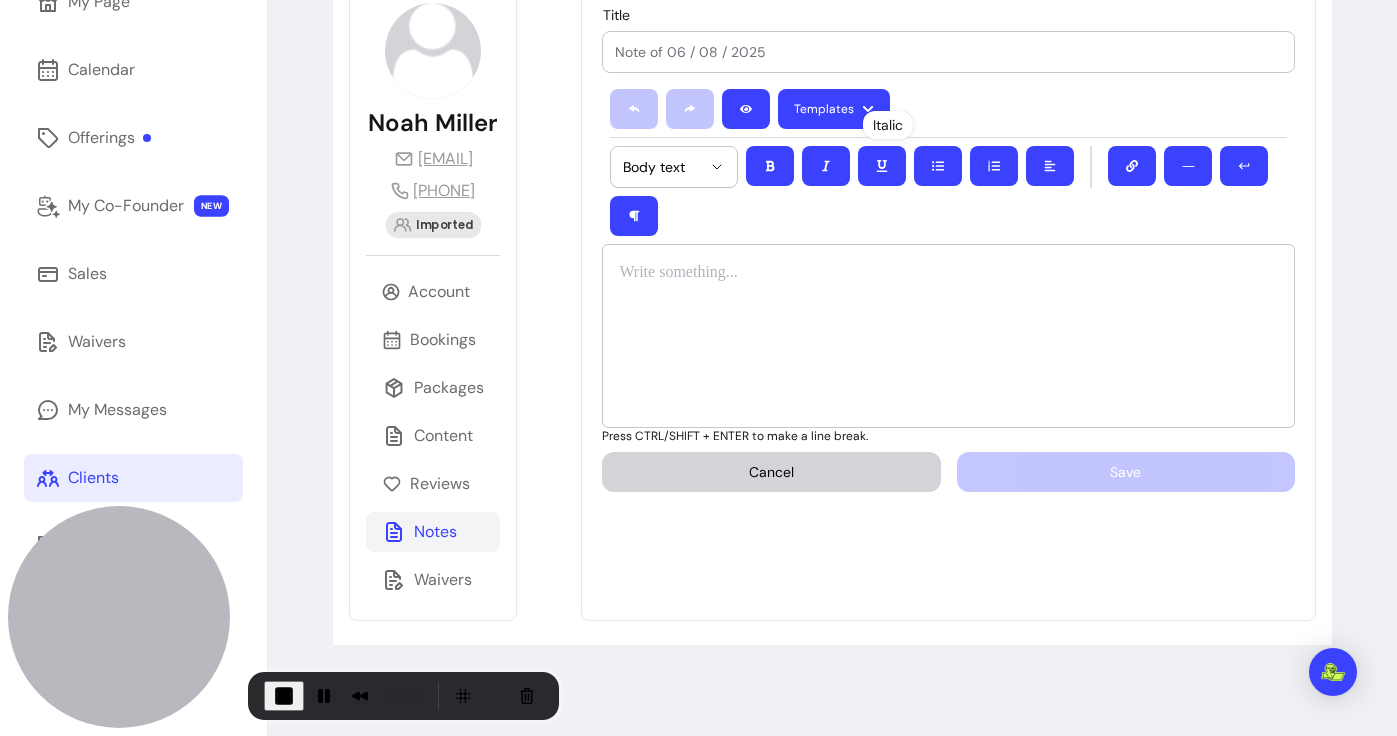 scroll, scrollTop: 170, scrollLeft: 0, axis: vertical 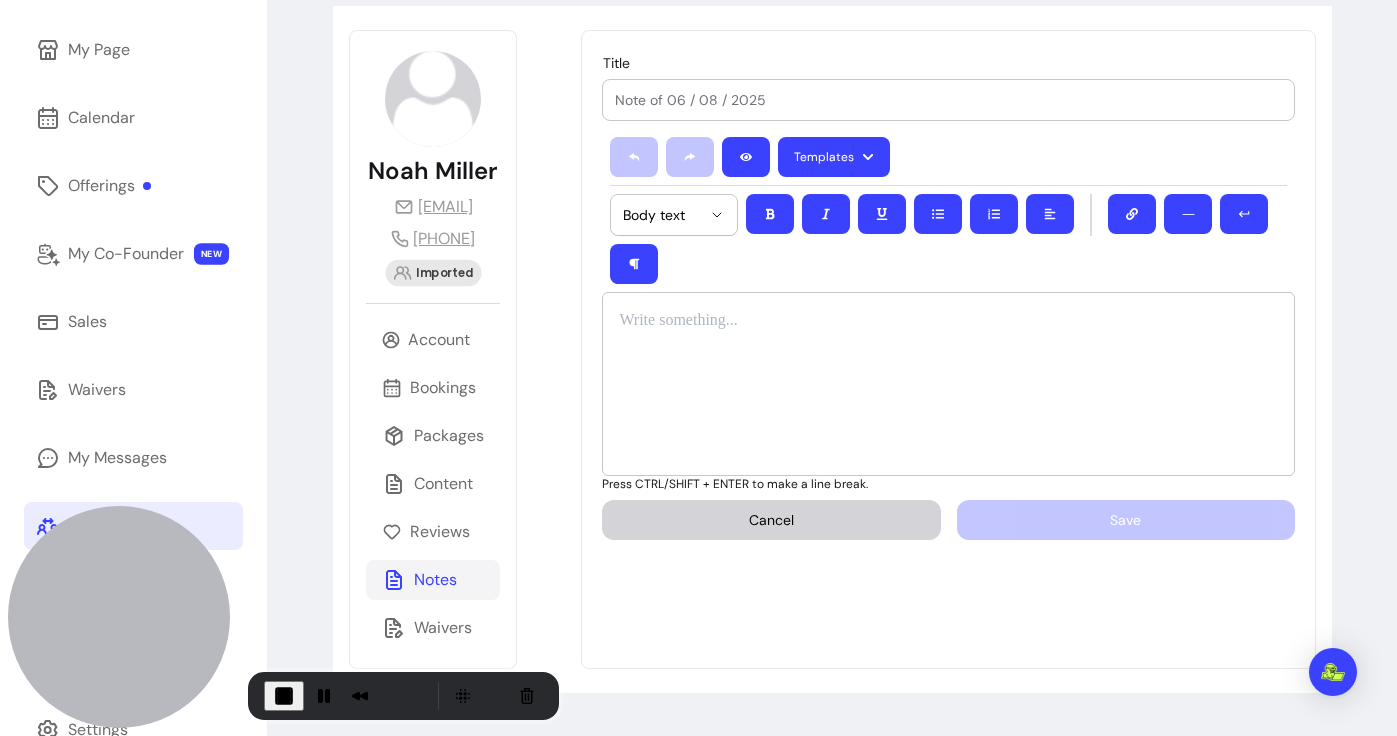 click at bounding box center [948, 100] 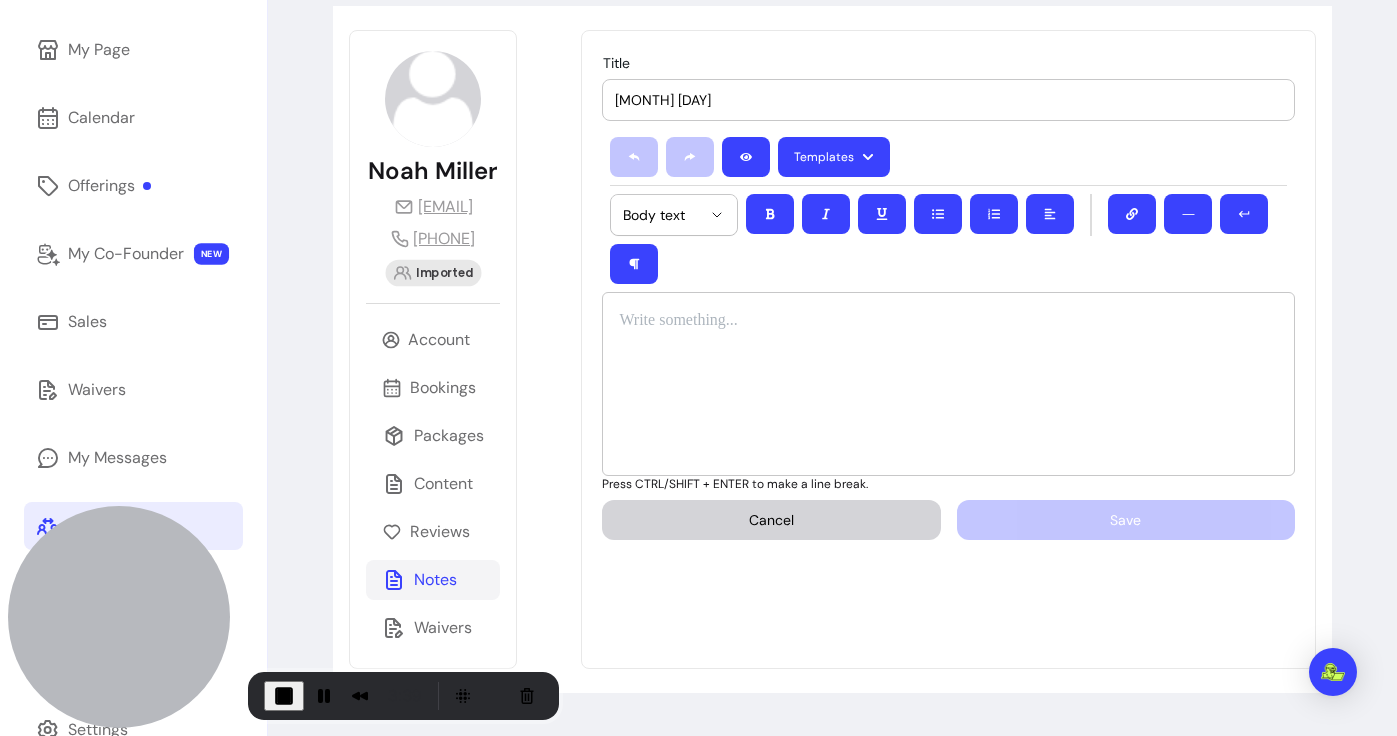 click on "[MONTH] [DAY]" at bounding box center (948, 100) 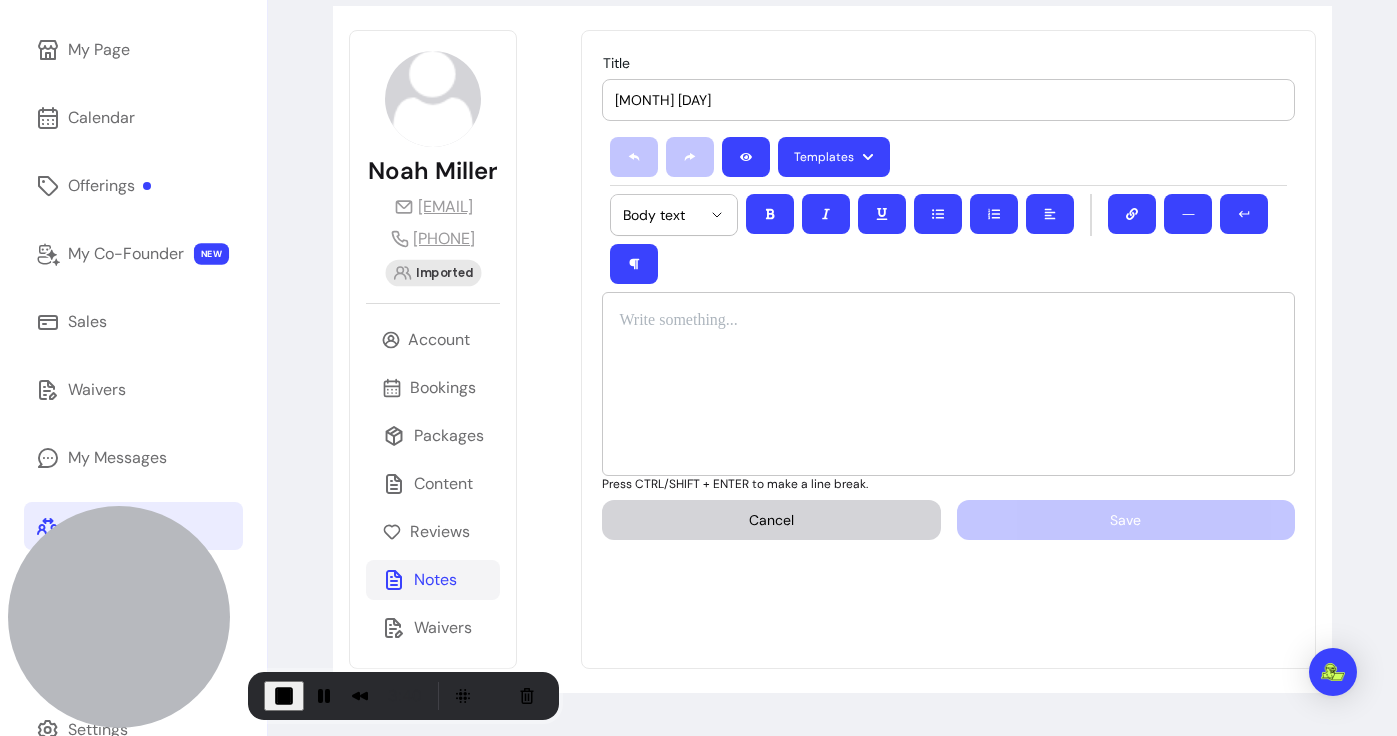 click on "[MONTH] [DAY]" at bounding box center [948, 100] 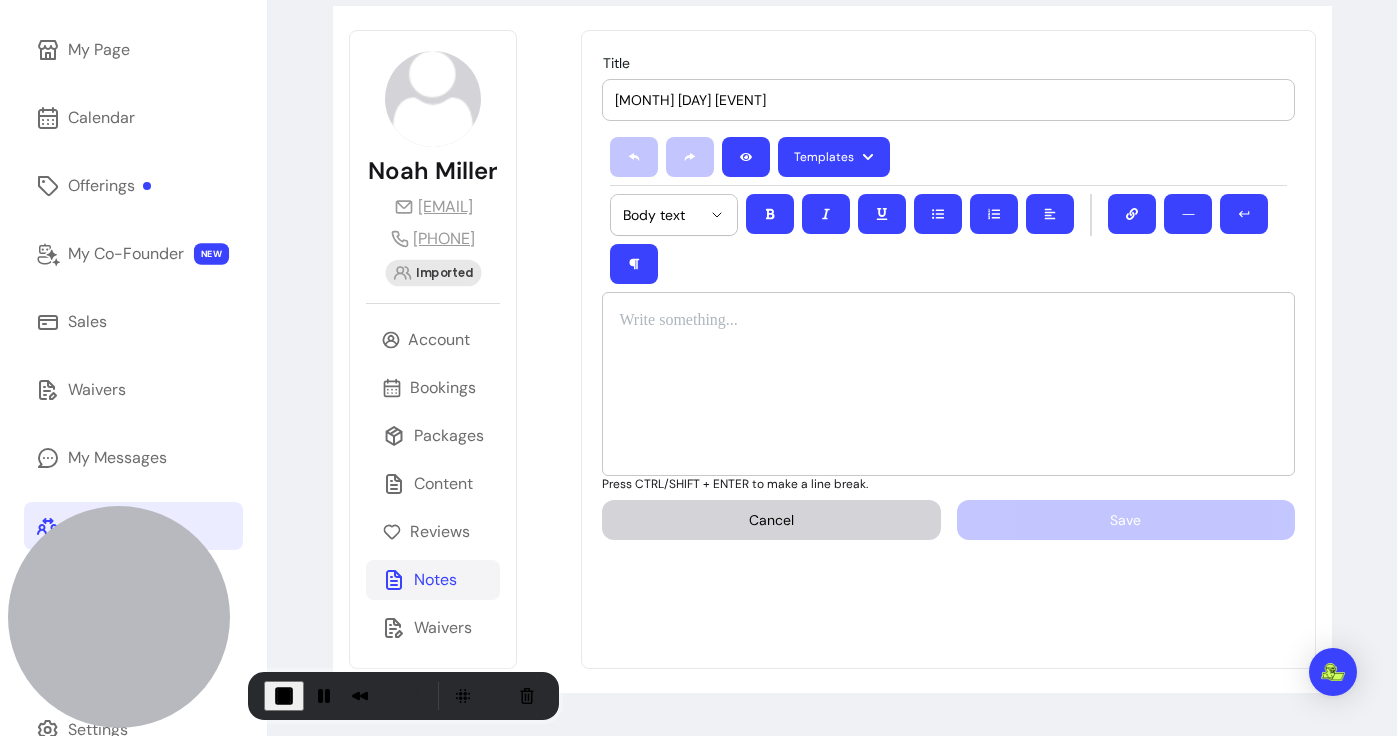 type on "[MONTH] [DAY] [EVENT]" 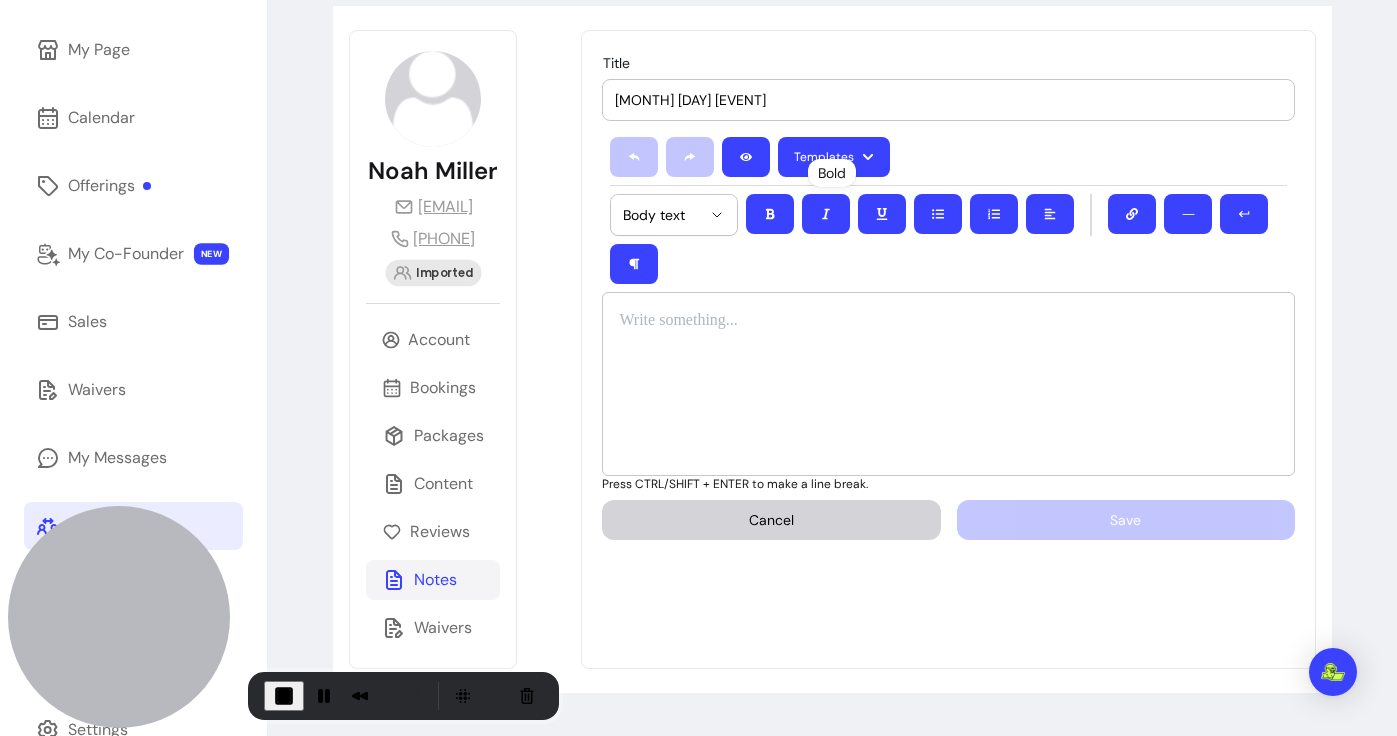 click at bounding box center [948, 384] 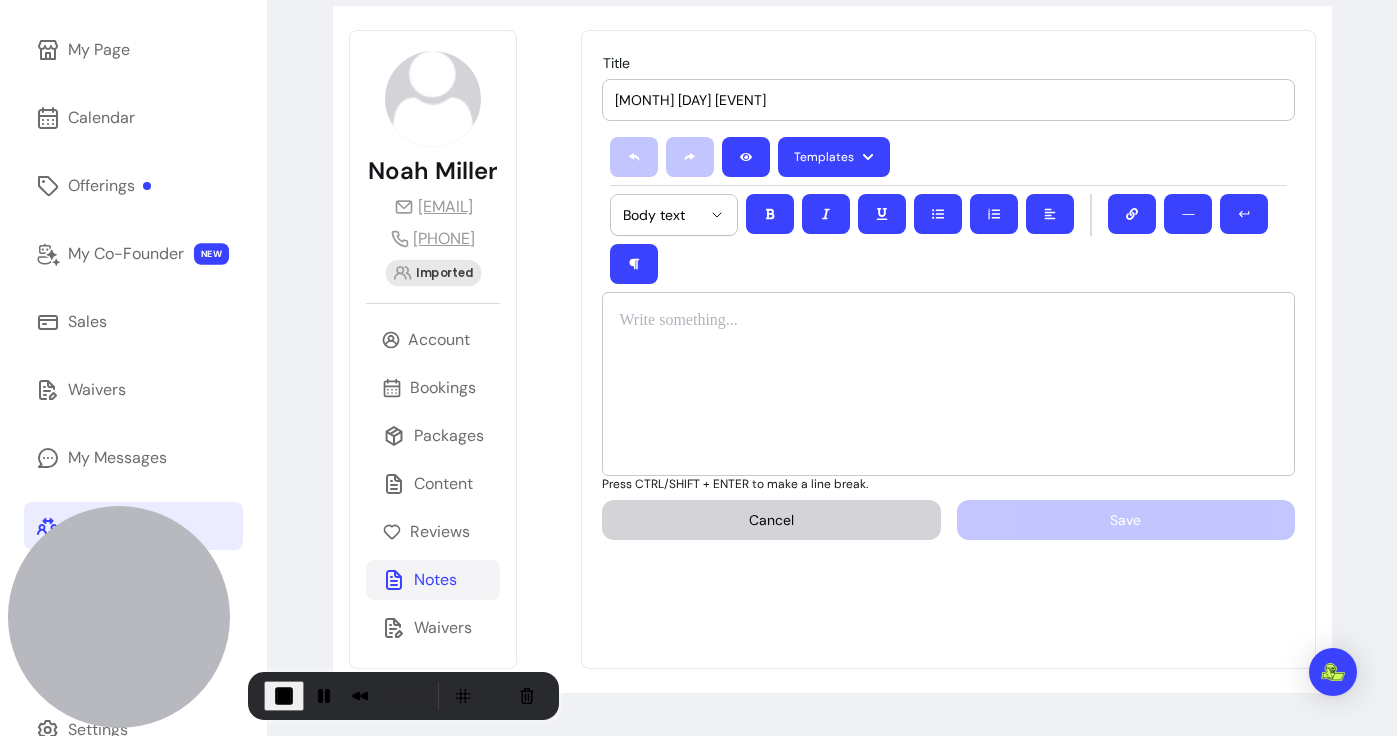 type 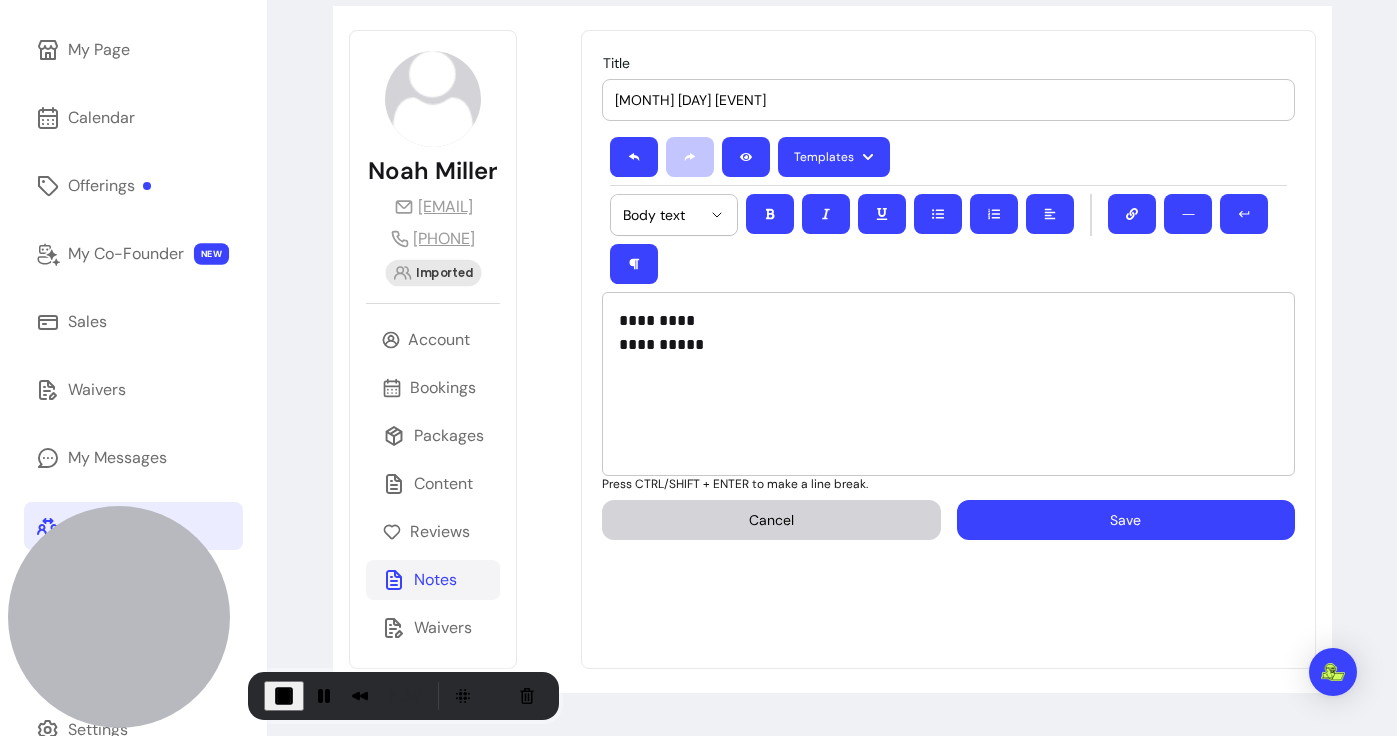 click on "Templates" at bounding box center (834, 157) 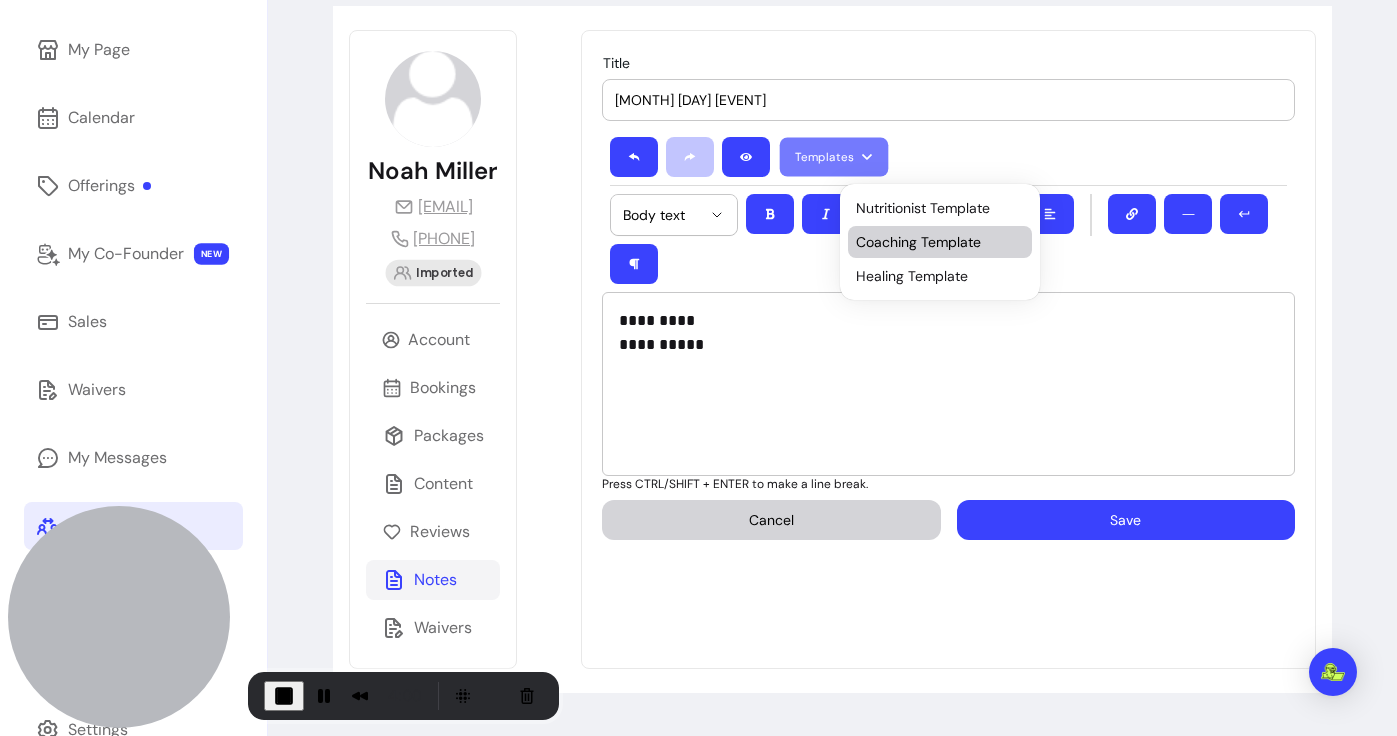 click on "Coaching Template" at bounding box center [940, 242] 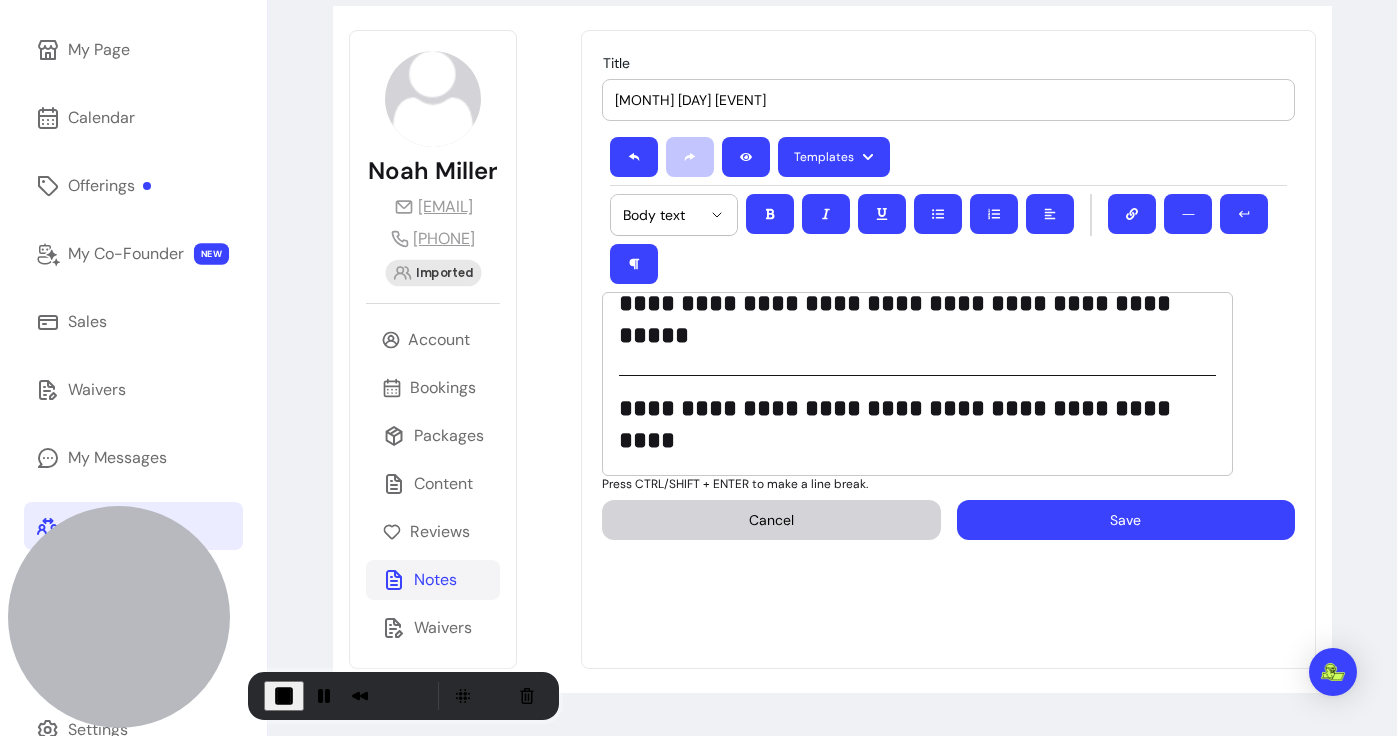 scroll, scrollTop: 486, scrollLeft: 0, axis: vertical 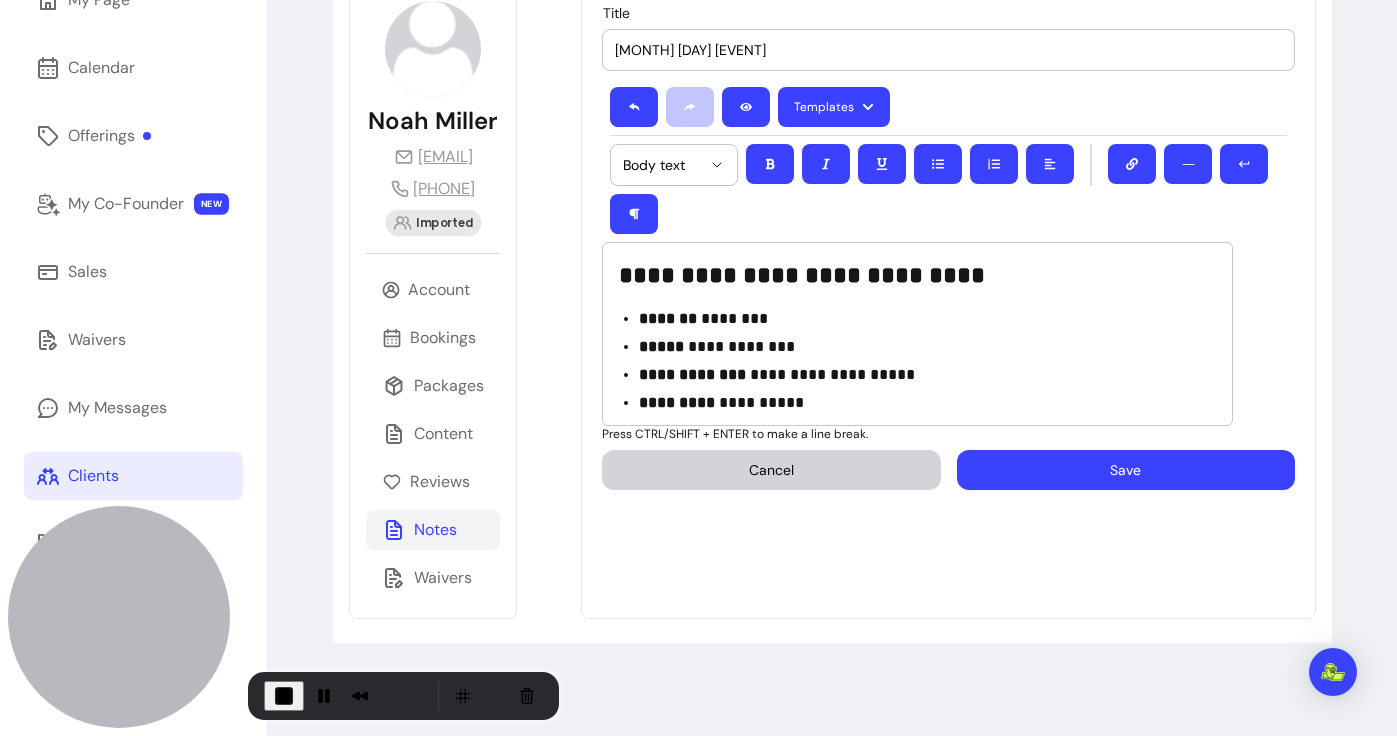 click on "Save" at bounding box center [1126, 470] 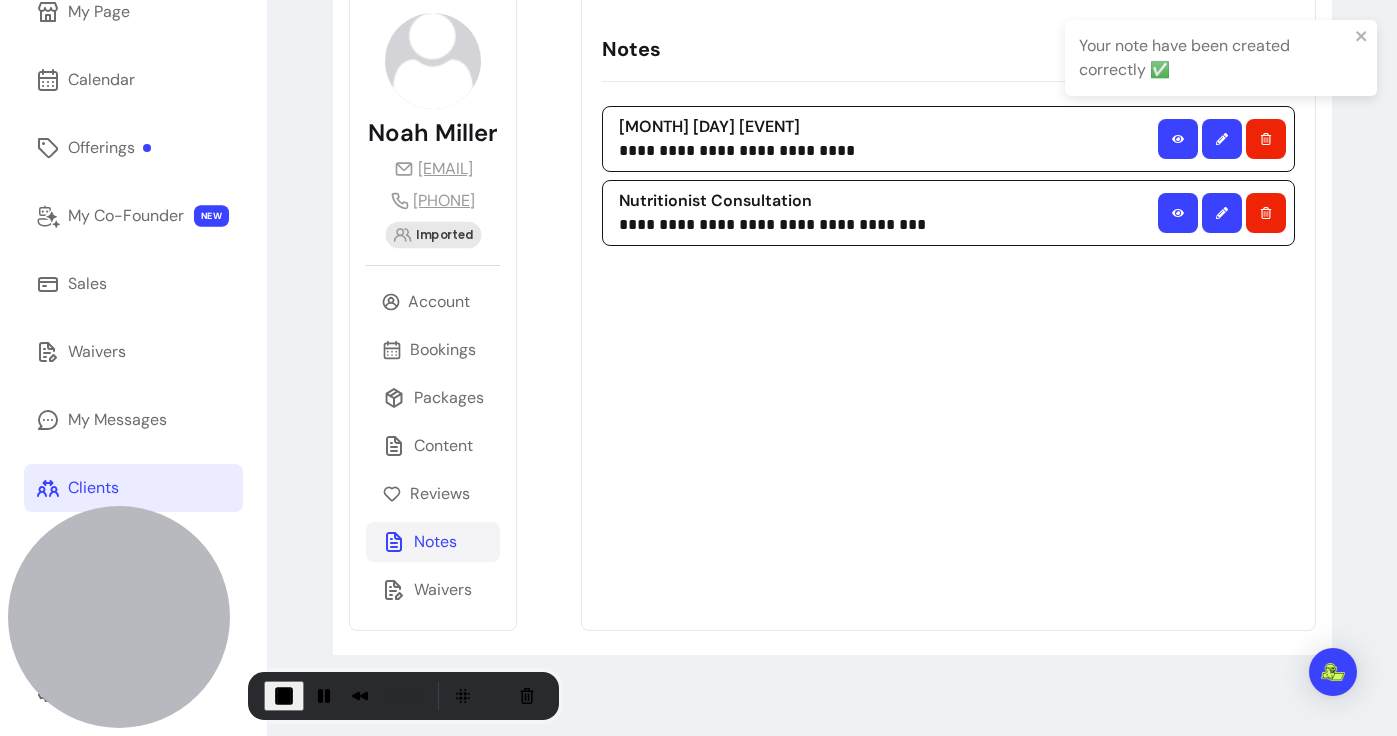 scroll, scrollTop: 220, scrollLeft: 0, axis: vertical 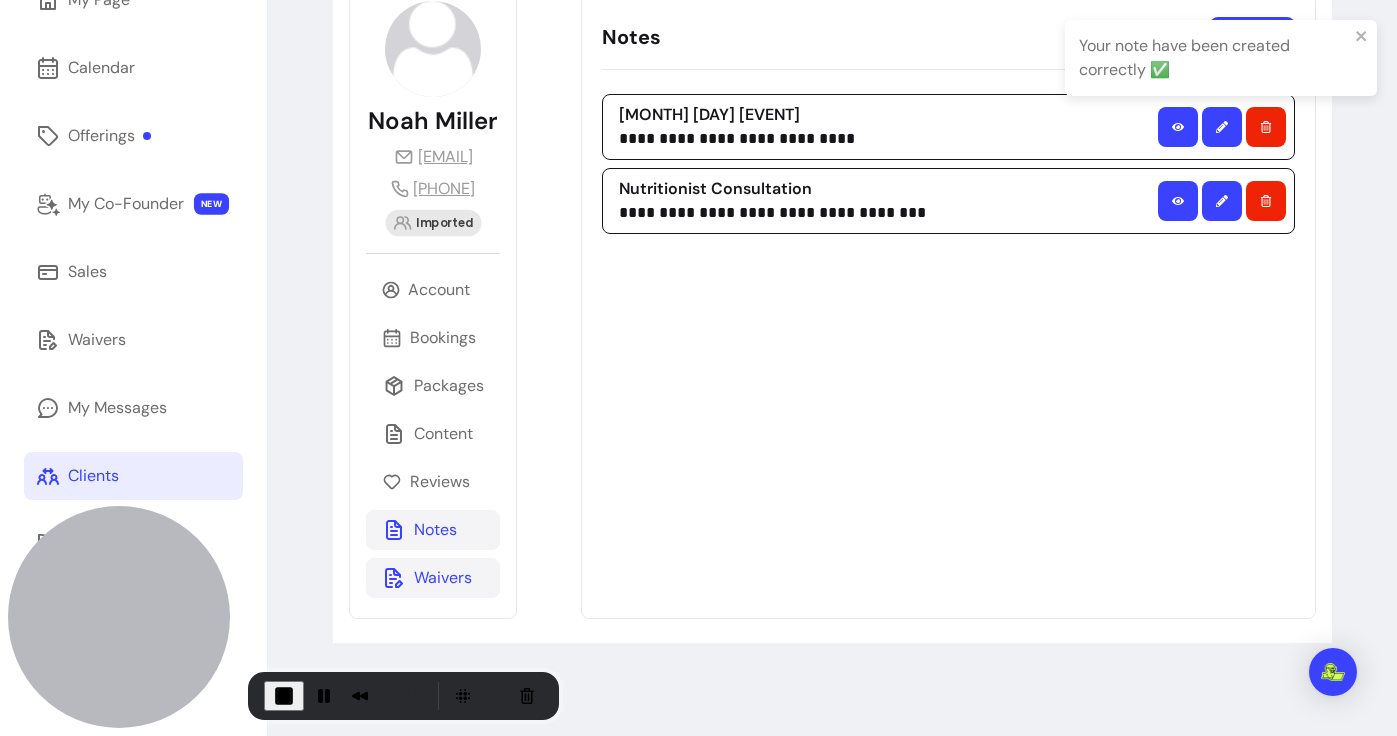 click on "Waivers" at bounding box center (433, 578) 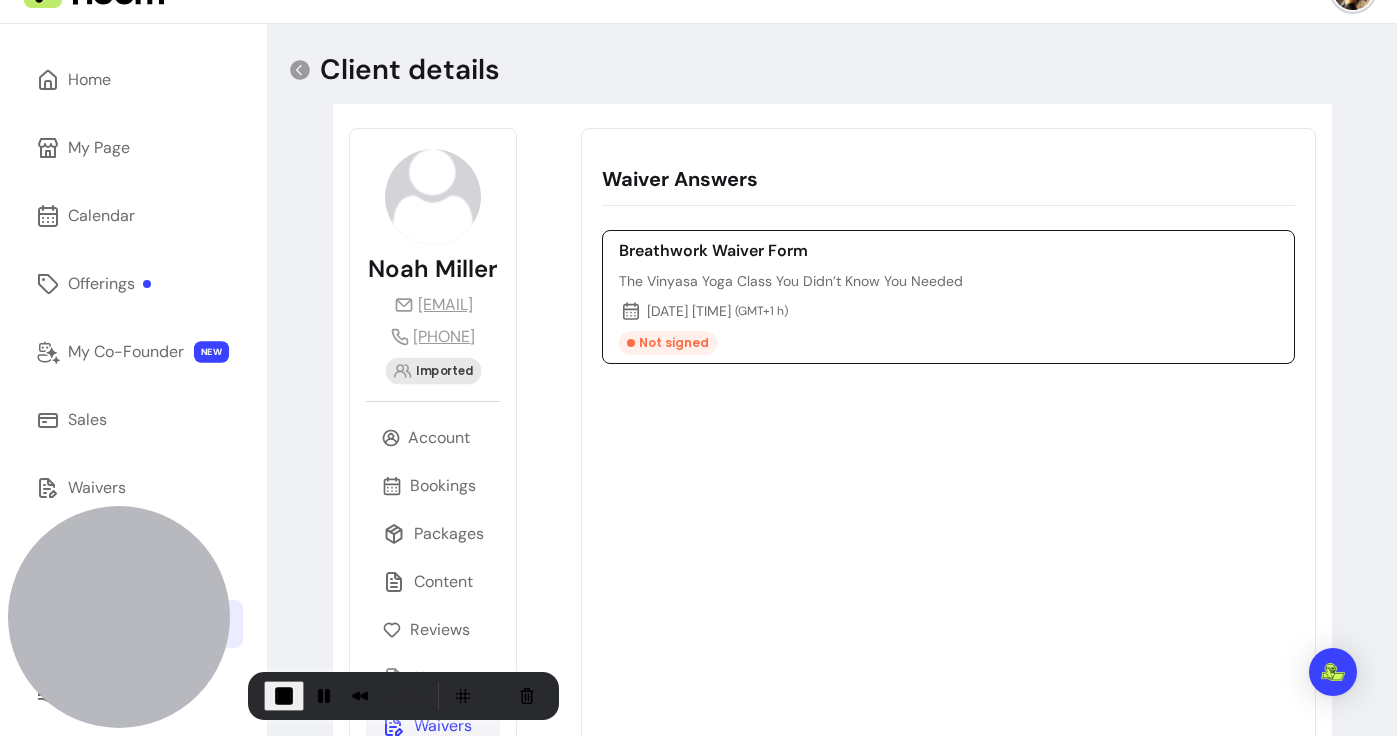 scroll, scrollTop: 70, scrollLeft: 0, axis: vertical 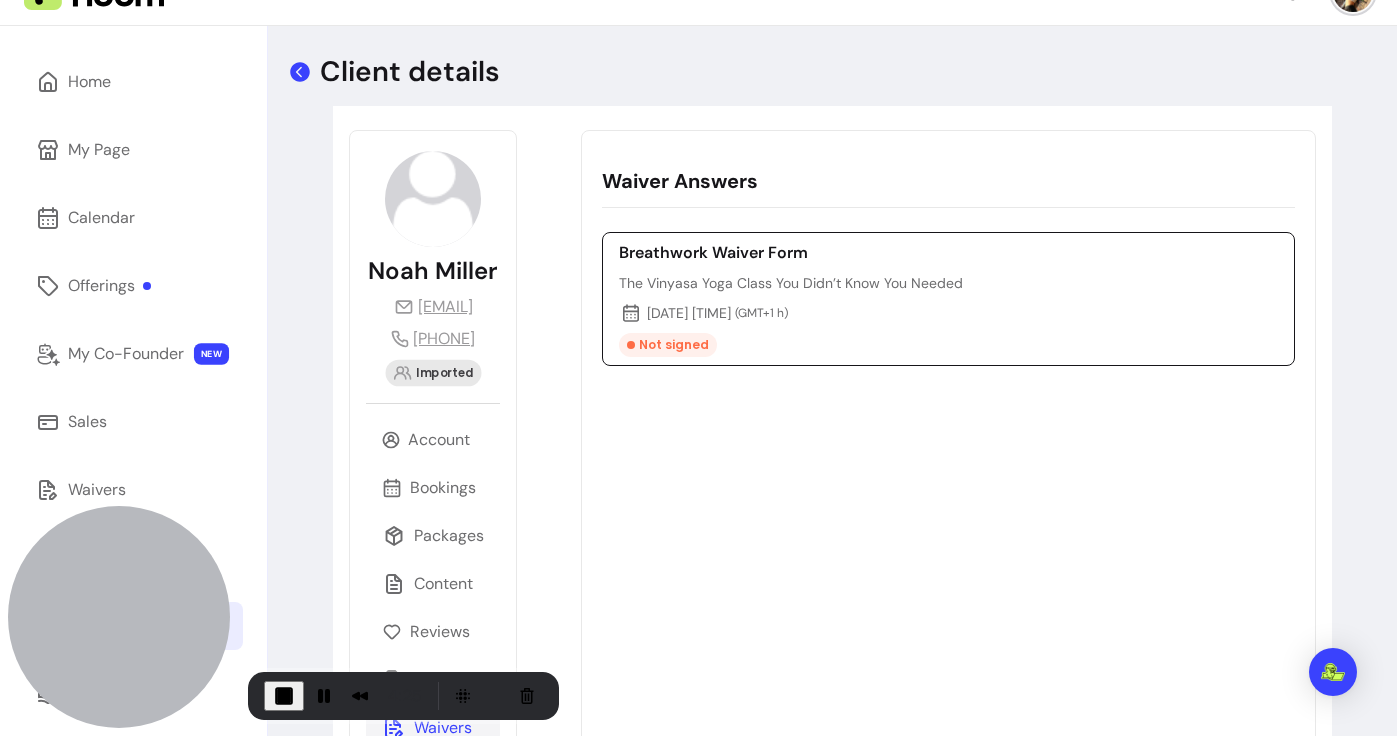 click 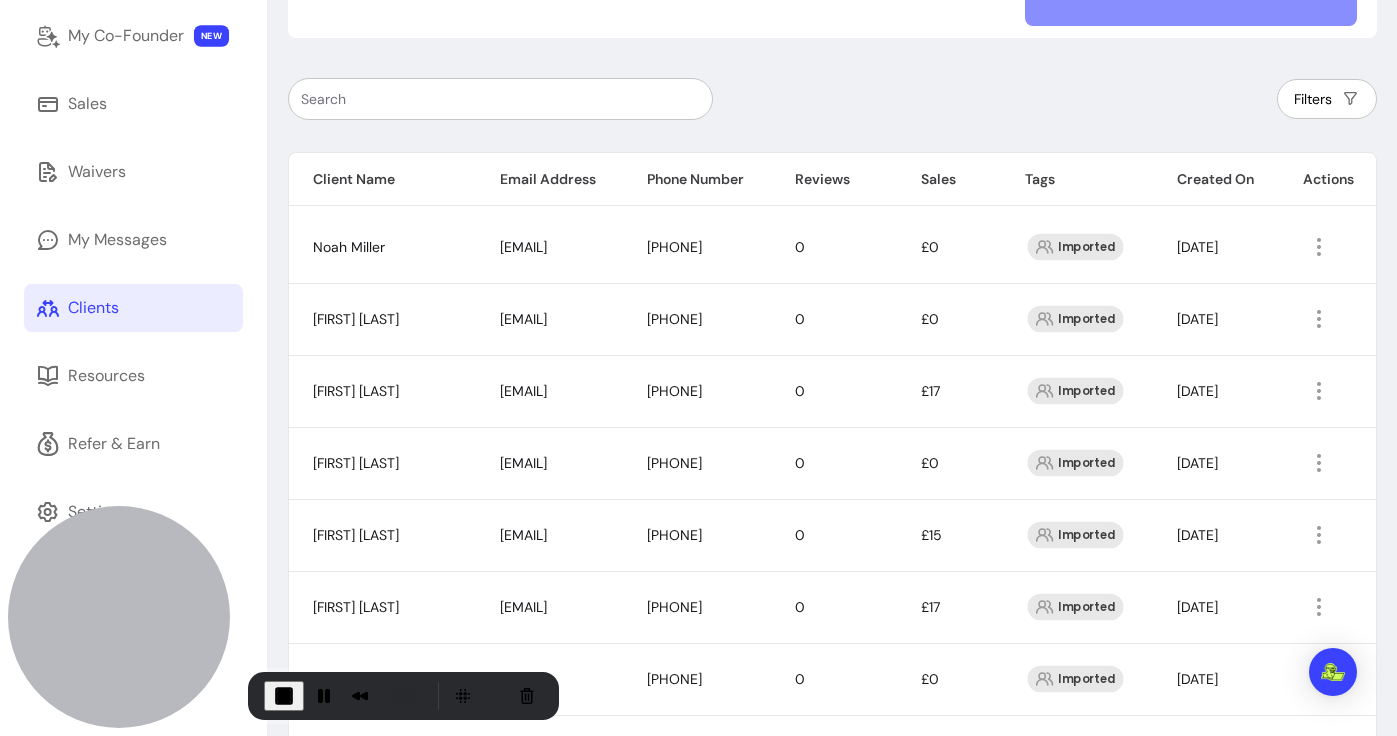 scroll, scrollTop: 0, scrollLeft: 0, axis: both 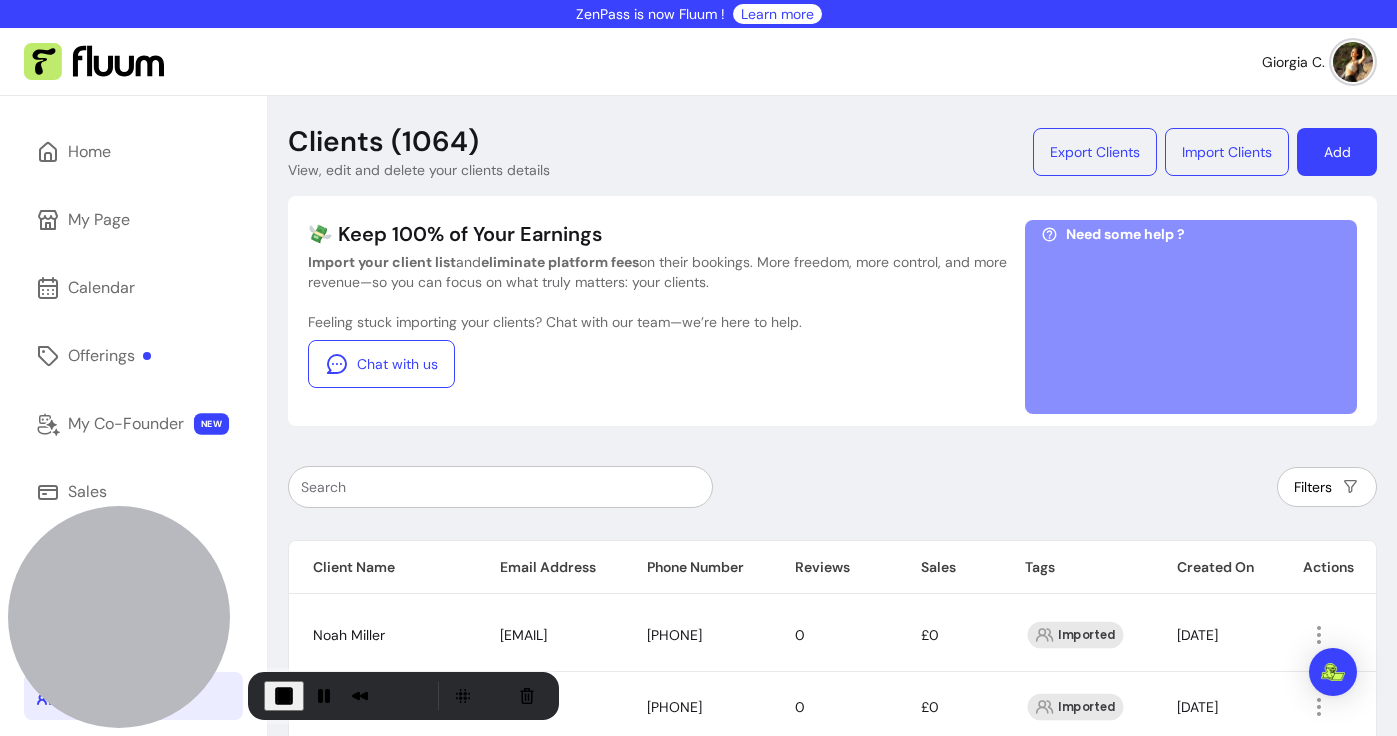 click on "Filters Client Name Email Address Phone Number Reviews Sales Tags Created On Actions [FIRST] [LAST] [EMAIL] [PHONE] 0 £0 Imported [DATE] [FIRST] [LAST] [EMAIL] [PHONE] 0 £0 Imported [DATE] [FIRST] [LAST] [EMAIL] [PHONE] 0 £17 Imported [DATE] [FIRST] [LAST] [EMAIL] [PHONE] 0 £0 Imported [DATE] [FIRST] [LAST] [EMAIL] [PHONE] 0 £15 Imported [DATE] [FIRST] [LAST] [EMAIL] [PHONE] 0 £17 Imported [DATE] [FIRST] [LAST] [EMAIL] [PHONE] 0 £0 Imported [DATE] [FIRST] [LAST] [EMAIL] [PHONE] 0 £0 Imported [DATE] [FIRST] [LAST] [EMAIL] [PHONE] 0 £0 Imported [DATE] [FIRST] [LAST] [EMAIL] [PHONE] 0 £0 Imported [DATE] [FIRST] [LAST] [EMAIL] [PHONE] 0 £0 Imported [DATE] [FIRST] [LAST] [EMAIL] [PHONE] 0 £45 Imported 0 0" at bounding box center (832, 1279) 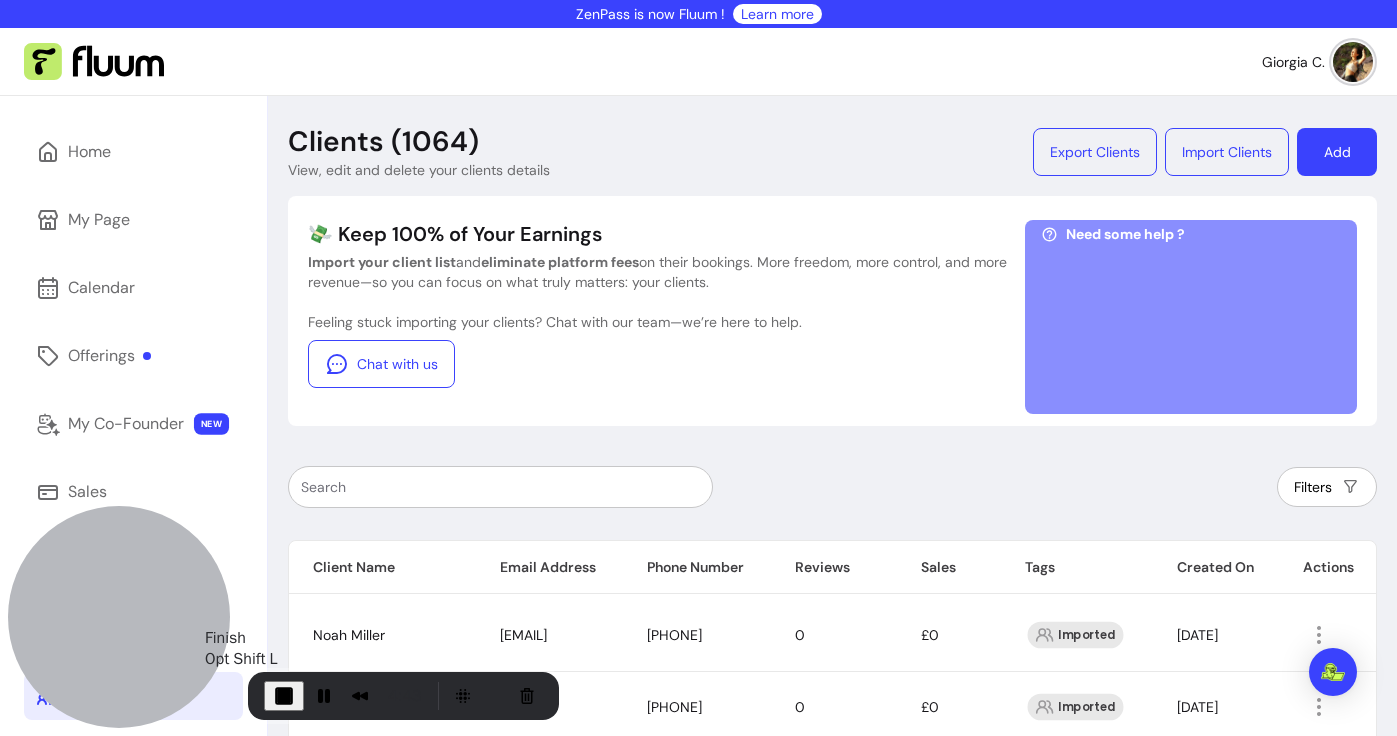click at bounding box center [284, 696] 